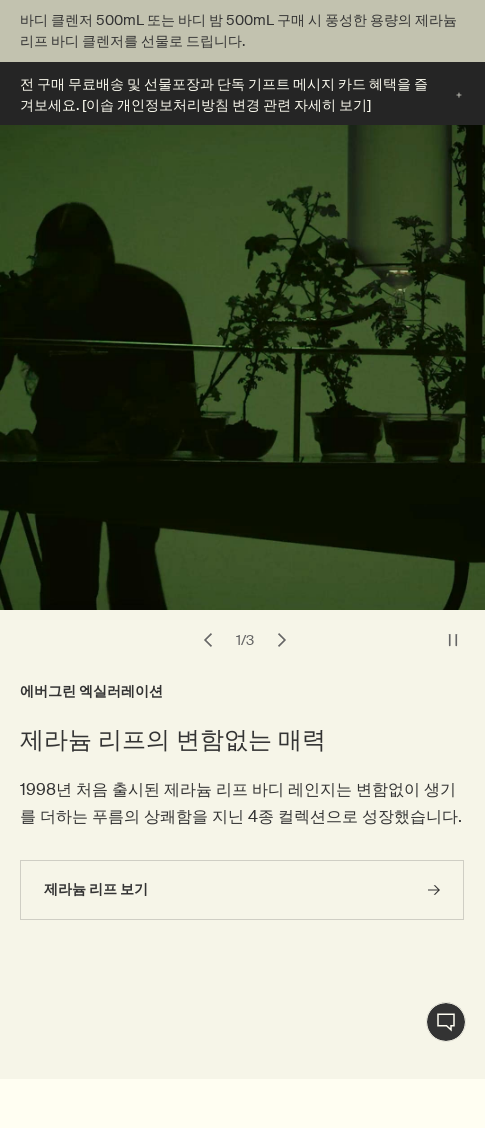 scroll, scrollTop: 987, scrollLeft: 0, axis: vertical 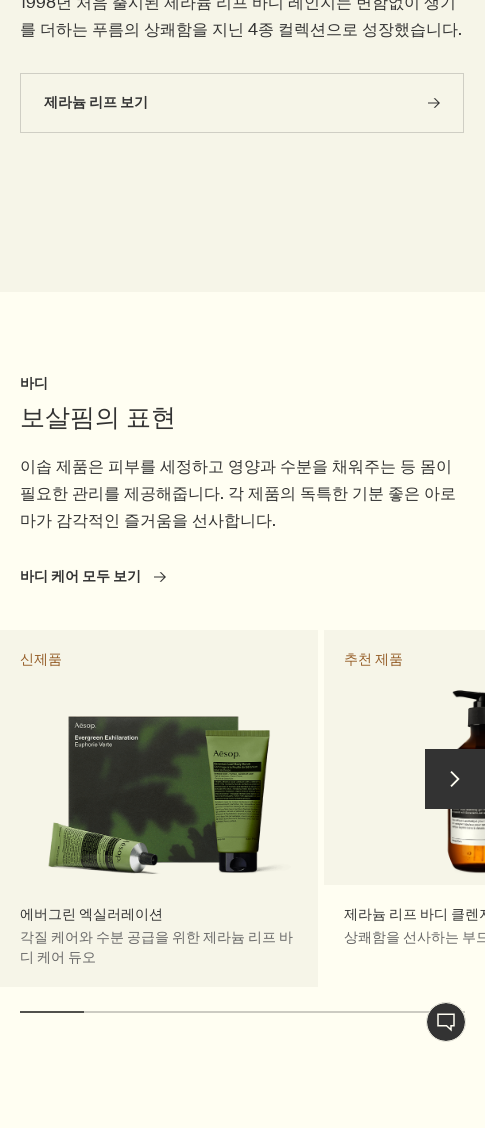 click on "에버그린 엑실러레이션 각질 케어와 수분 공급을 위한 제라늄 리프 바디 케어 듀오 신제품" at bounding box center [159, 808] 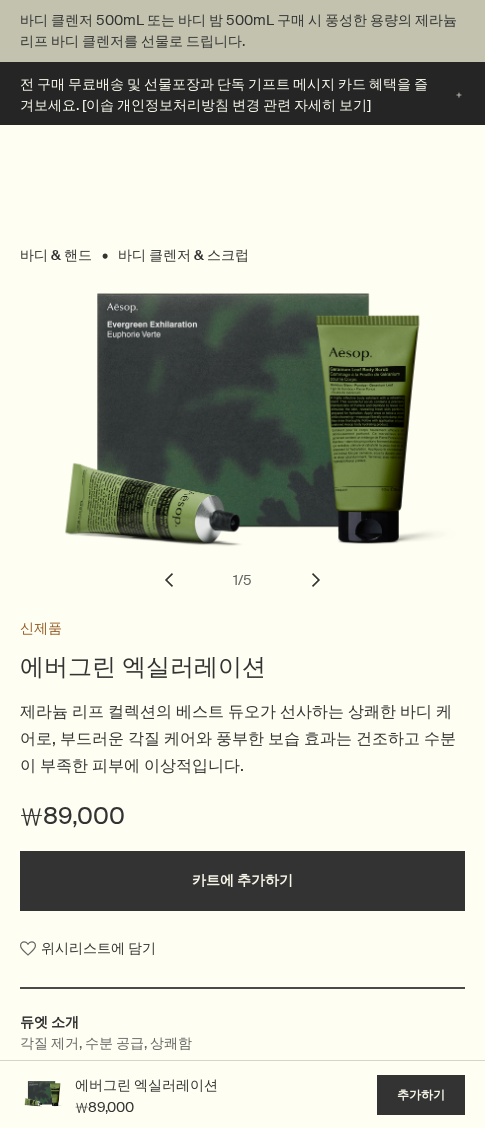 scroll, scrollTop: 1000, scrollLeft: 0, axis: vertical 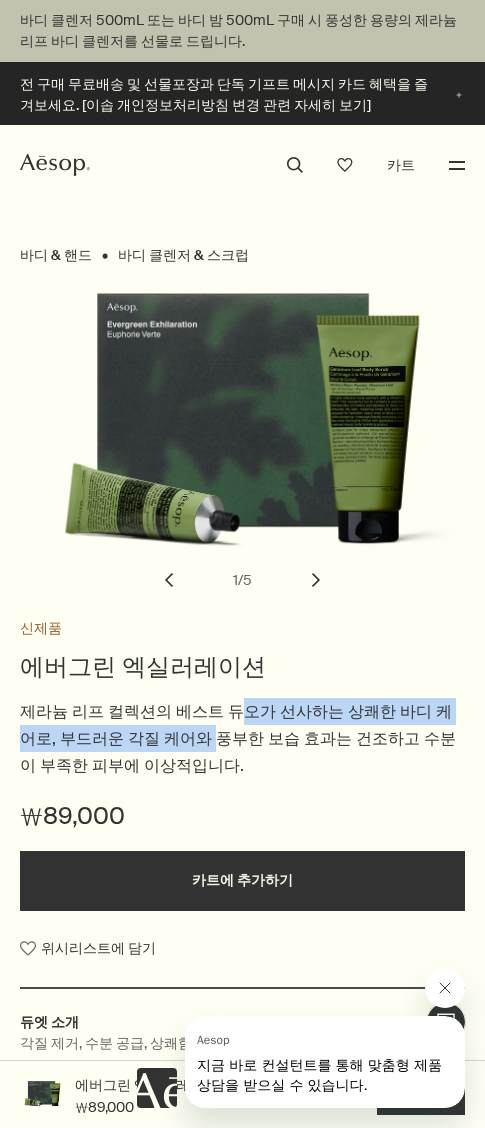 drag, startPoint x: 165, startPoint y: 729, endPoint x: 273, endPoint y: 700, distance: 111.82576 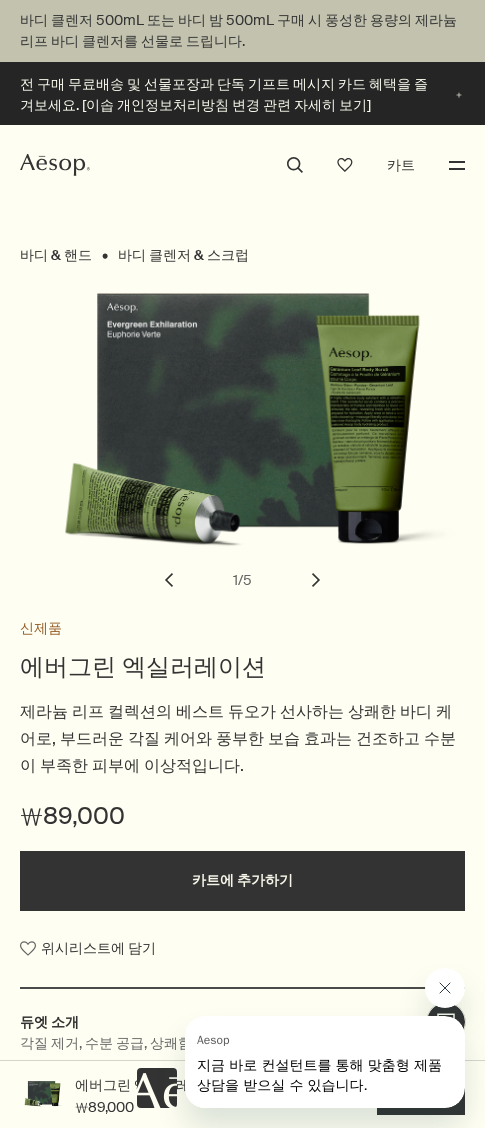 click on "에버그린 엑실러레이션" at bounding box center (242, 667) 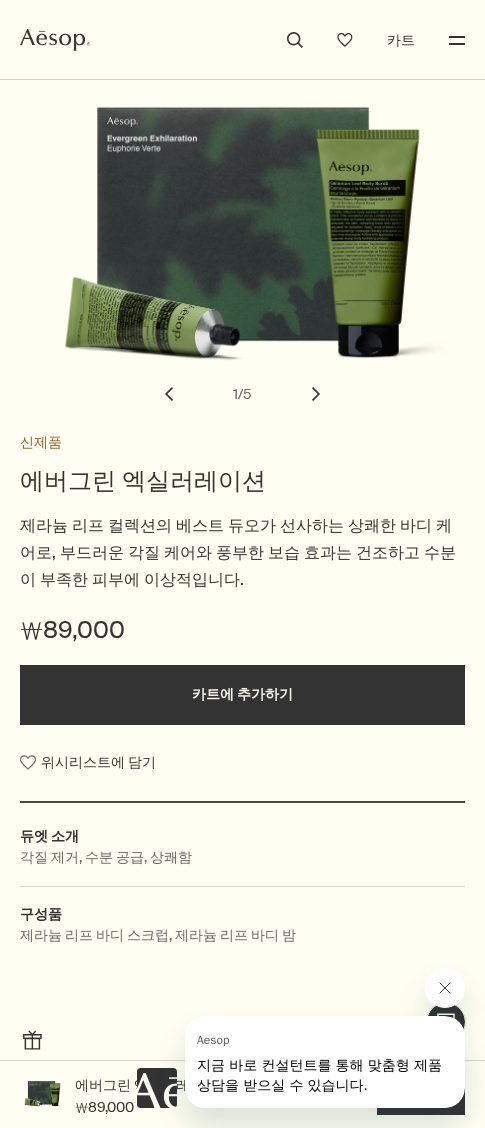 scroll, scrollTop: 0, scrollLeft: 0, axis: both 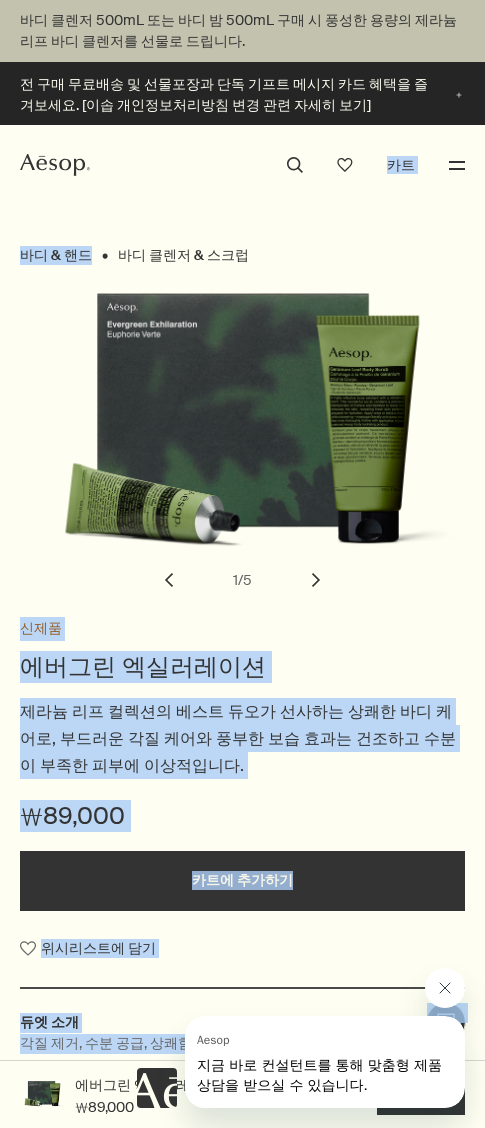 drag, startPoint x: 146, startPoint y: 202, endPoint x: 336, endPoint y: 207, distance: 190.06578 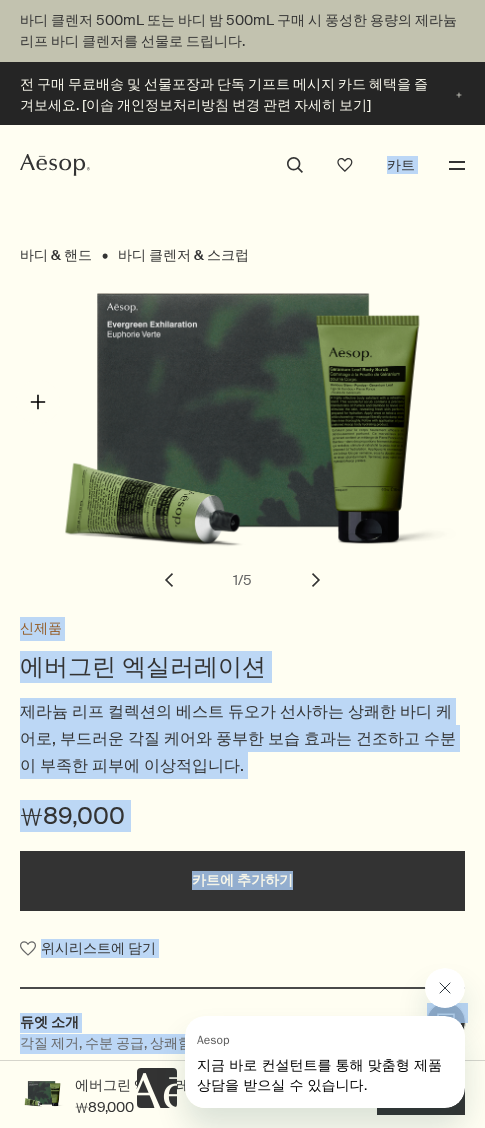 drag, startPoint x: 38, startPoint y: 402, endPoint x: 199, endPoint y: 452, distance: 168.5853 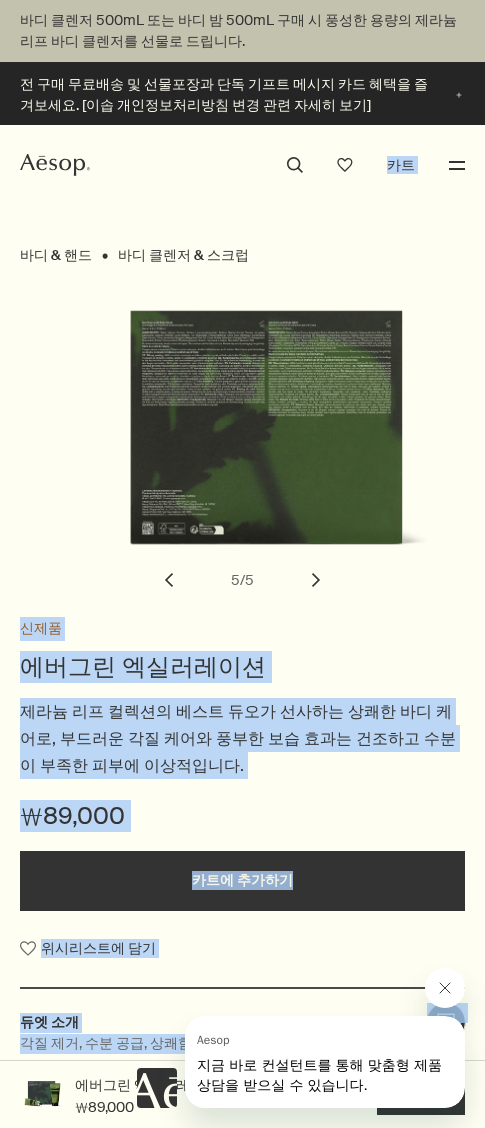 click on "chevron" at bounding box center [169, 580] 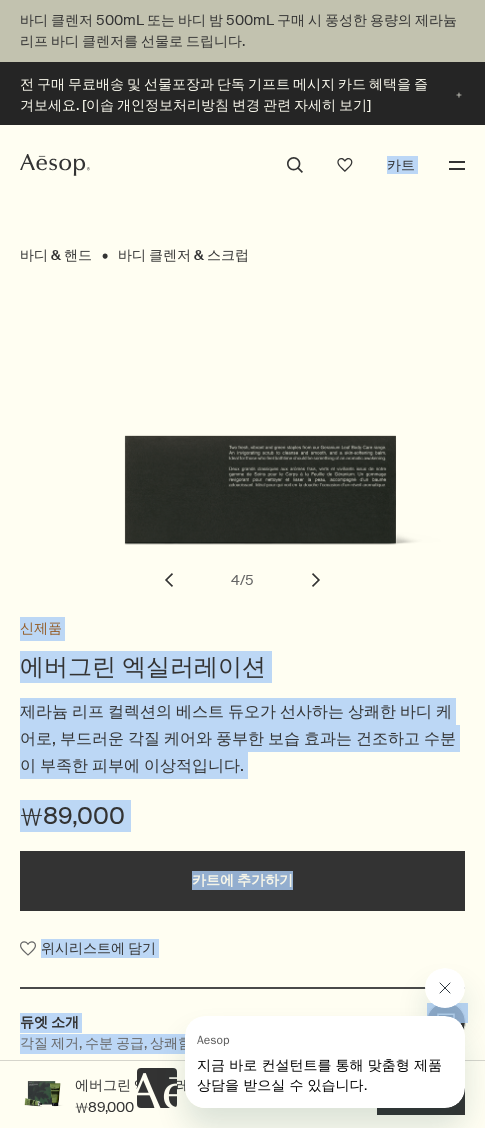 click on "에버그린 엑실러레이션" at bounding box center (242, 667) 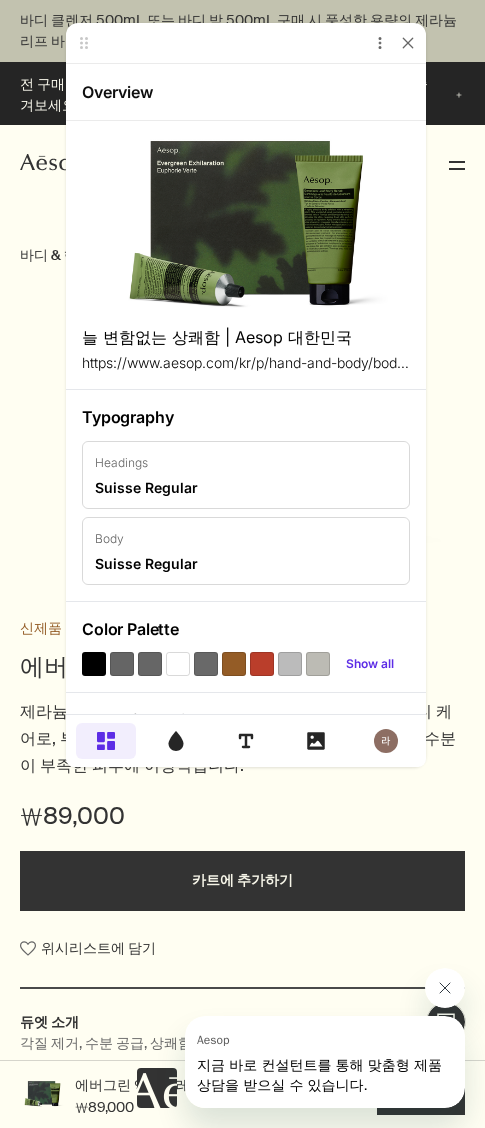 scroll, scrollTop: 0, scrollLeft: 0, axis: both 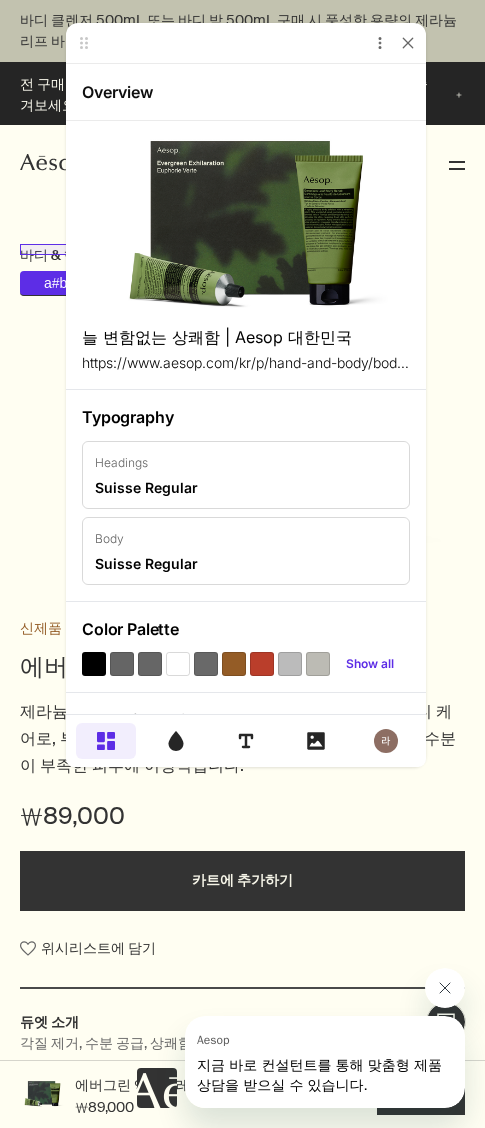 click on "바디 & 핸드" at bounding box center (56, 255) 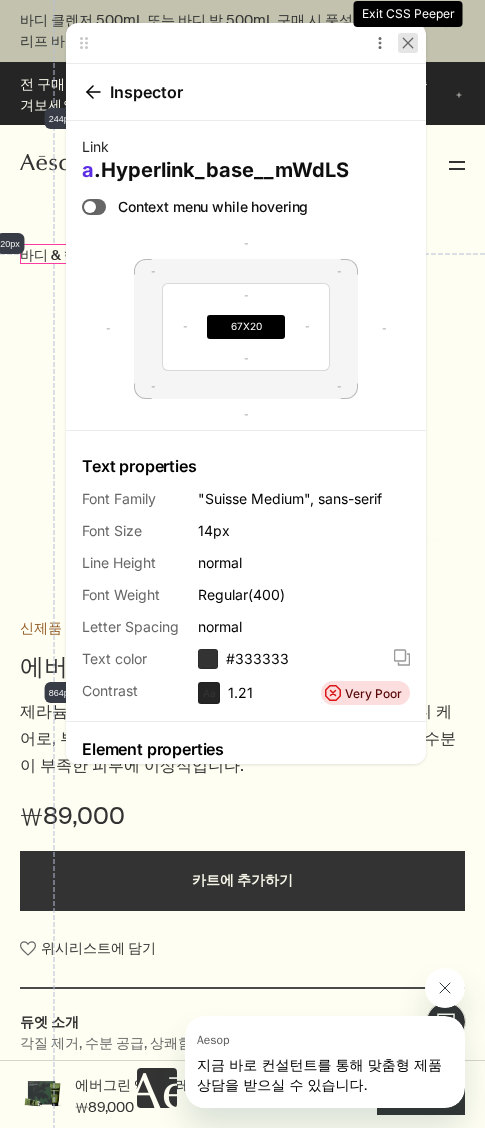 click 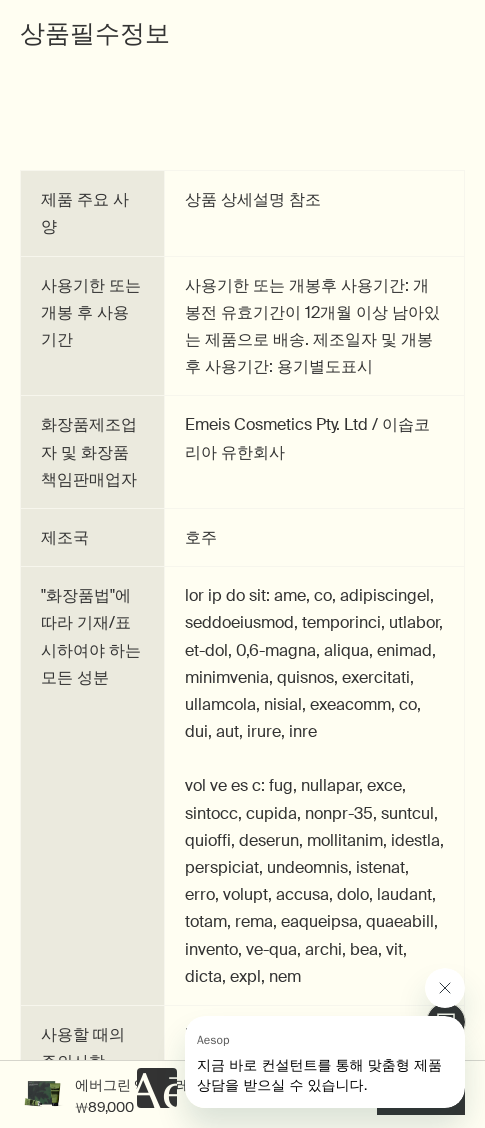 click on ""화장품법"에 따라 기재/표시하여야 하는 모든 성분" at bounding box center (93, 786) 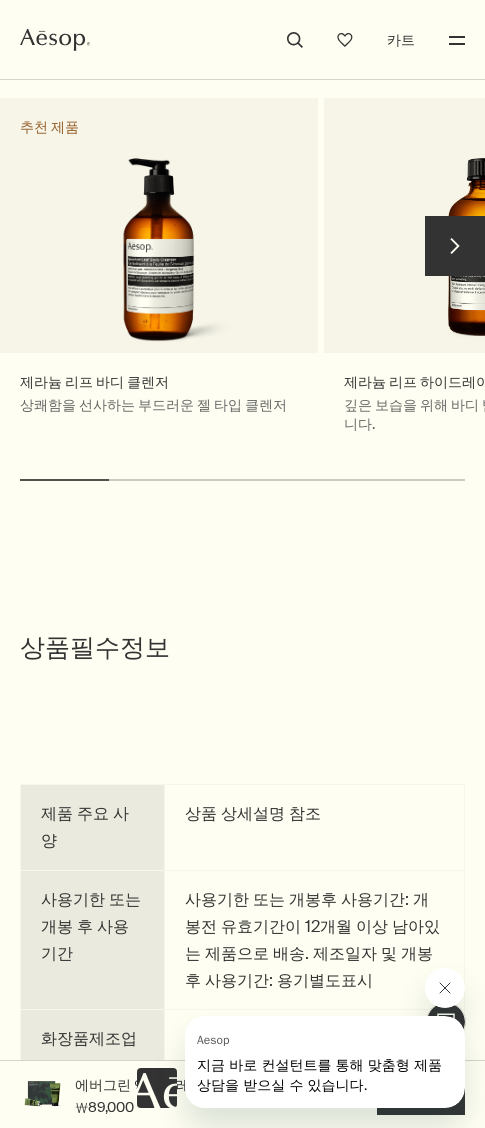 scroll, scrollTop: 4200, scrollLeft: 0, axis: vertical 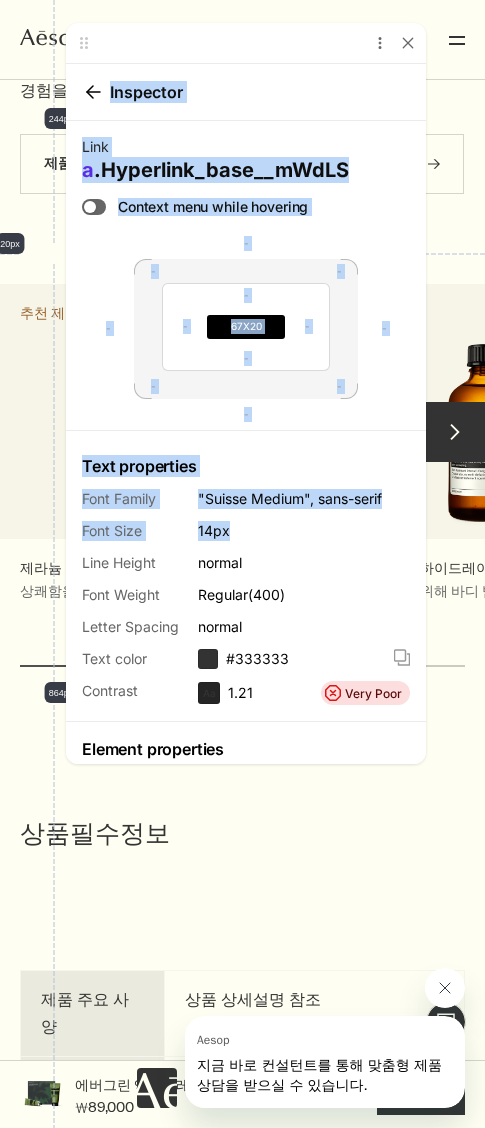 drag, startPoint x: 271, startPoint y: 60, endPoint x: 248, endPoint y: 525, distance: 465.56848 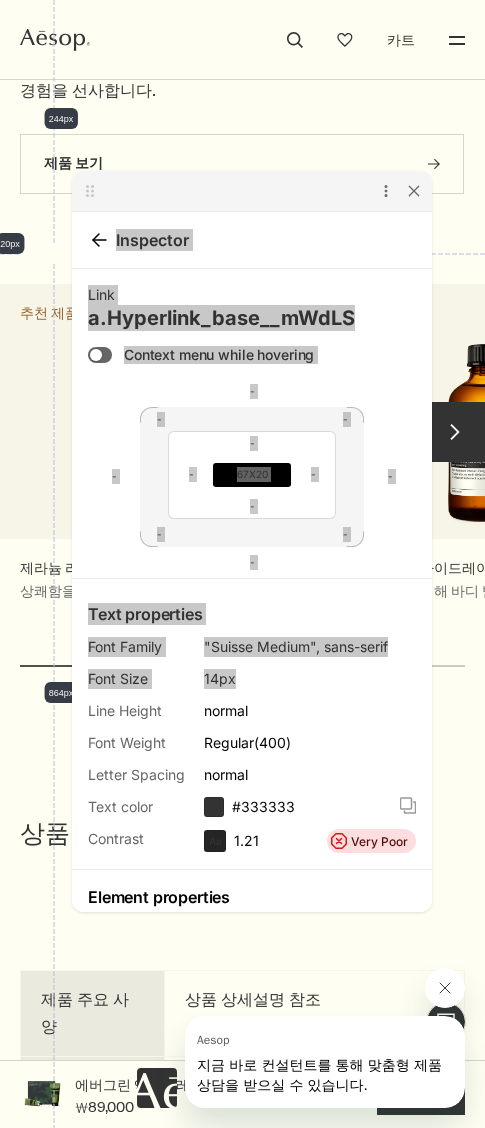 drag, startPoint x: 79, startPoint y: 33, endPoint x: 254, endPoint y: 121, distance: 195.88007 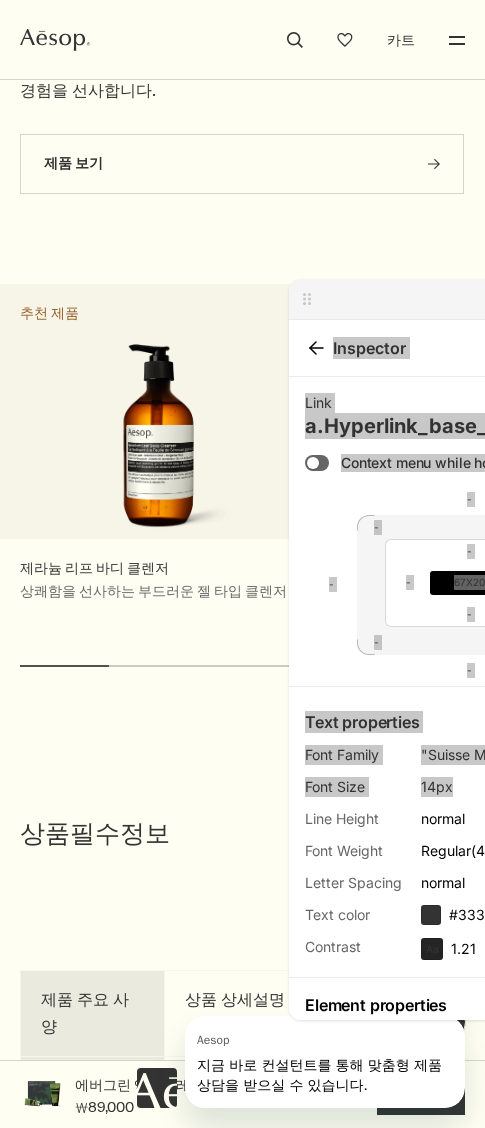 drag, startPoint x: 361, startPoint y: 438, endPoint x: 266, endPoint y: 524, distance: 128.14445 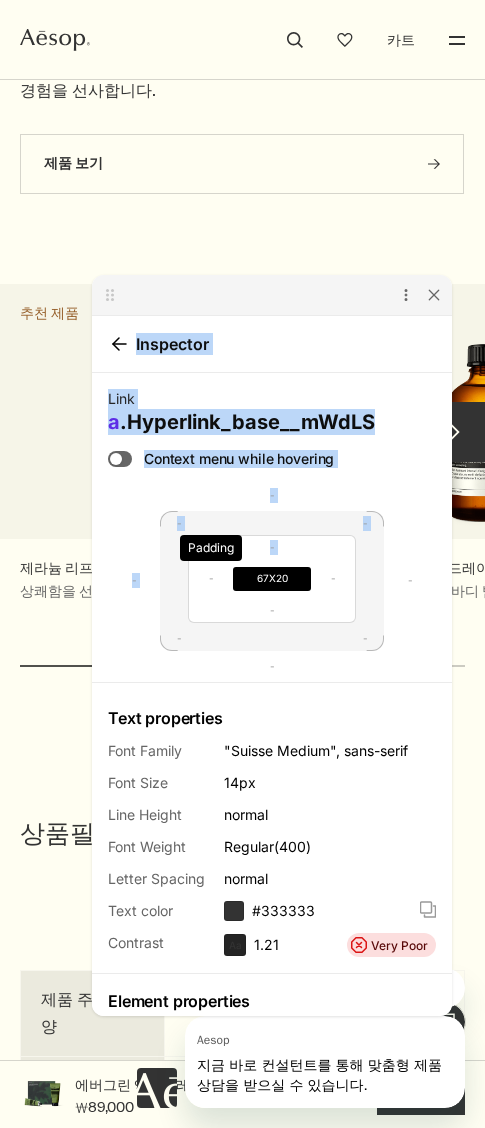 drag, startPoint x: 295, startPoint y: 300, endPoint x: 200, endPoint y: 590, distance: 305.16388 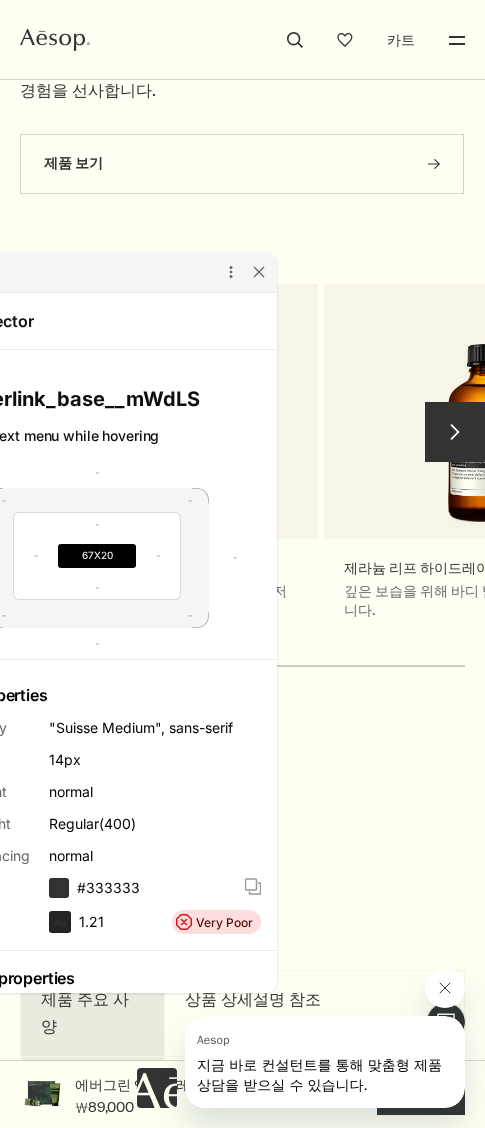 click on "More Options Exit CSS Peeper Back Inspector Link a .Hyperlink_base__mWdLS Context menu while hovering - Margin - Margin - Radius - Radius - Padding - Padding 67  X  20 - Padding - Padding - Radius - Radius - Margin - Margin Text properties Font Family "Suisse Medium", sans-serif Font Size 14px Line Height normal Font Weight Regular  (400) Letter Spacing normal Text color #333333 Copy Contrast Aa 1.21 Very Poor Element properties Width 67.7188px Height 20px Border Radius 0px" at bounding box center (110, 627) 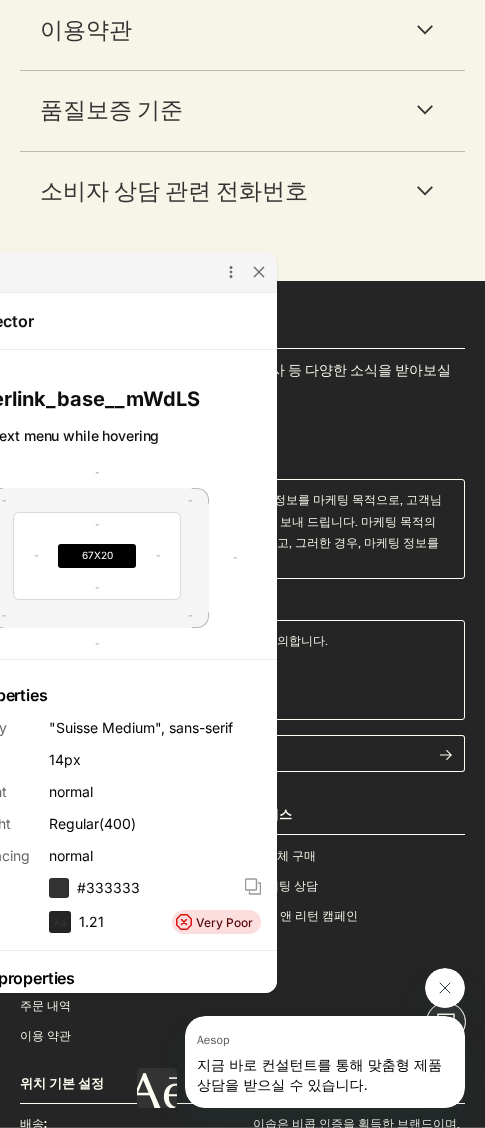 scroll, scrollTop: 7200, scrollLeft: 0, axis: vertical 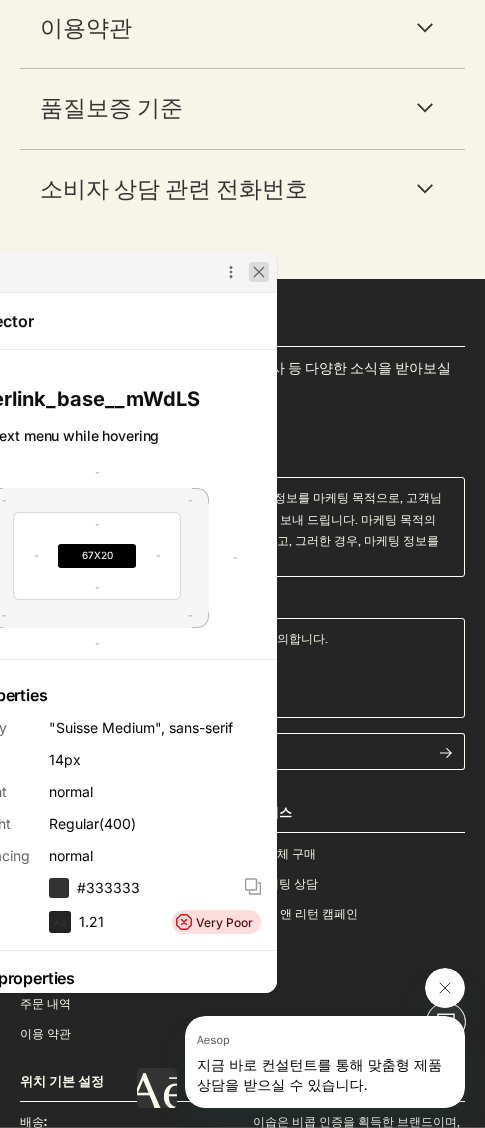 click at bounding box center [259, 272] 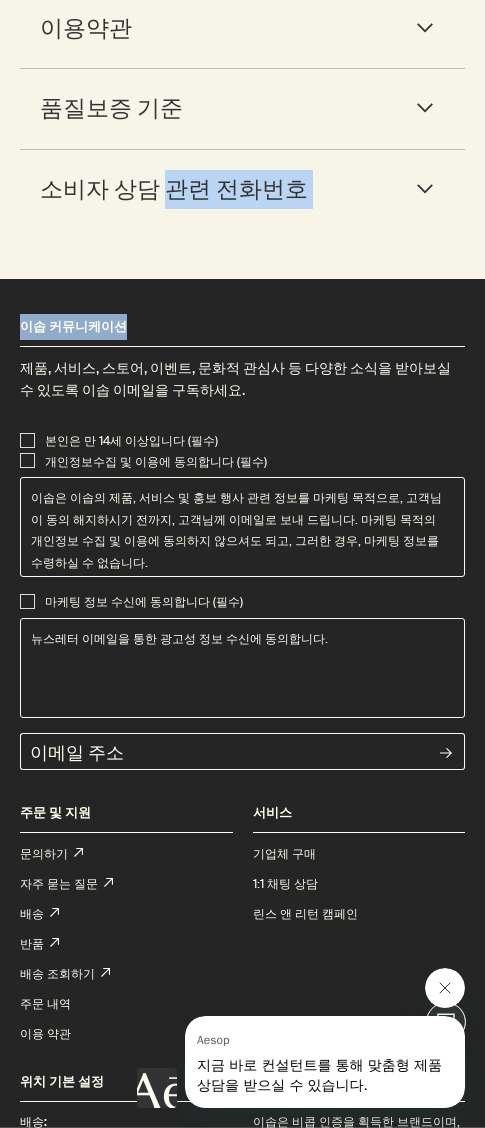 drag, startPoint x: 161, startPoint y: 694, endPoint x: 186, endPoint y: 752, distance: 63.15853 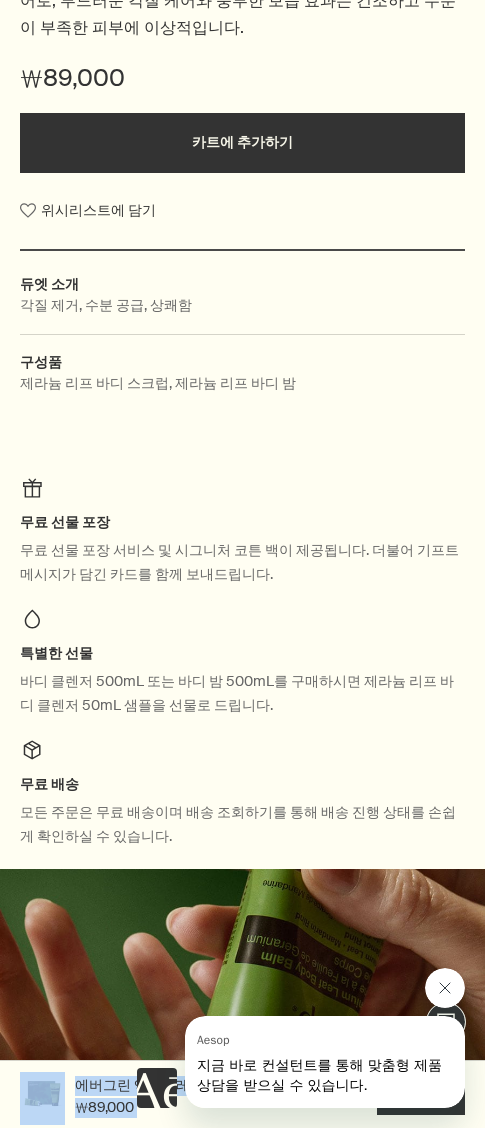 scroll, scrollTop: 747, scrollLeft: 0, axis: vertical 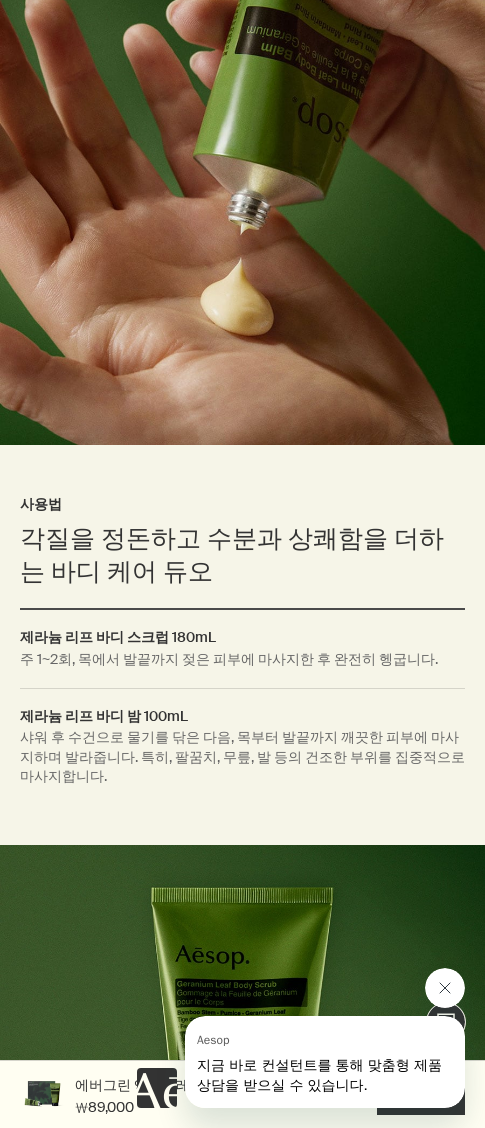 drag, startPoint x: 149, startPoint y: 588, endPoint x: 166, endPoint y: 556, distance: 36.23534 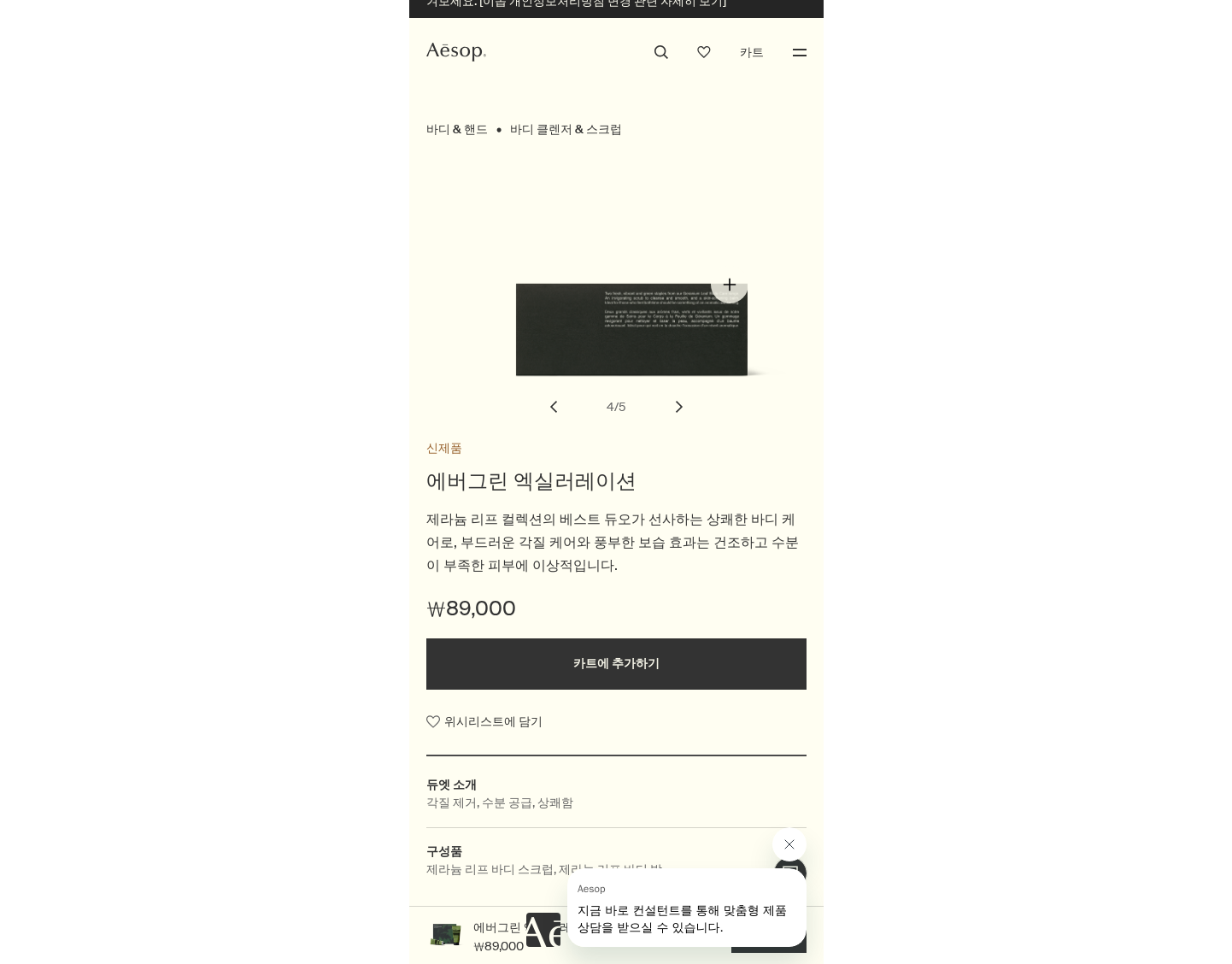 scroll, scrollTop: 0, scrollLeft: 0, axis: both 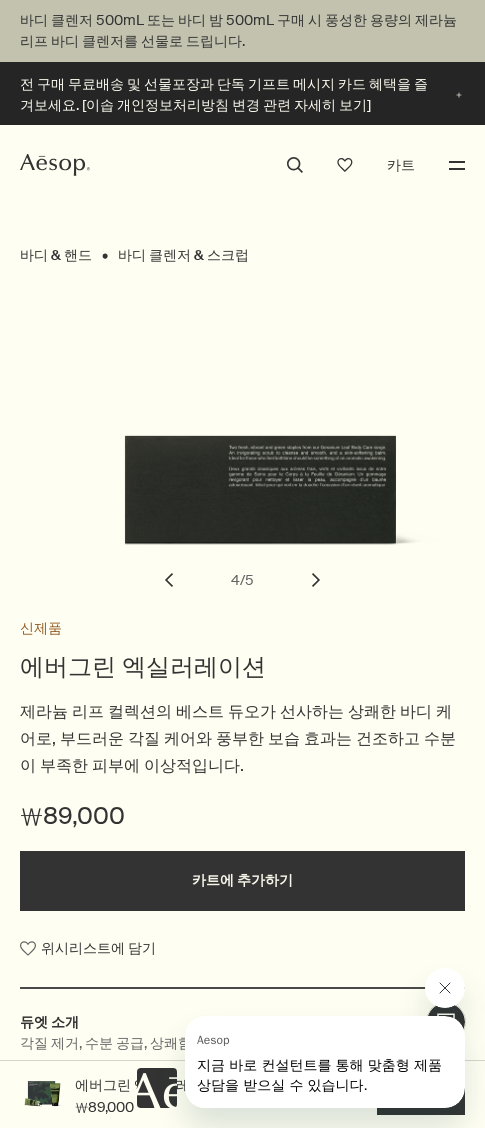 drag, startPoint x: 230, startPoint y: 767, endPoint x: 326, endPoint y: 748, distance: 97.862144 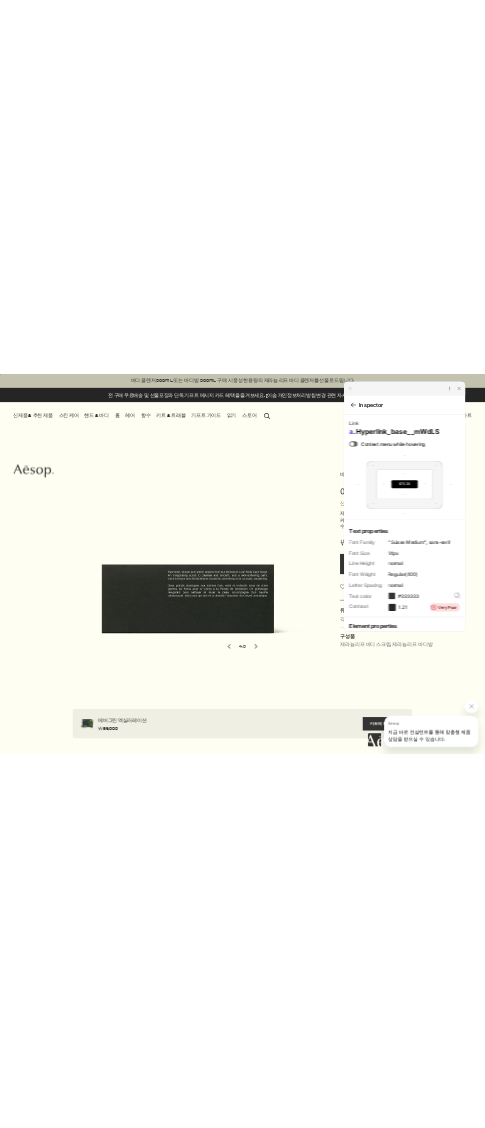 scroll, scrollTop: 0, scrollLeft: 0, axis: both 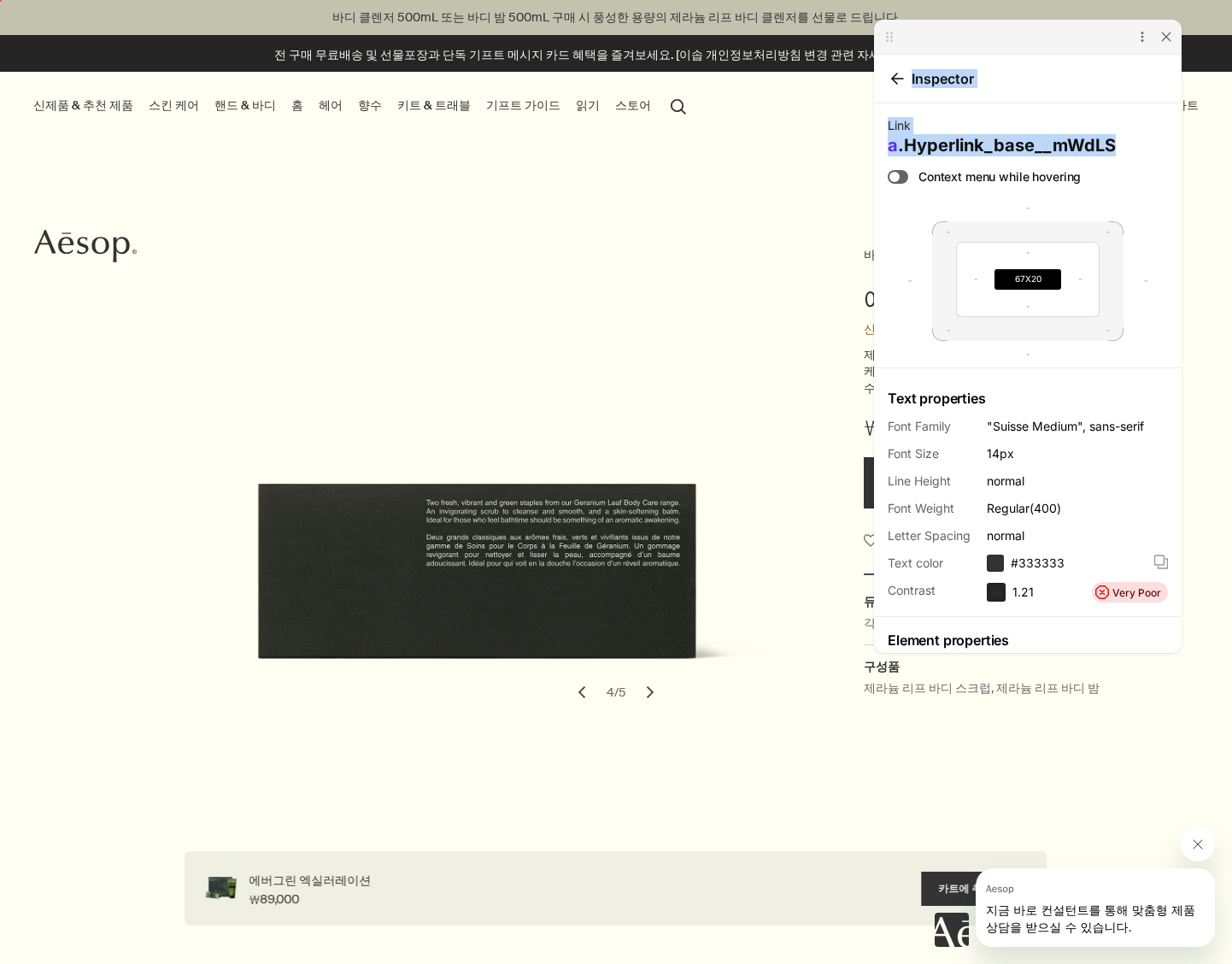 drag, startPoint x: 973, startPoint y: 47, endPoint x: 1176, endPoint y: 153, distance: 229.00873 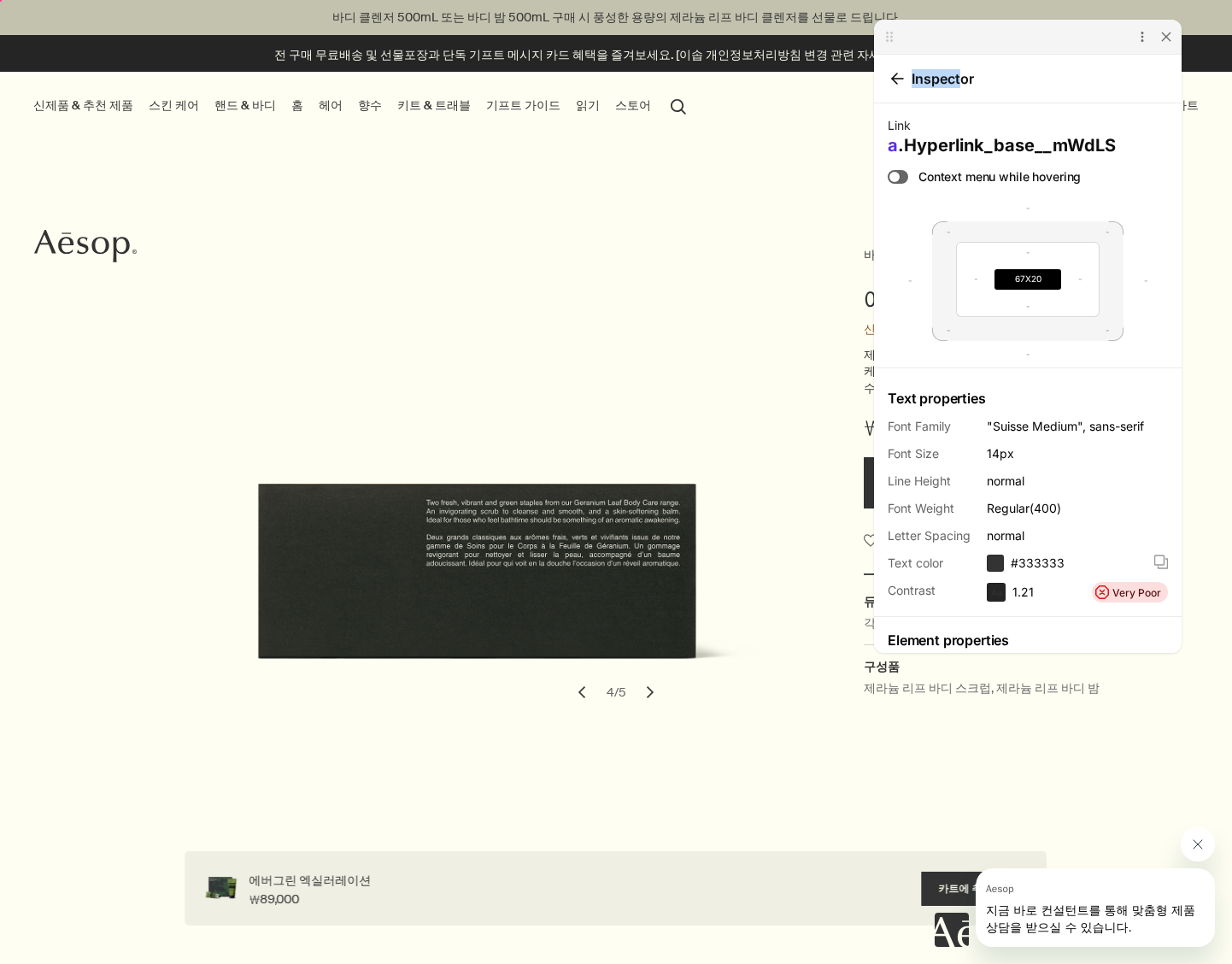 drag, startPoint x: 1046, startPoint y: 38, endPoint x: 930, endPoint y: 74, distance: 121.4578 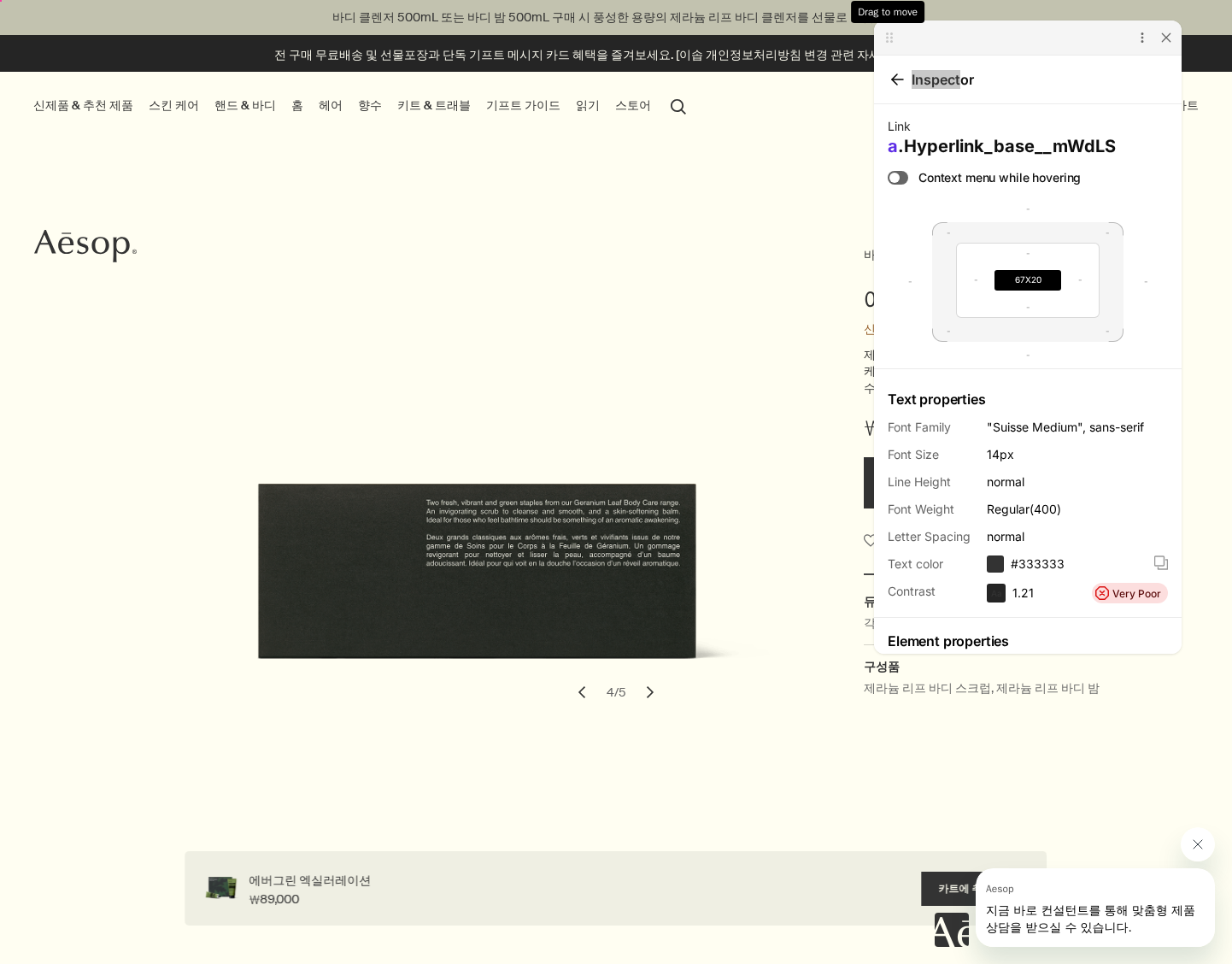 drag, startPoint x: 888, startPoint y: 38, endPoint x: 556, endPoint y: 201, distance: 369.85538 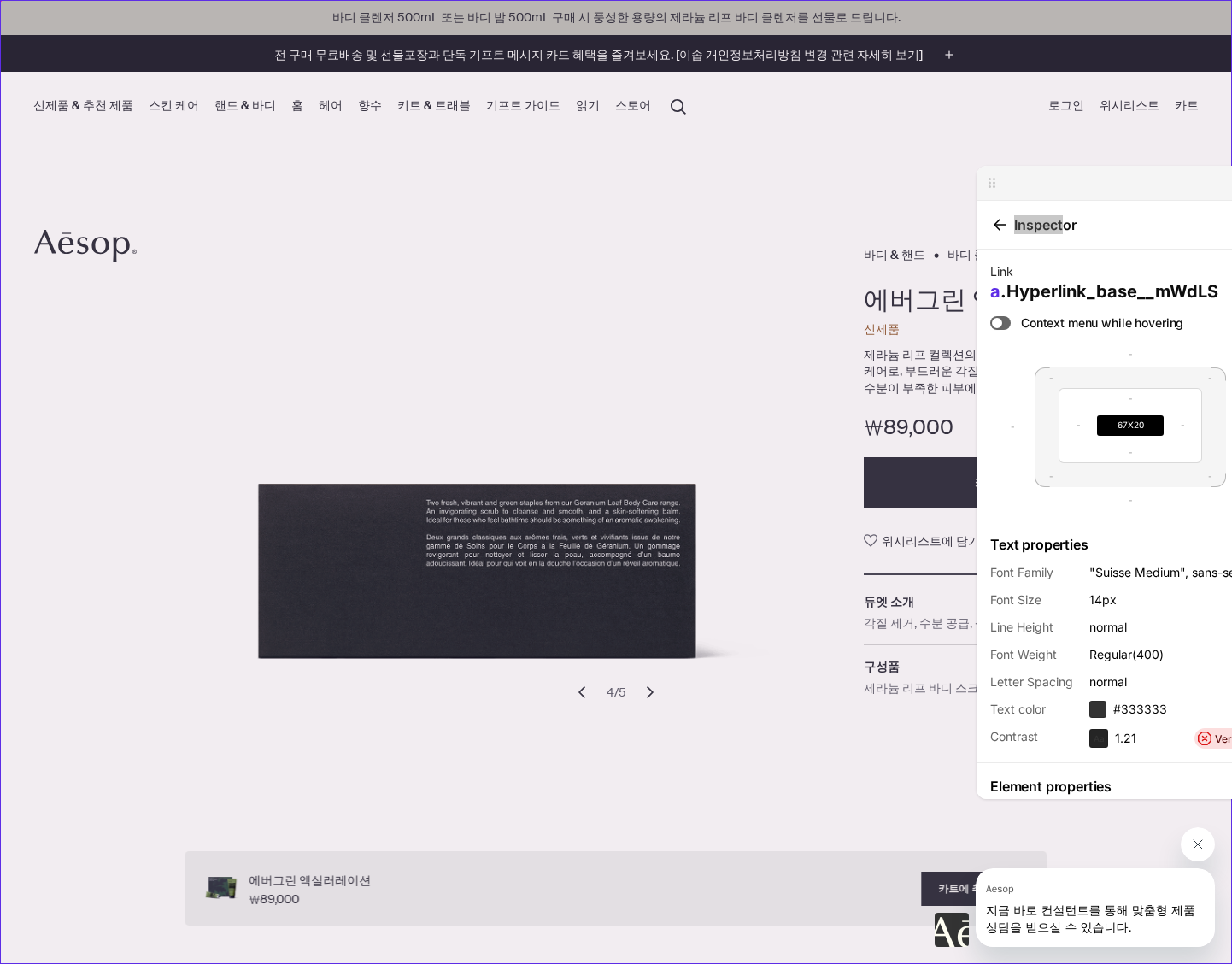 drag, startPoint x: 697, startPoint y: 102, endPoint x: 1364, endPoint y: 229, distance: 678.9831 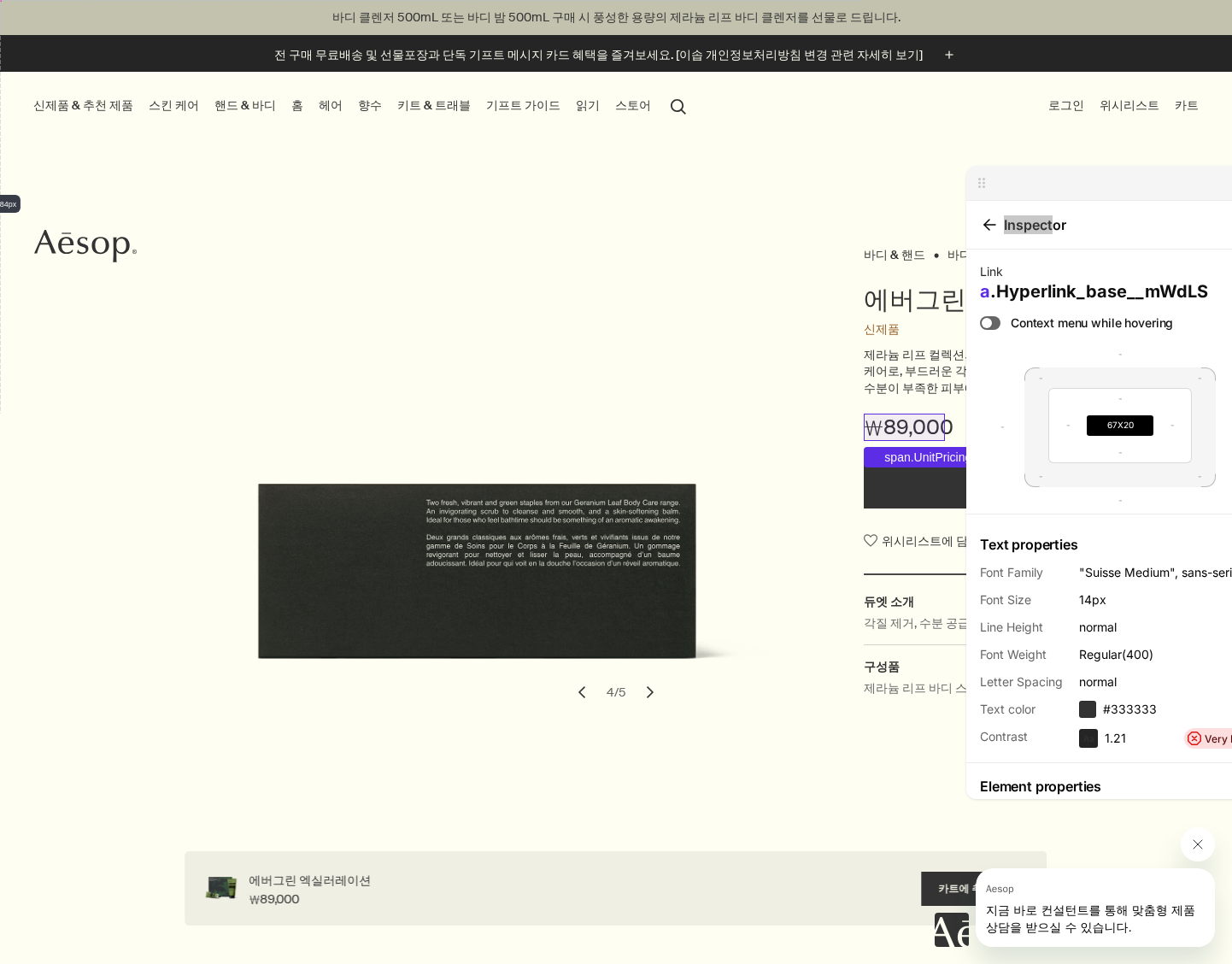 click on "₩89,000" at bounding box center (908, 427) 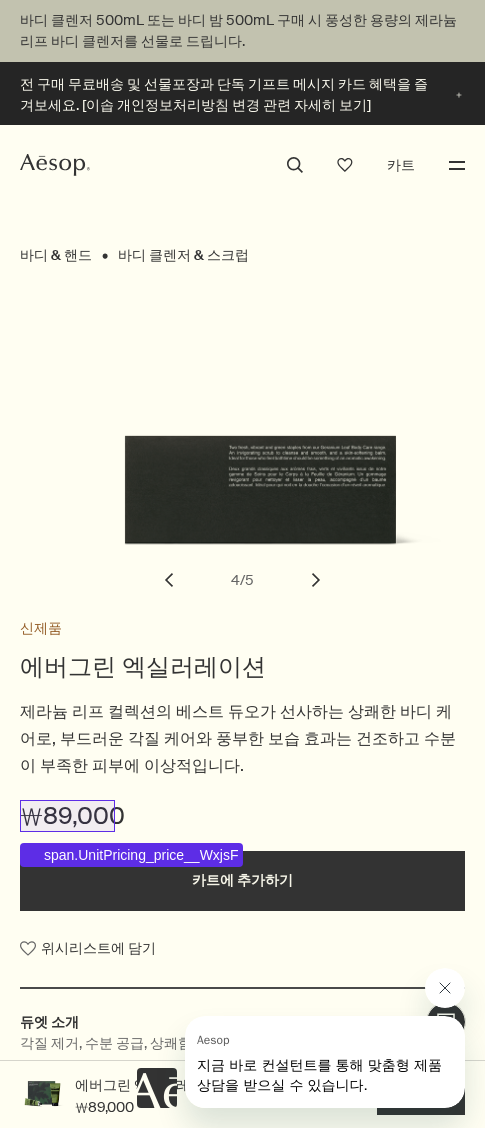 click on "₩89,000" at bounding box center (72, 816) 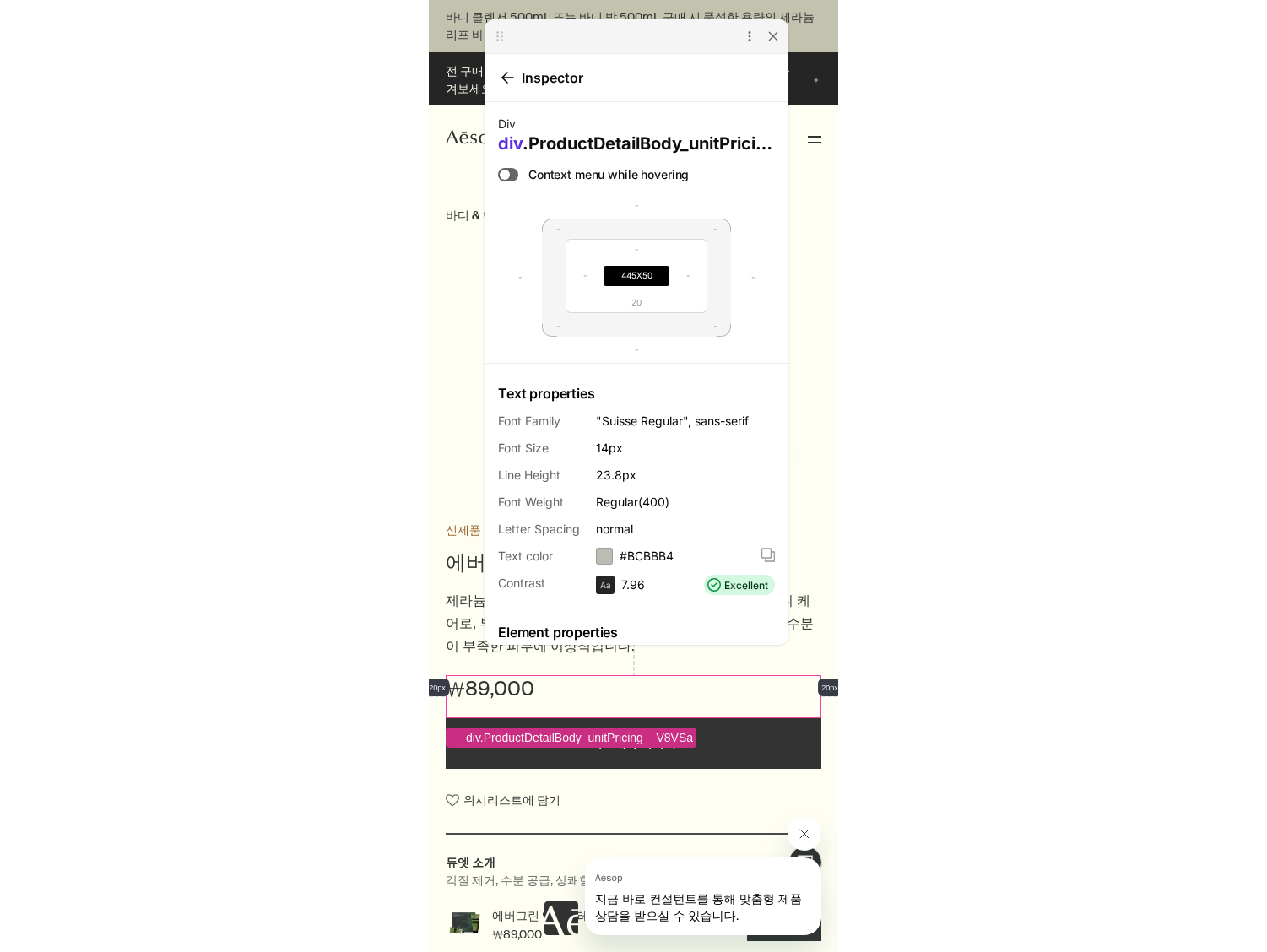 scroll, scrollTop: 0, scrollLeft: 0, axis: both 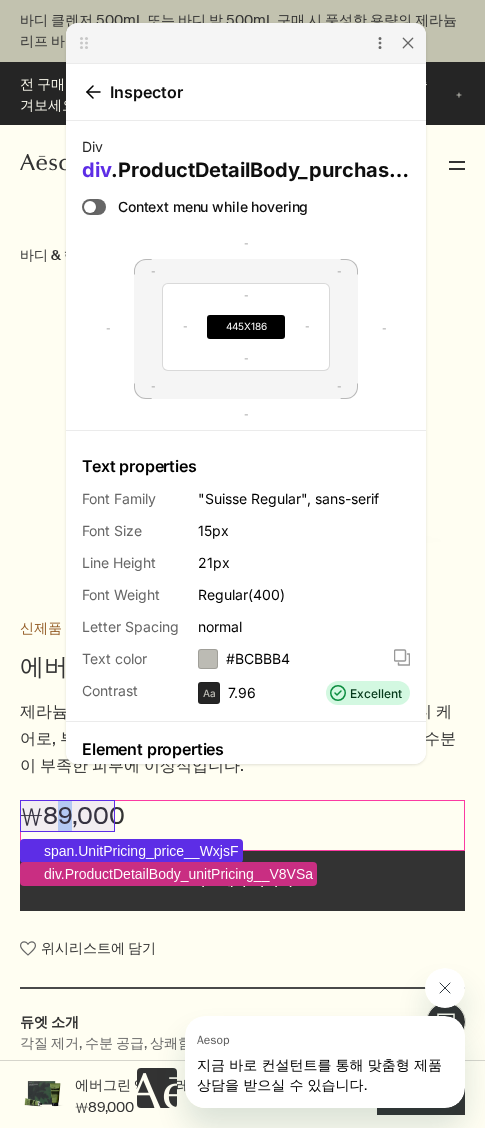 click on "₩89,000" at bounding box center (72, 816) 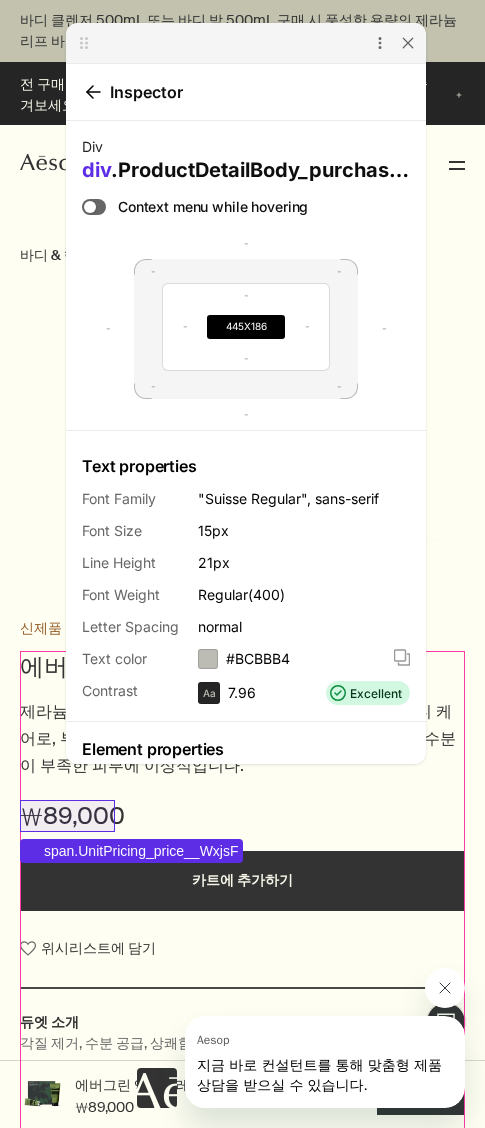 click on "₩89,000" at bounding box center [72, 816] 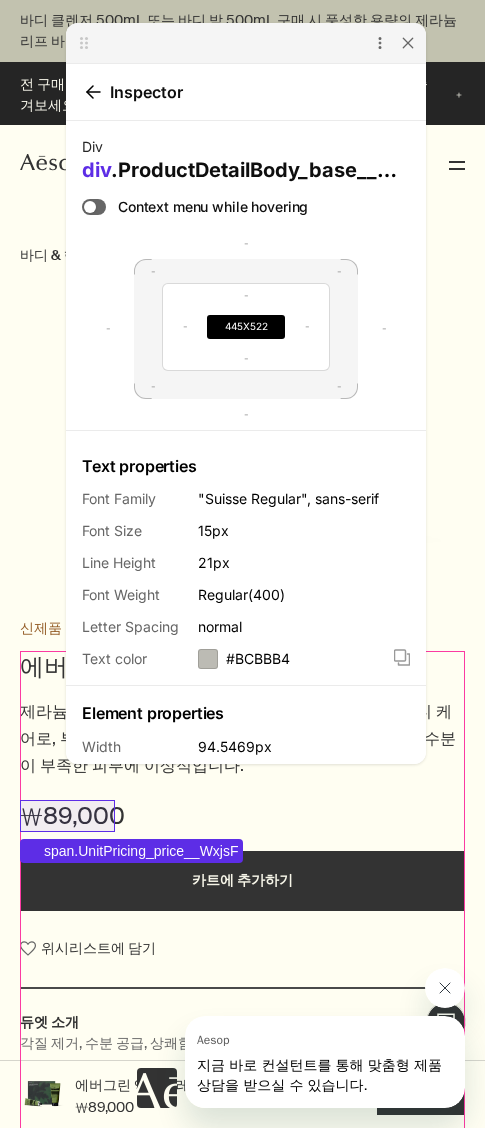 click on "₩89,000" at bounding box center [72, 816] 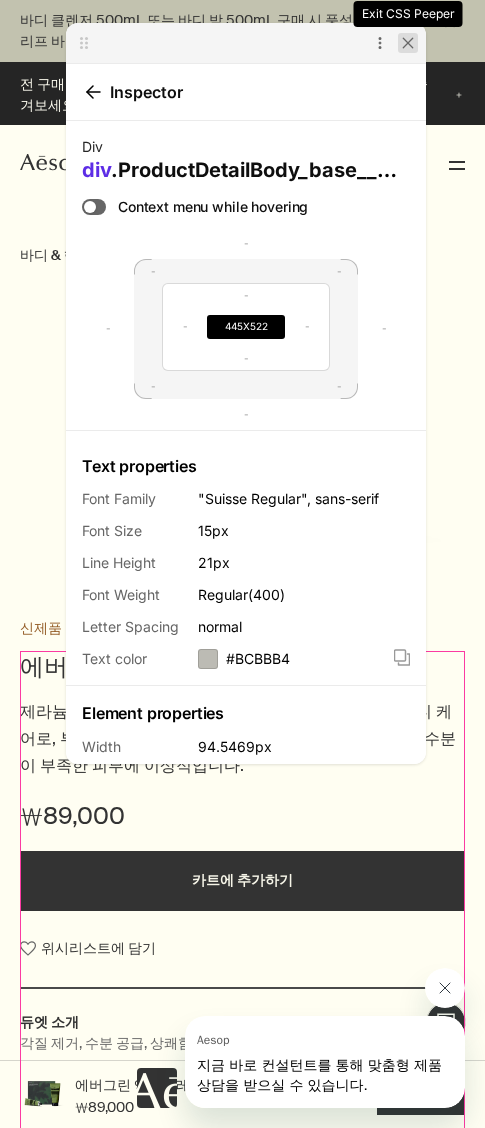 click at bounding box center [408, 43] 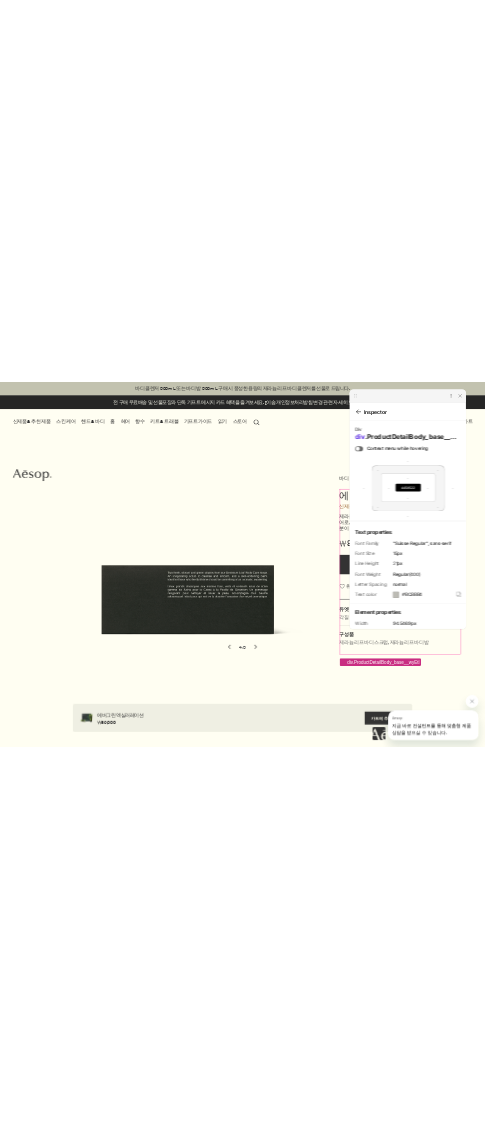 scroll, scrollTop: 0, scrollLeft: 0, axis: both 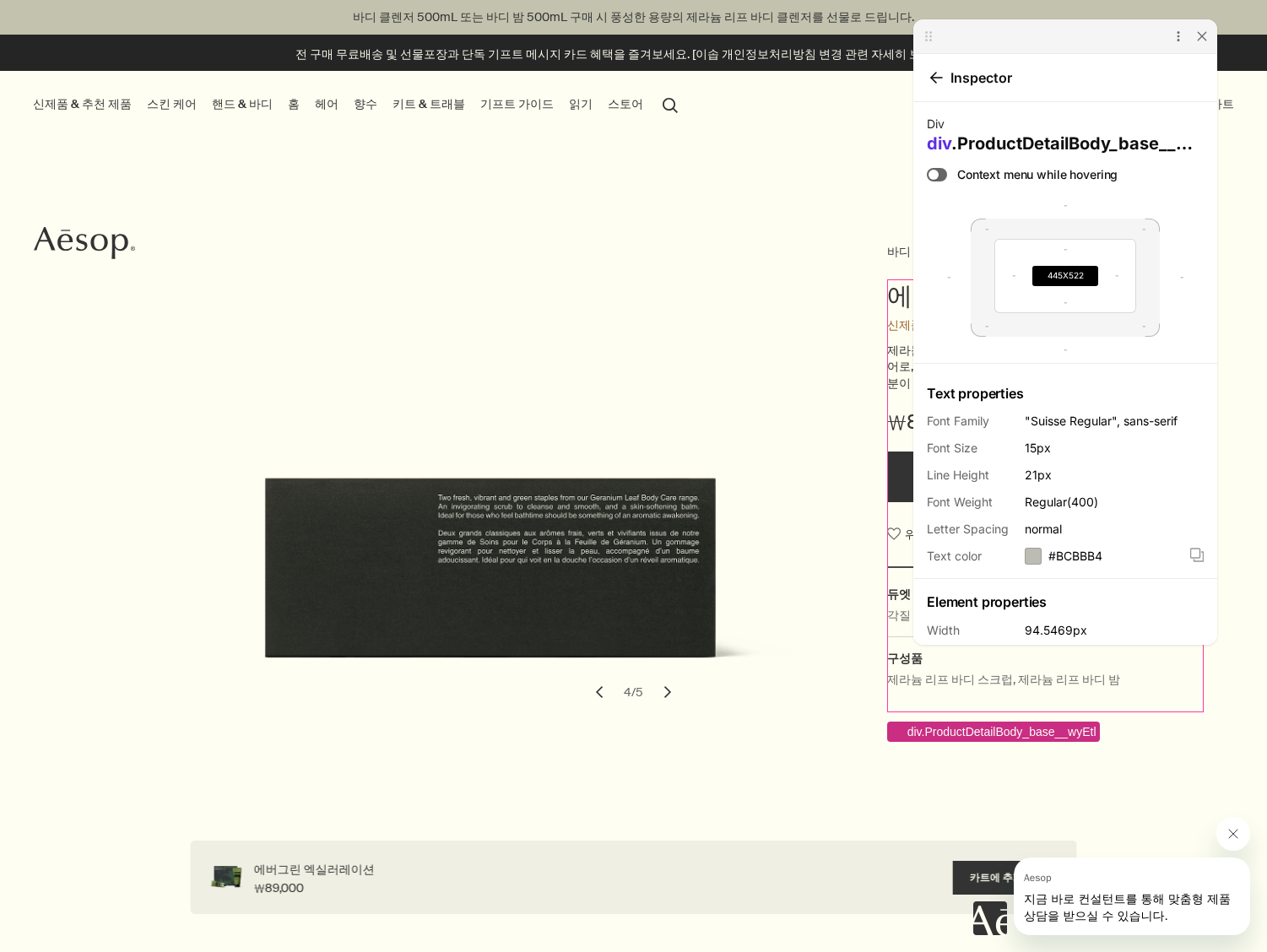 drag, startPoint x: 950, startPoint y: 41, endPoint x: 938, endPoint y: 44, distance: 12.36932 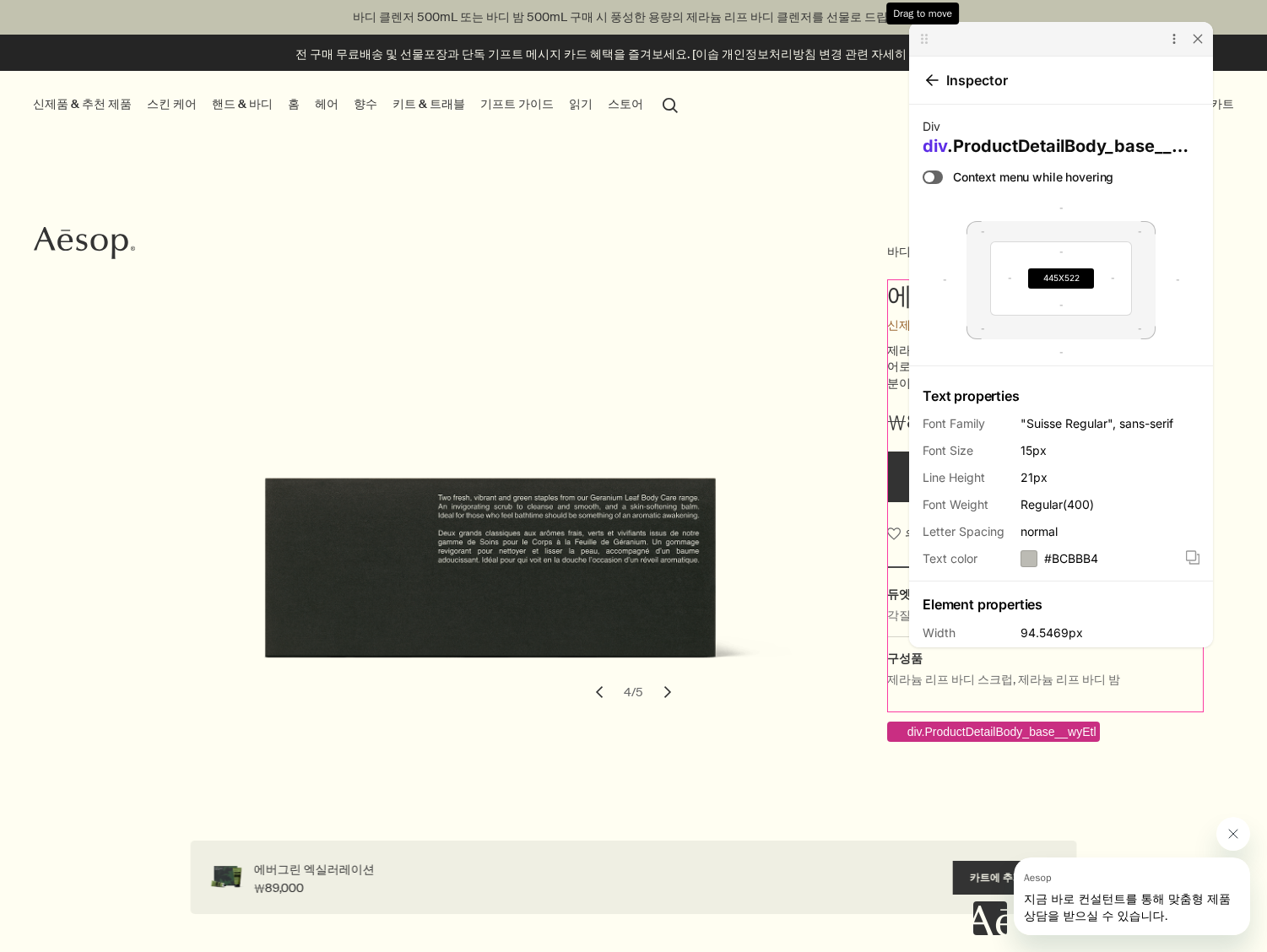 drag, startPoint x: 929, startPoint y: 41, endPoint x: 290, endPoint y: 273, distance: 679.8125 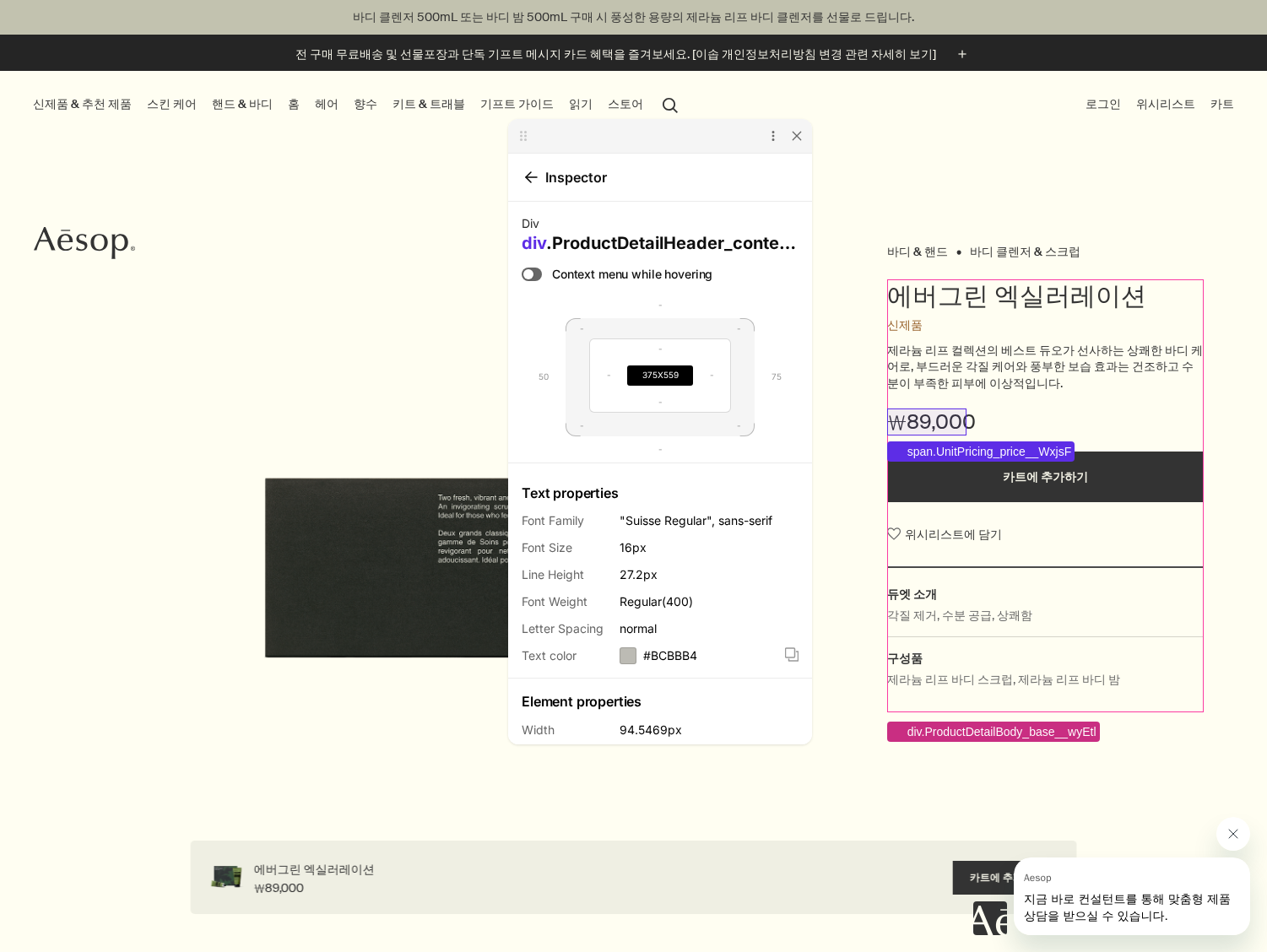 click on "₩89,000" at bounding box center (931, 422) 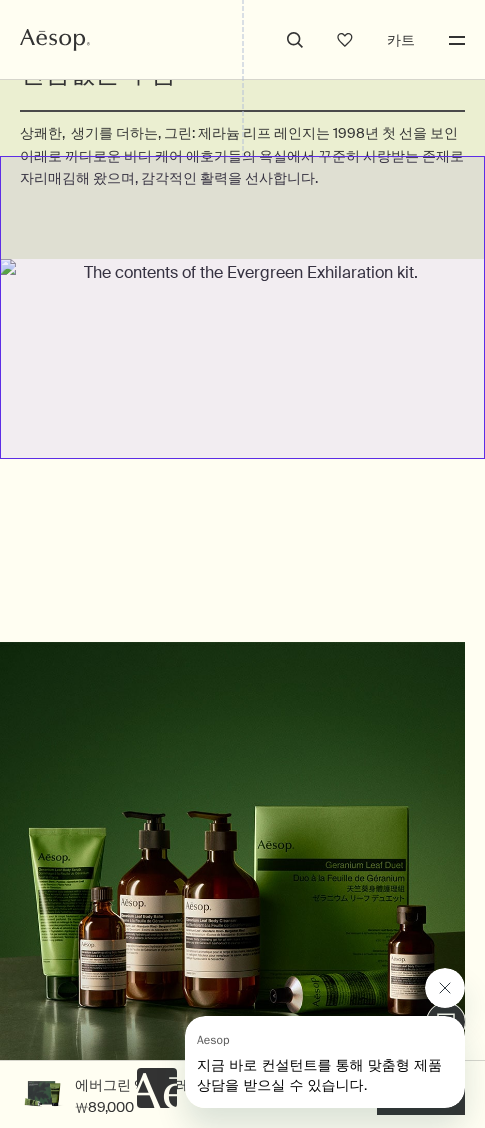 scroll, scrollTop: 2900, scrollLeft: 0, axis: vertical 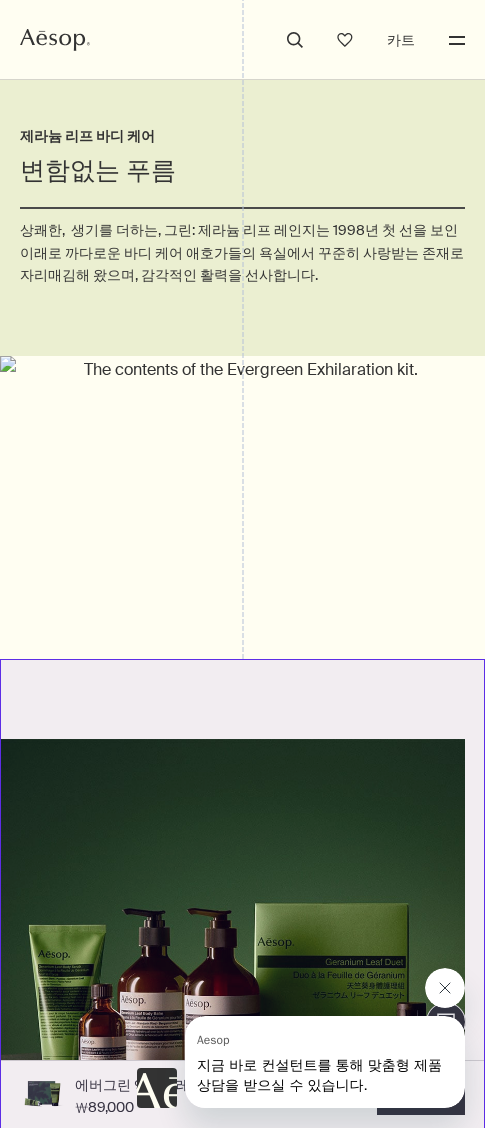 drag, startPoint x: 136, startPoint y: 716, endPoint x: 236, endPoint y: 710, distance: 100.17984 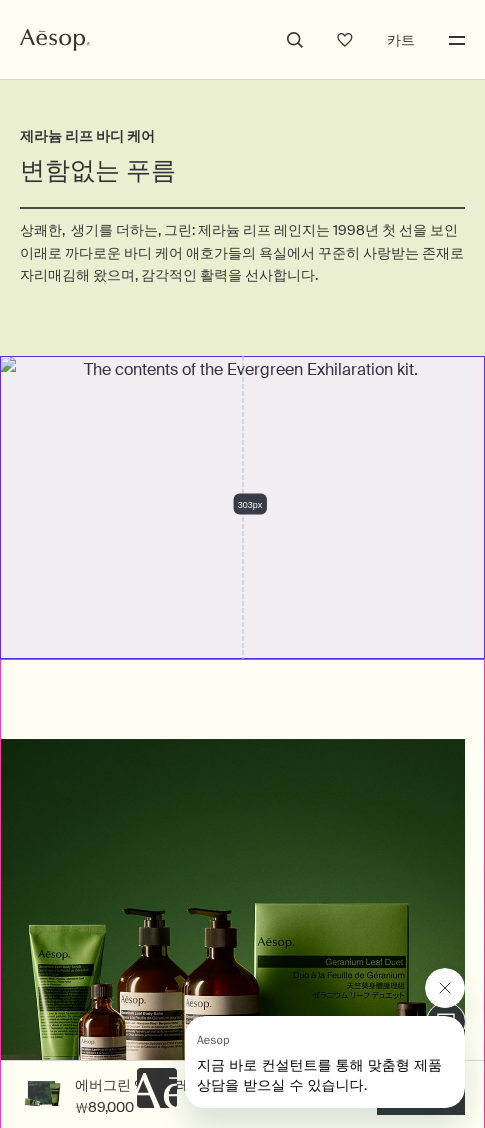 click at bounding box center [242, 507] 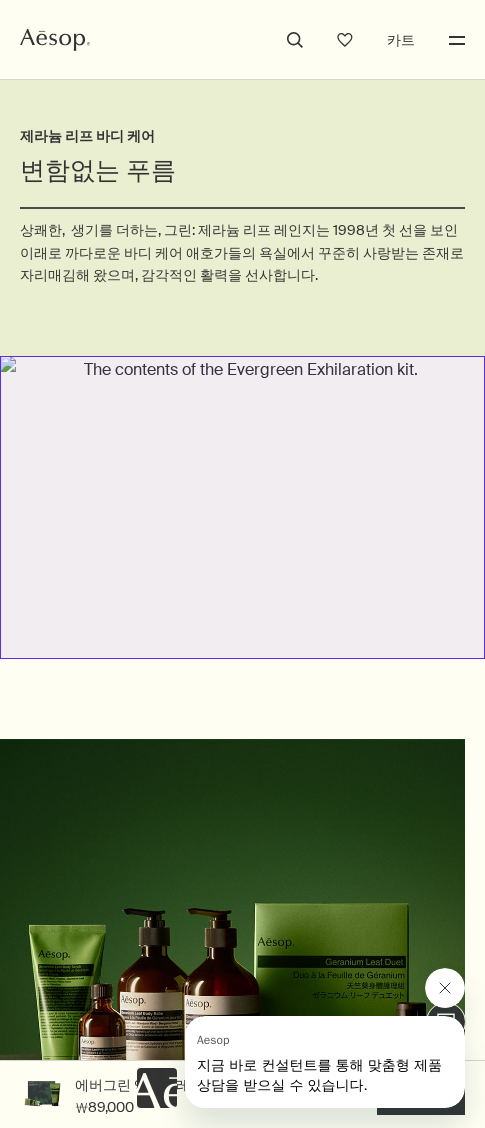 drag, startPoint x: 162, startPoint y: 550, endPoint x: 200, endPoint y: 528, distance: 43.908997 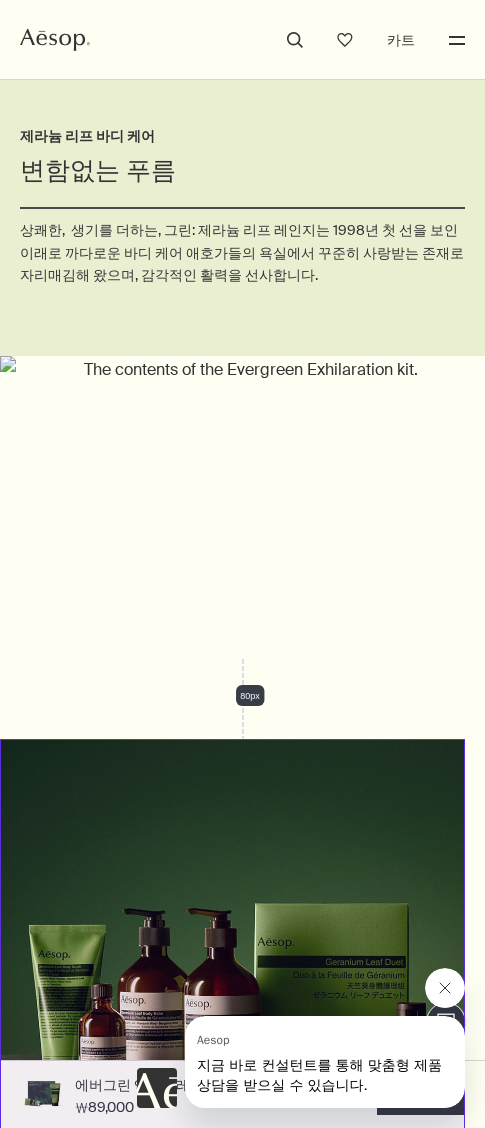 click at bounding box center (232, 971) 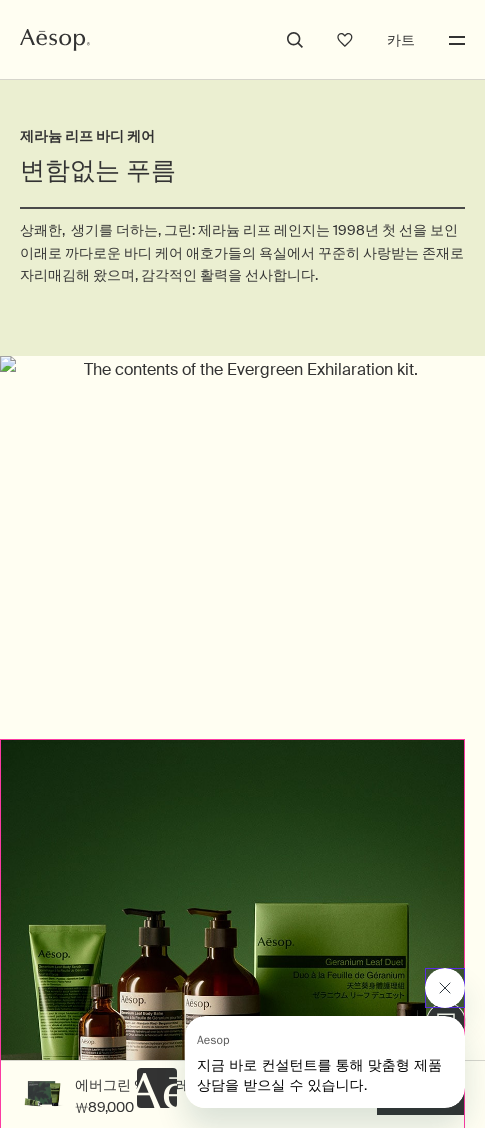 click at bounding box center (445, 988) 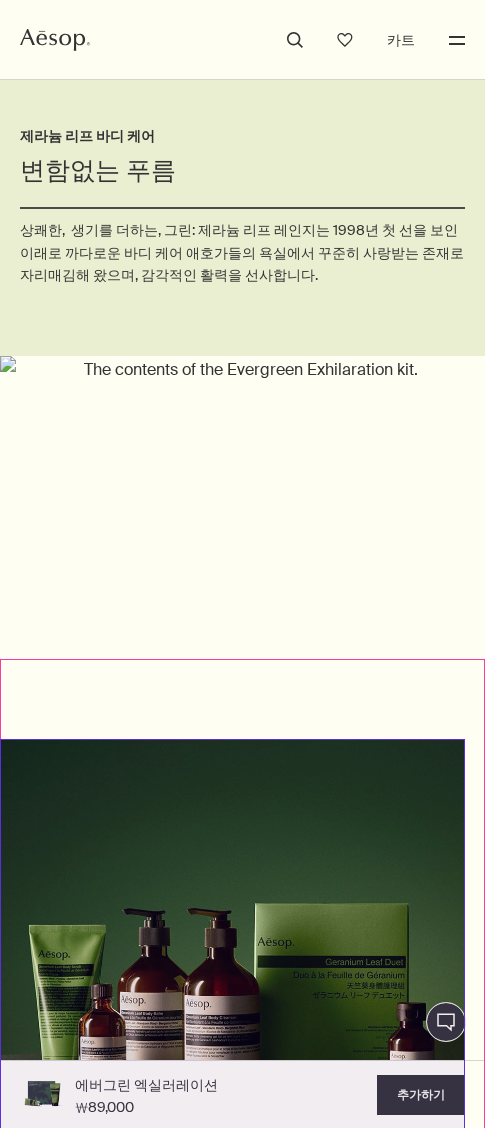 drag, startPoint x: 157, startPoint y: 666, endPoint x: 160, endPoint y: 817, distance: 151.0298 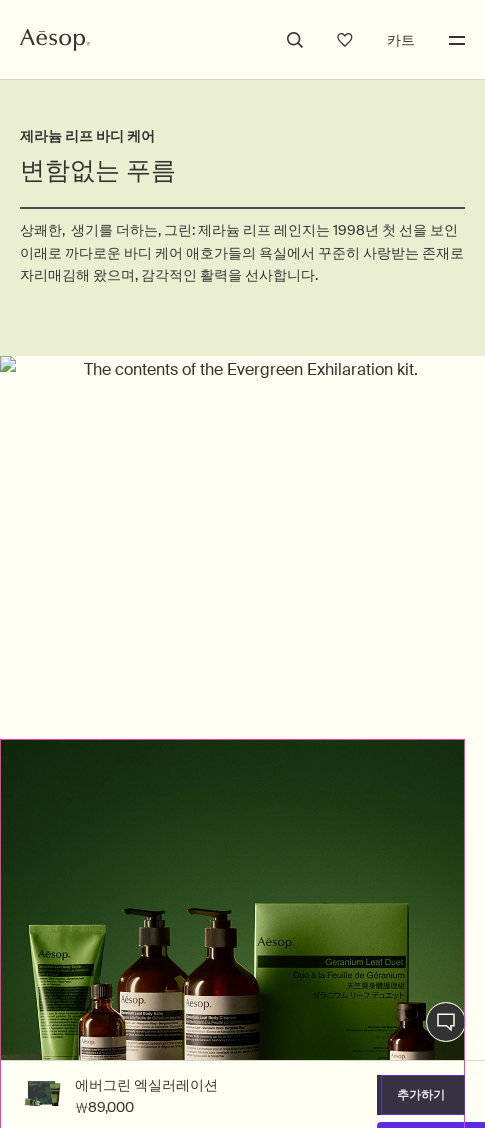 click on "추가하기 카트에 추가하기" at bounding box center (421, 1095) 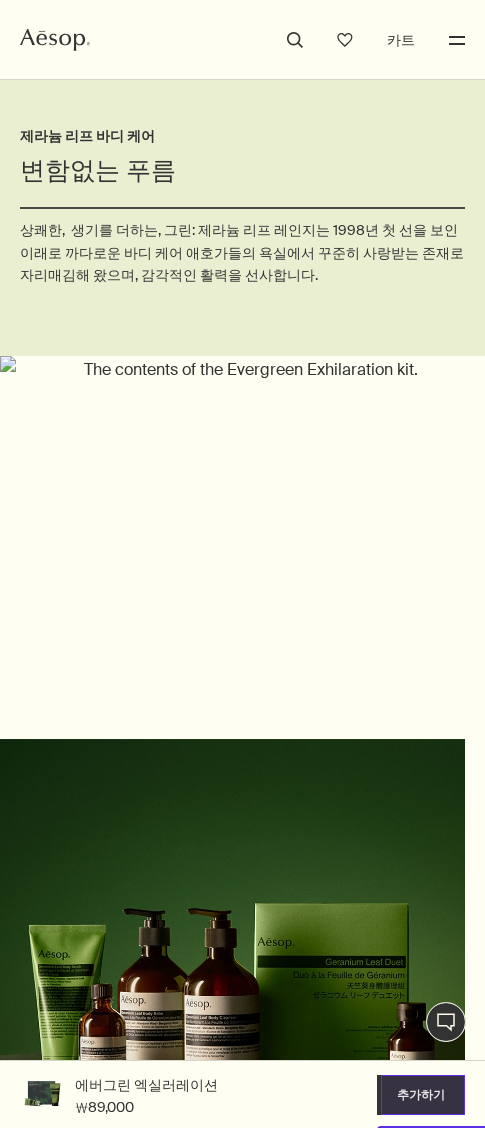 click on "추가하기 카트에 추가하기" at bounding box center (421, 1095) 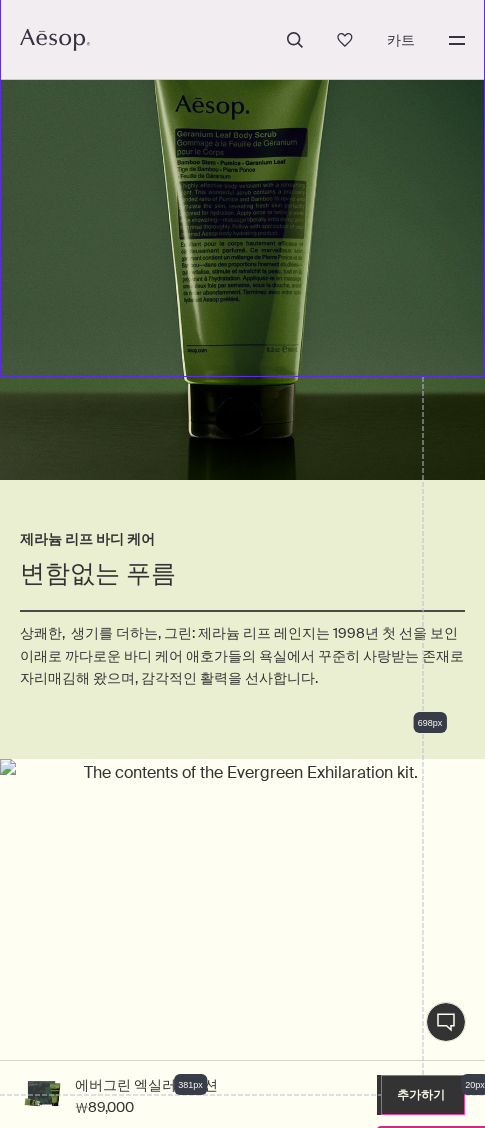 scroll, scrollTop: 2300, scrollLeft: 0, axis: vertical 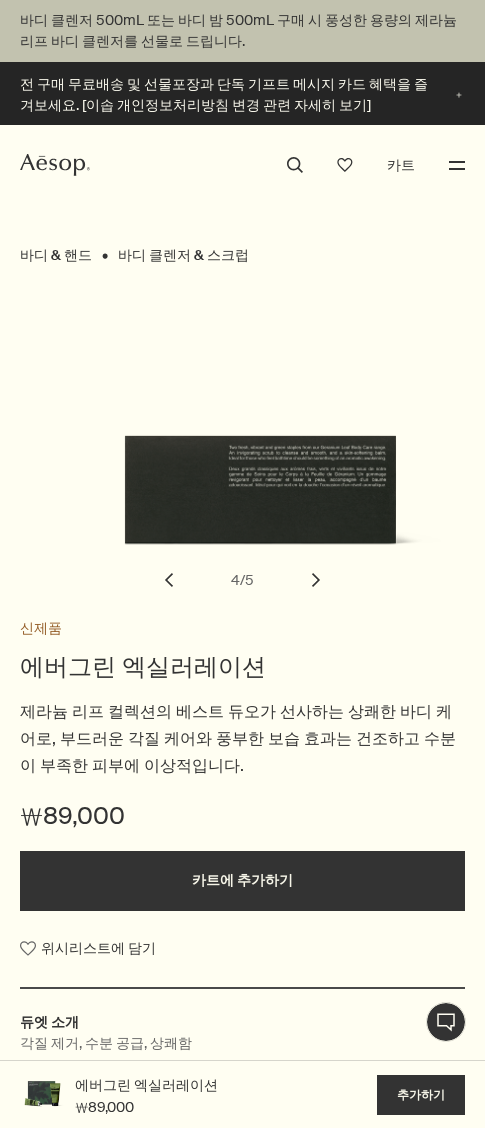 drag, startPoint x: 465, startPoint y: 134, endPoint x: 457, endPoint y: 168, distance: 34.928497 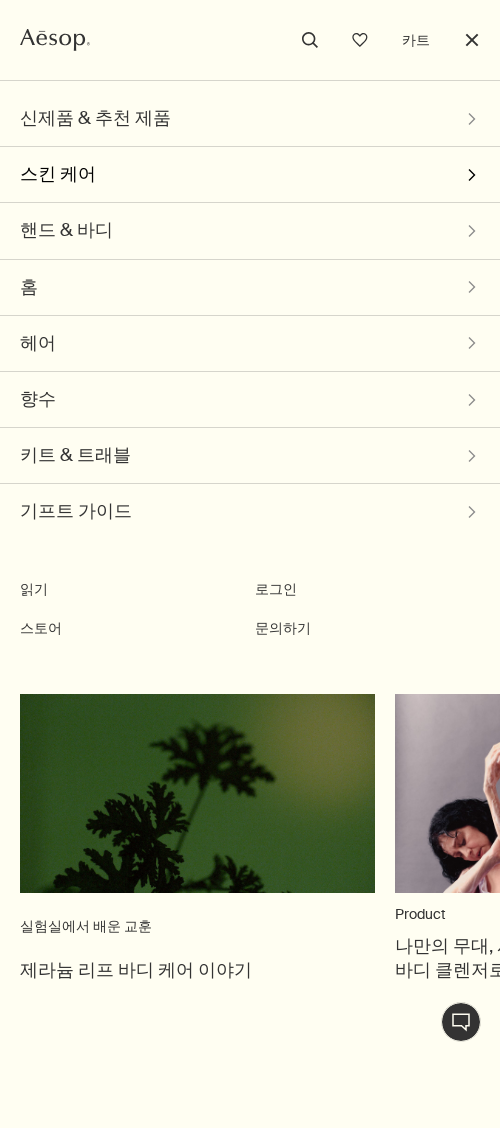 click on "스킨 케어 chevron" at bounding box center (250, 174) 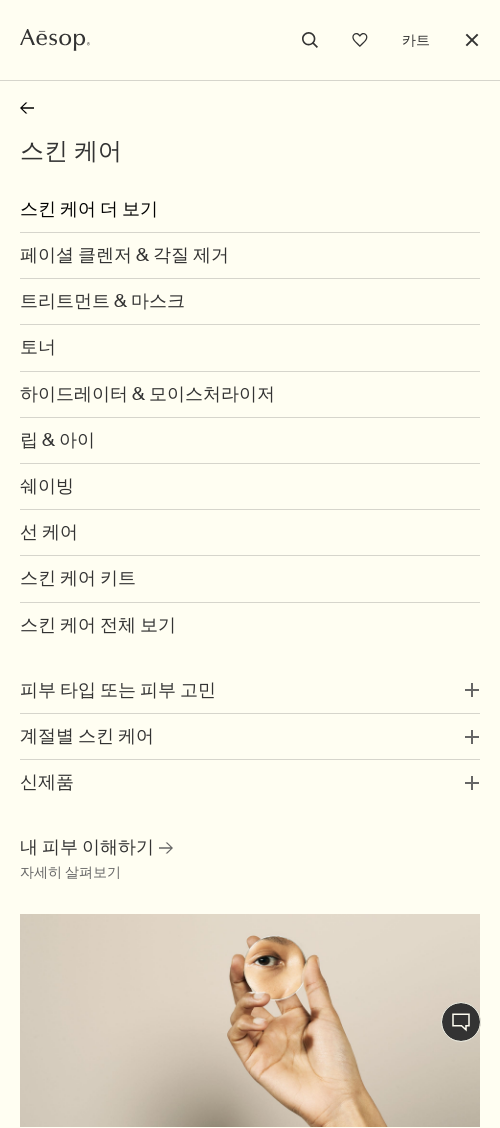 click on "스킨 케어 더 보기" at bounding box center [250, 210] 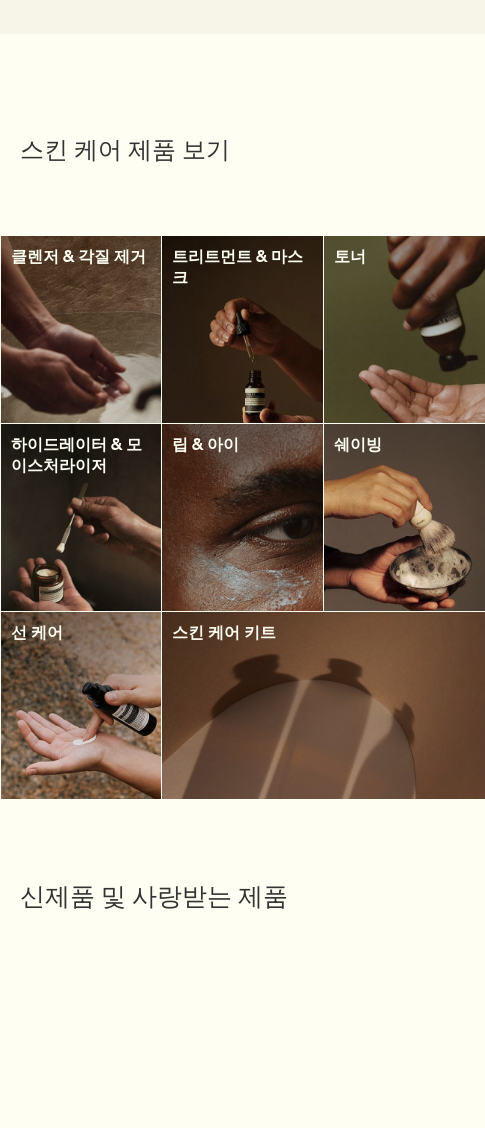 scroll, scrollTop: 0, scrollLeft: 0, axis: both 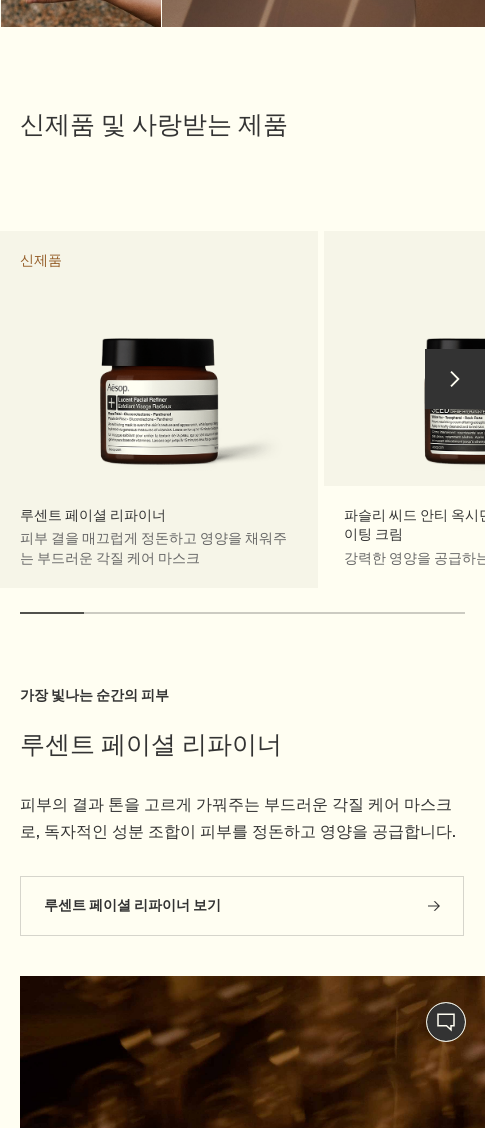 click on "루센트 페이셜 리파이너 피부 결을 매끄럽게 정돈하고 영양을 채워주는 부드러운 각질 케어 마스크 신제품" at bounding box center (159, 409) 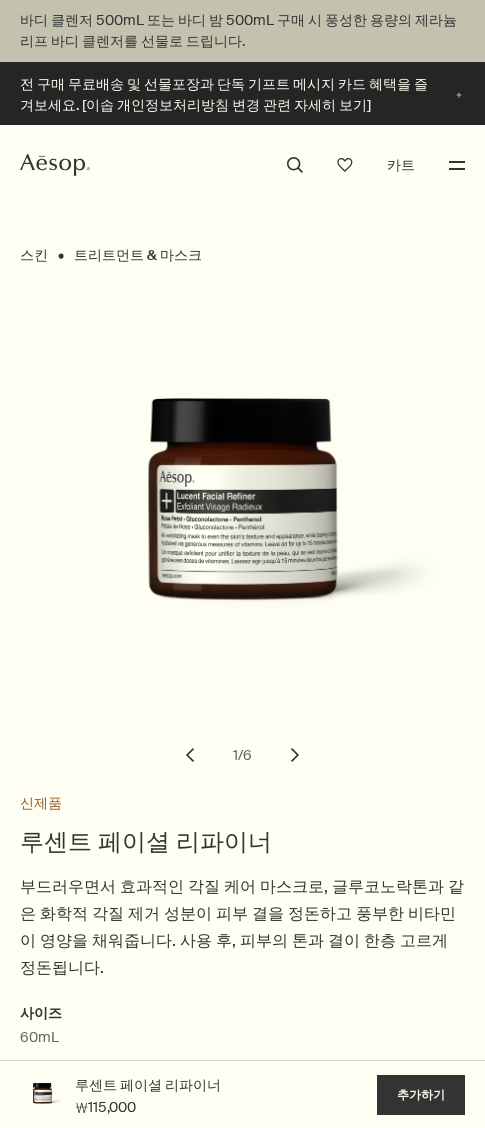 scroll, scrollTop: 171, scrollLeft: 0, axis: vertical 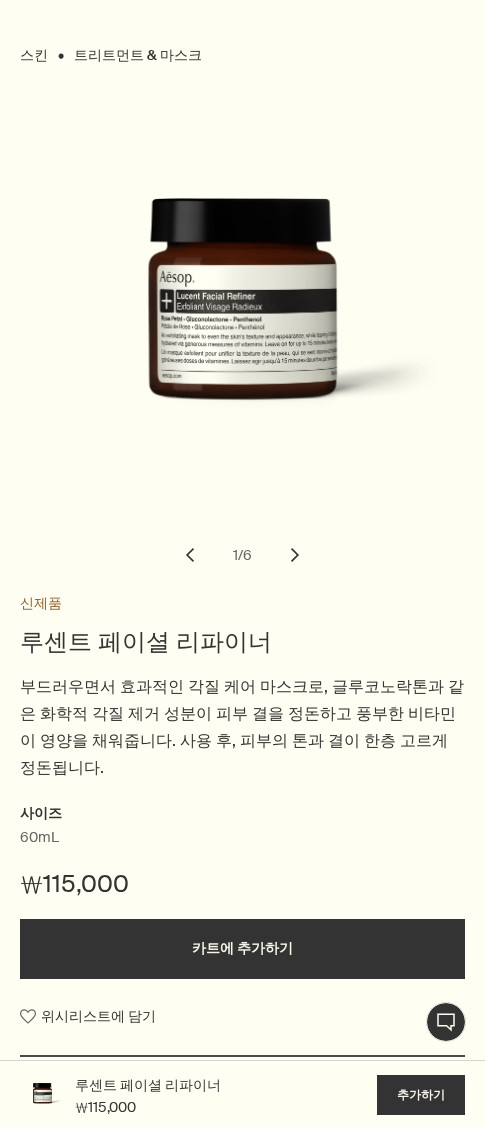 click on "추가하기 카트에 추가하기" at bounding box center [421, 1095] 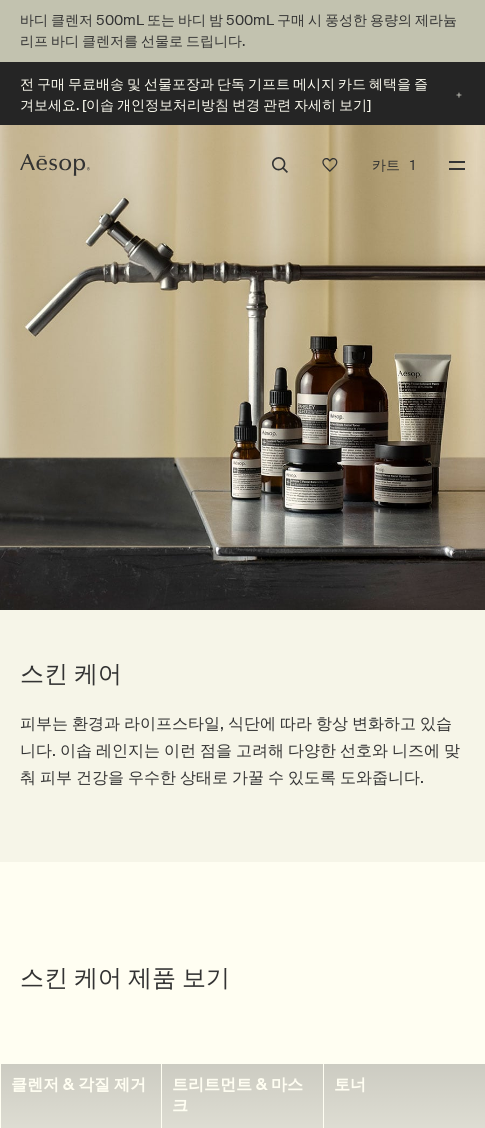 scroll, scrollTop: 0, scrollLeft: 0, axis: both 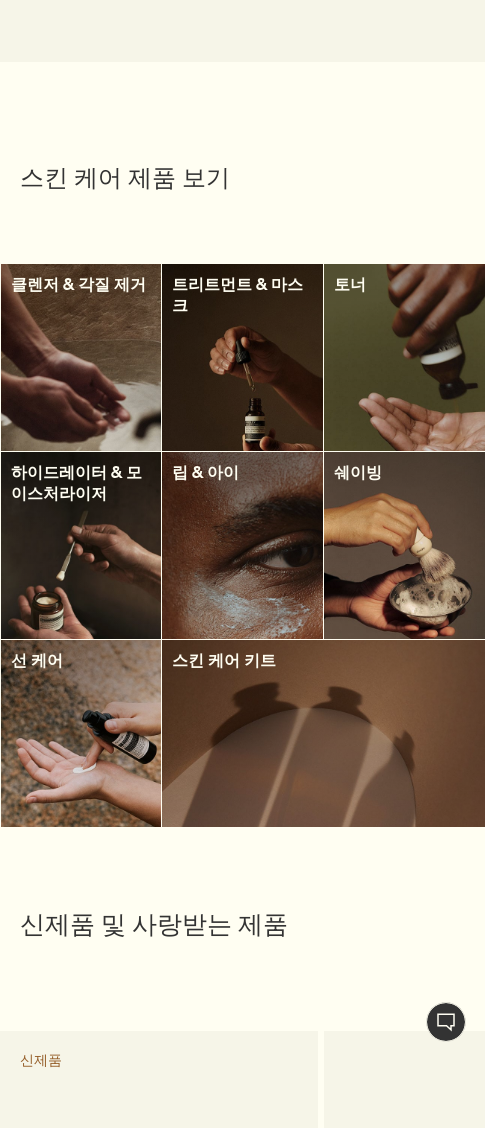 click at bounding box center [404, 545] 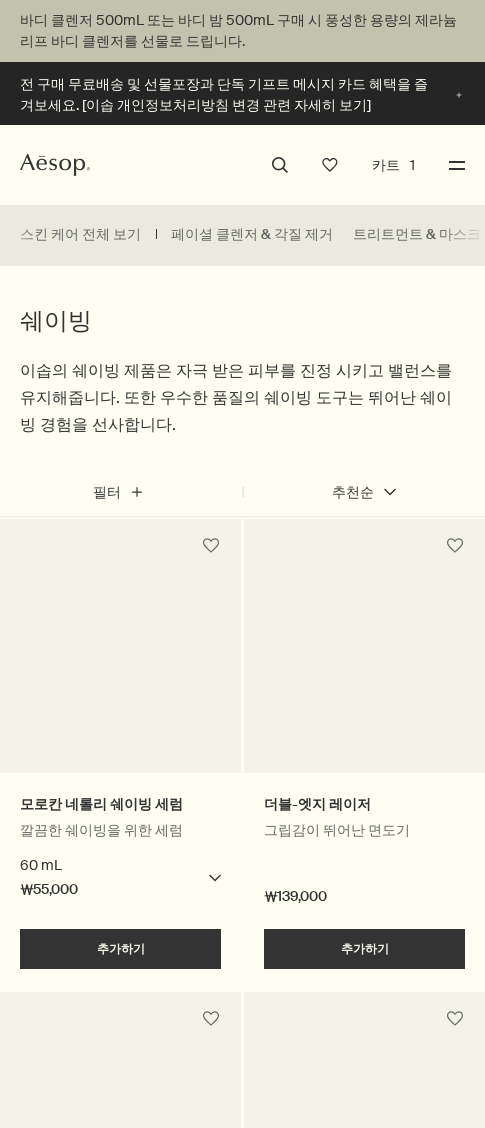 scroll, scrollTop: 0, scrollLeft: 0, axis: both 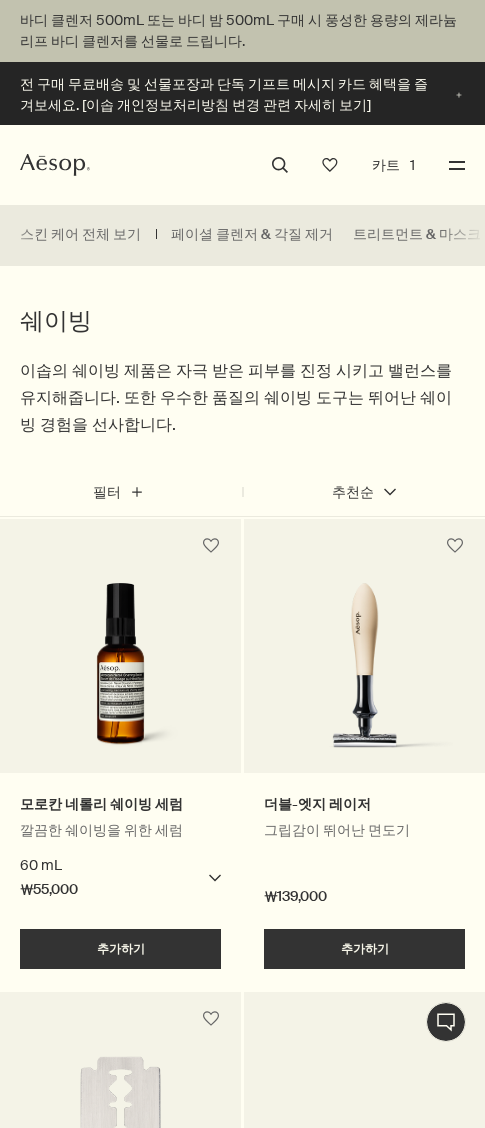 click on "추가하기 카트에 추가하기" at bounding box center (364, 949) 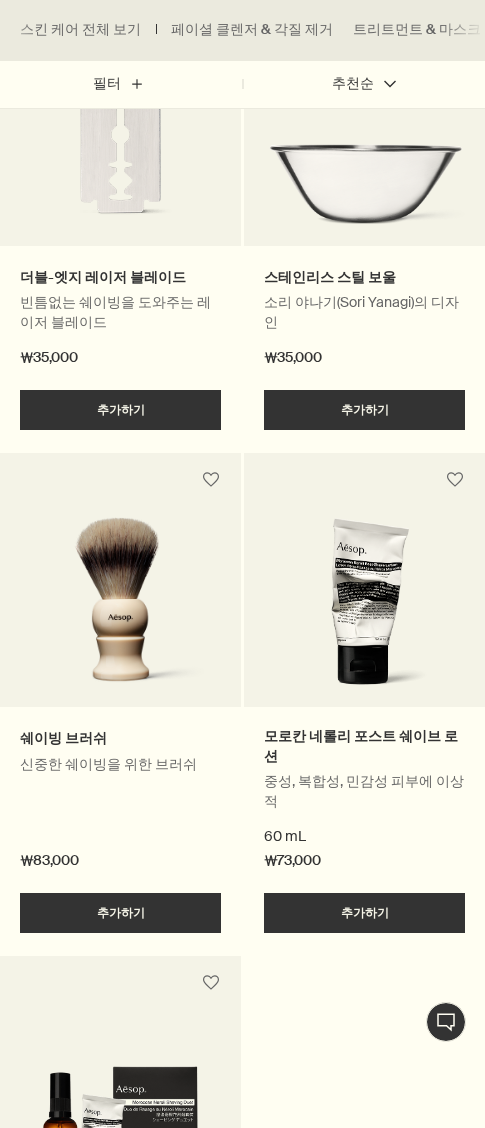 scroll, scrollTop: 1500, scrollLeft: 0, axis: vertical 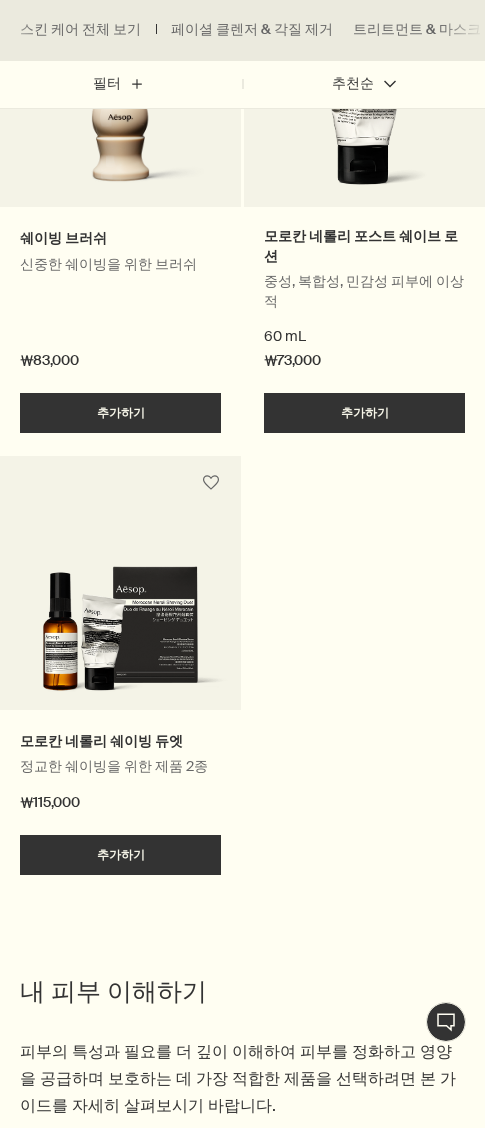 click at bounding box center (120, 633) 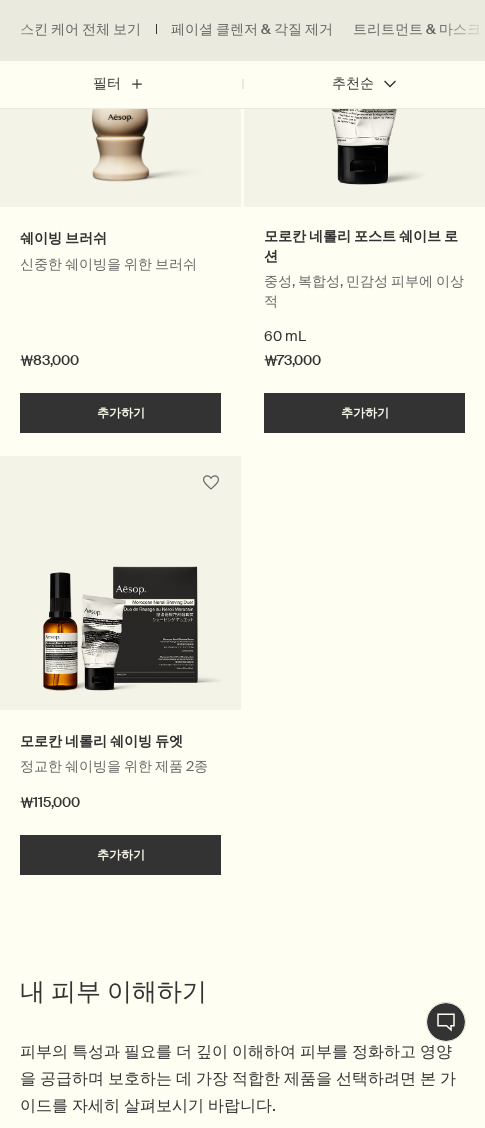 click at bounding box center (120, 633) 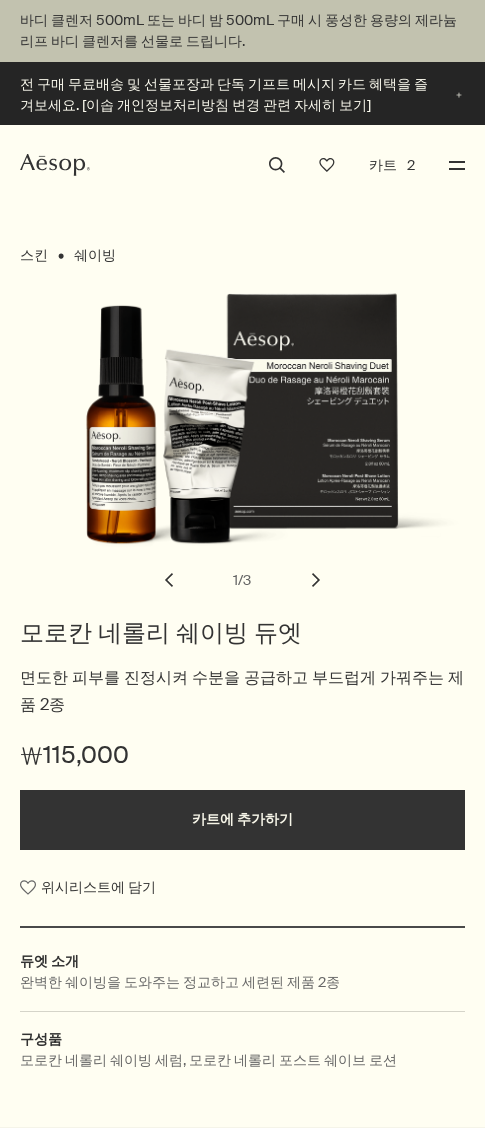 scroll, scrollTop: 0, scrollLeft: 0, axis: both 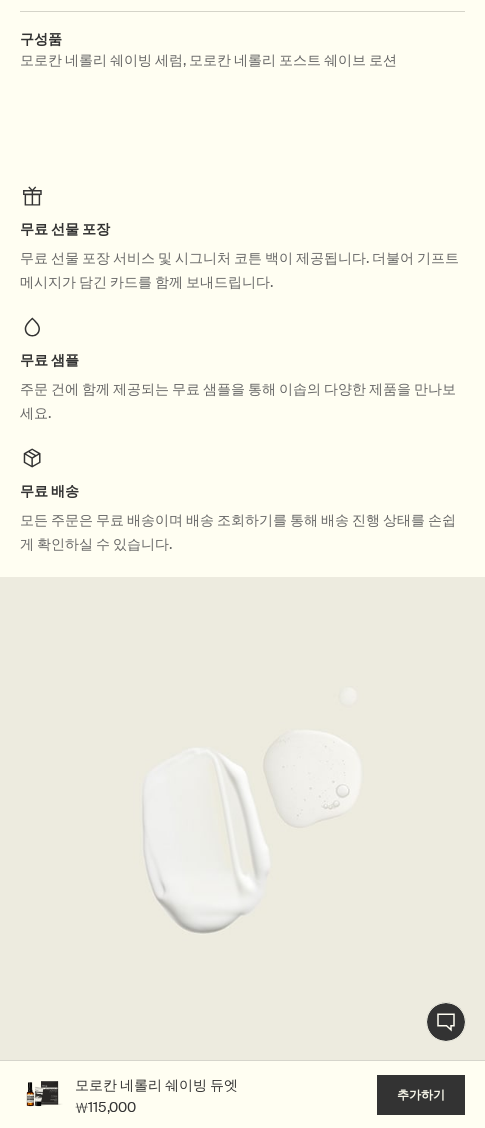 click on "추가하기 카트에 추가하기" at bounding box center (421, 1095) 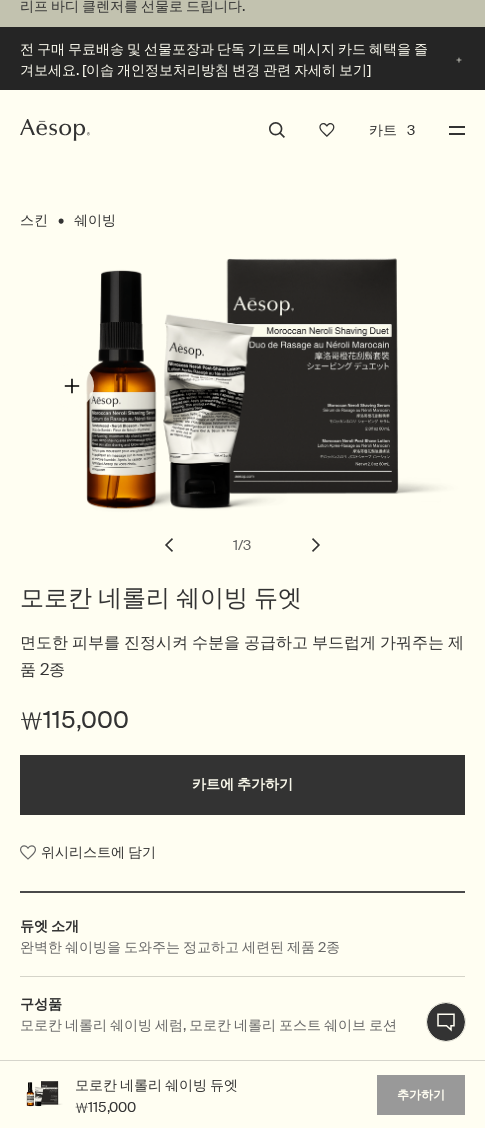 scroll, scrollTop: 0, scrollLeft: 0, axis: both 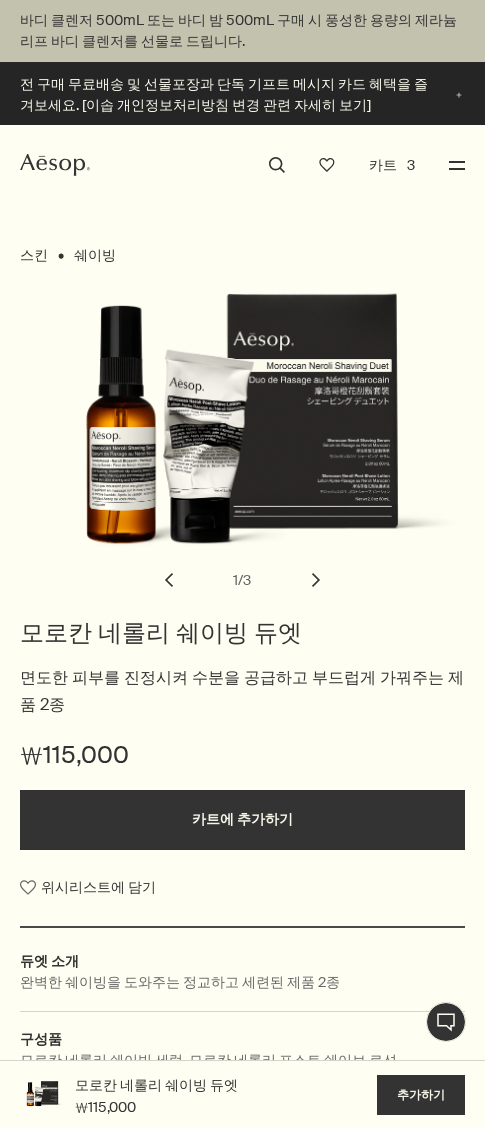 click on "스킨" at bounding box center (34, 255) 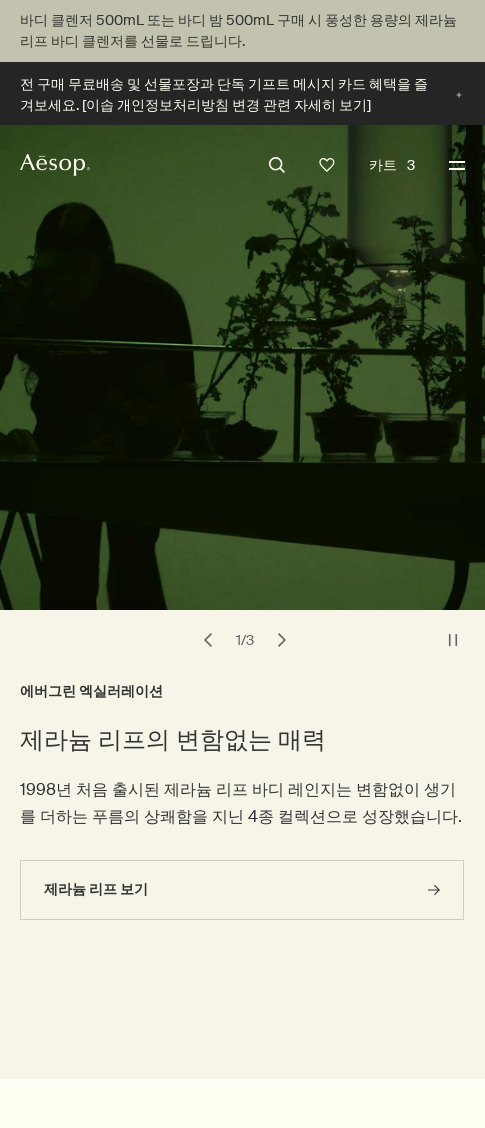 scroll, scrollTop: 0, scrollLeft: 0, axis: both 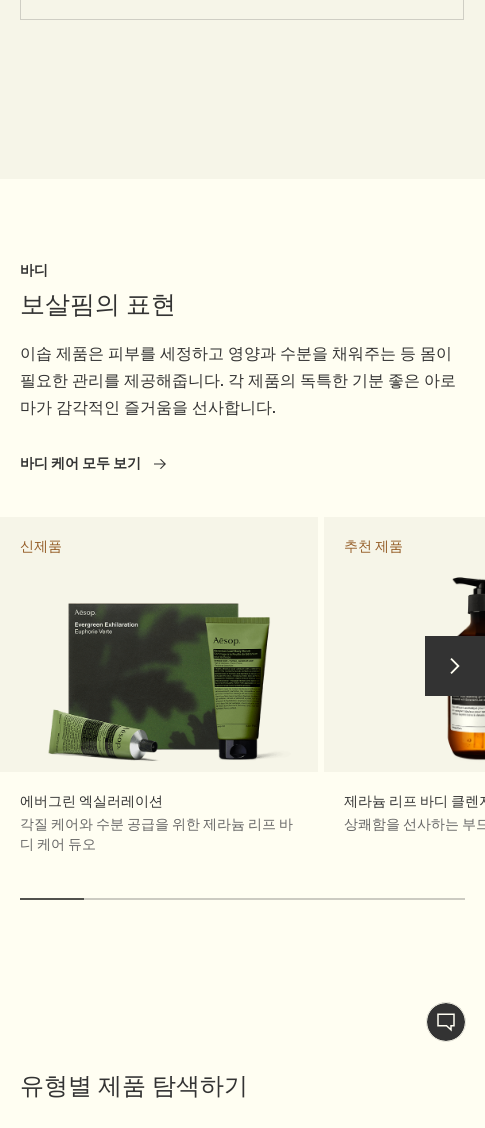 click on "chevron" at bounding box center [455, 666] 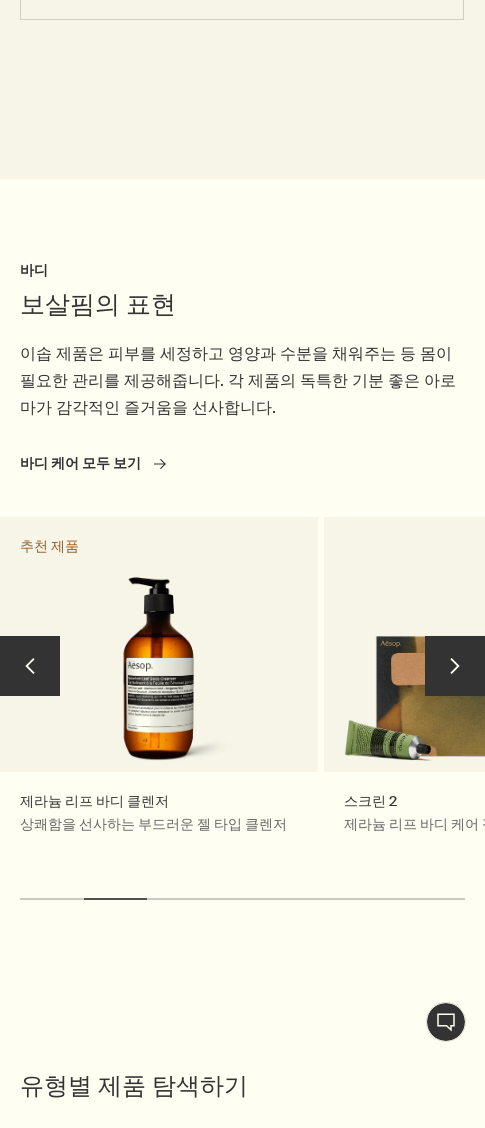 click on "chevron" at bounding box center (455, 666) 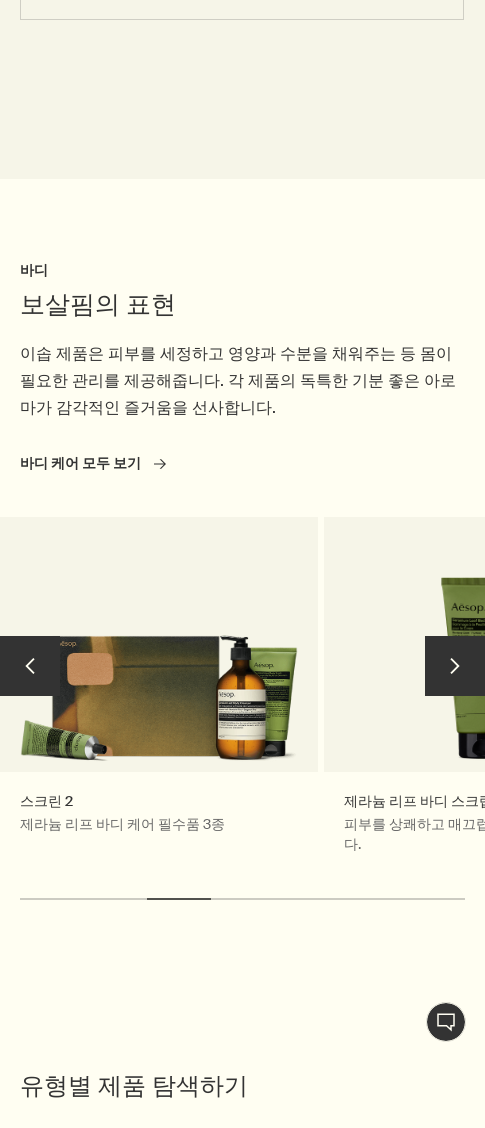 click on "chevron" at bounding box center (455, 666) 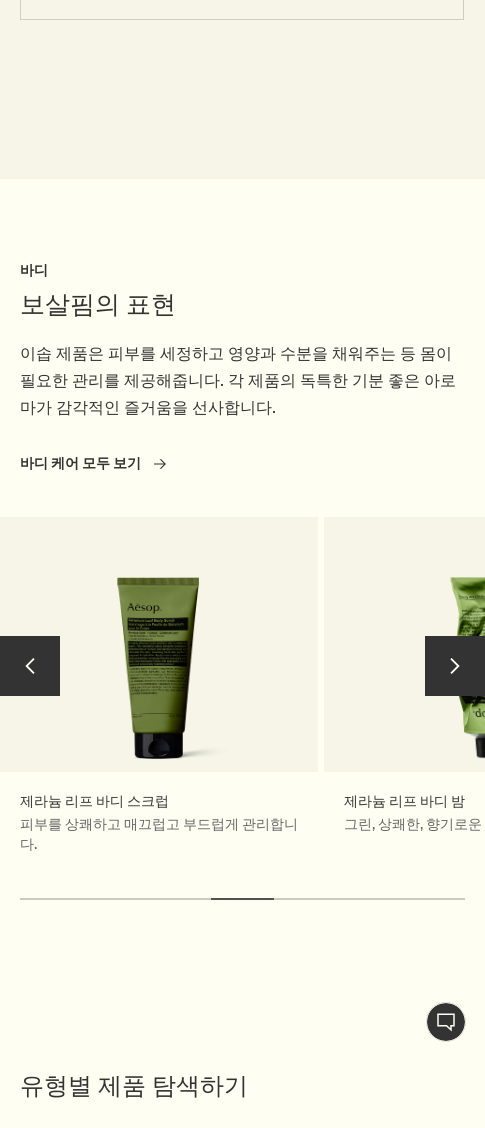 click on "chevron" at bounding box center [455, 666] 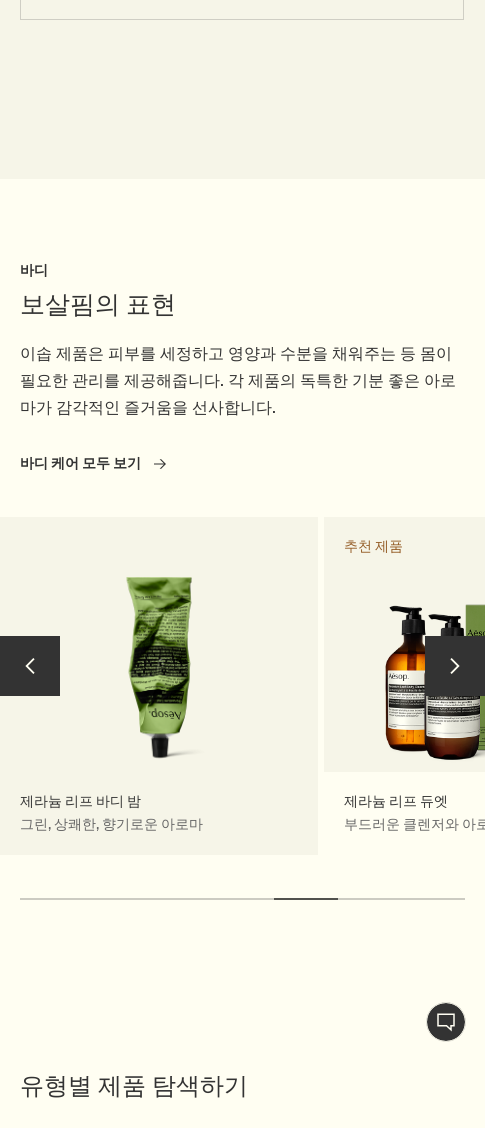 click on "제라늄 리프 바디 밤 그린, 상쾌한, 향기로운 아로마" at bounding box center (159, 695) 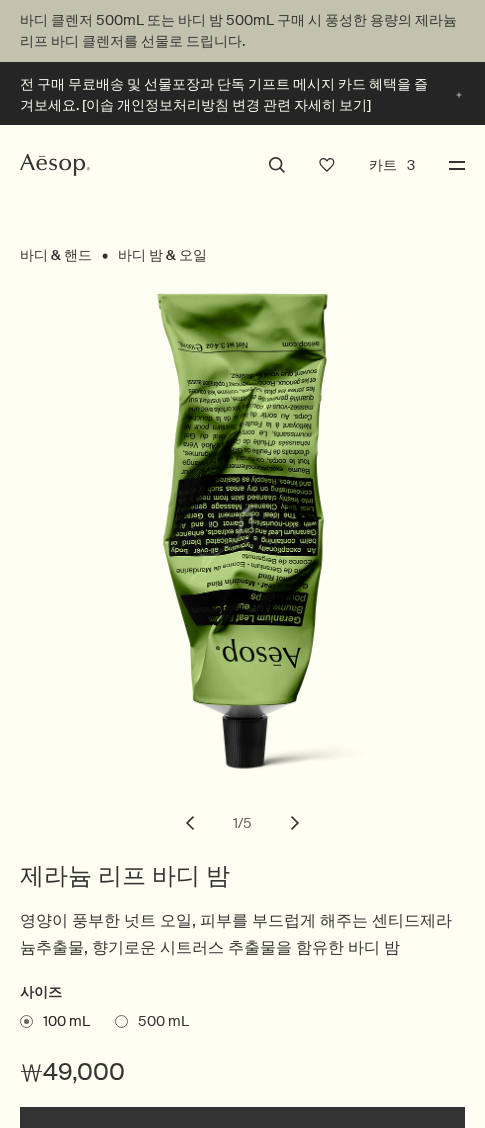 scroll, scrollTop: 0, scrollLeft: 0, axis: both 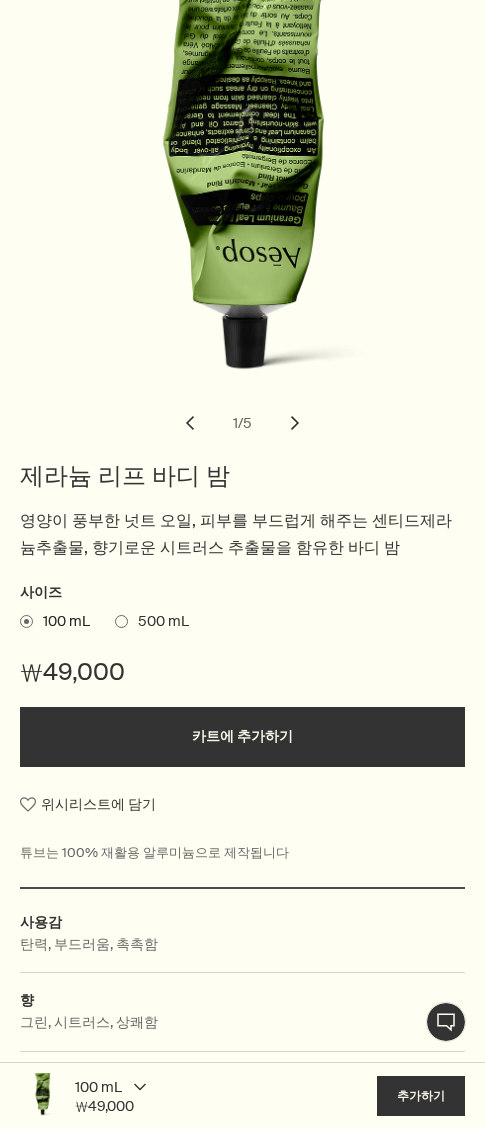 click on "카트에 추가하기" at bounding box center [242, 737] 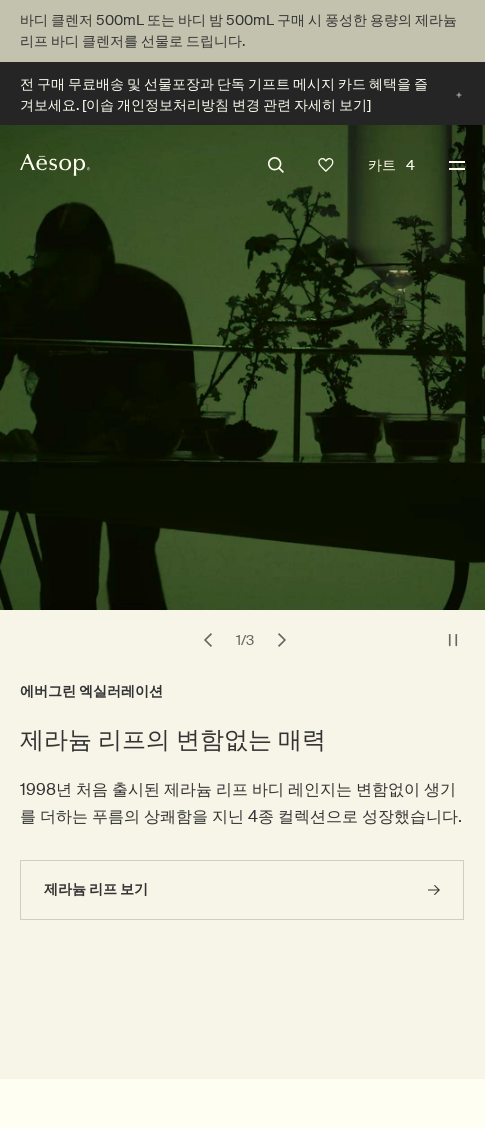 scroll, scrollTop: 400, scrollLeft: 0, axis: vertical 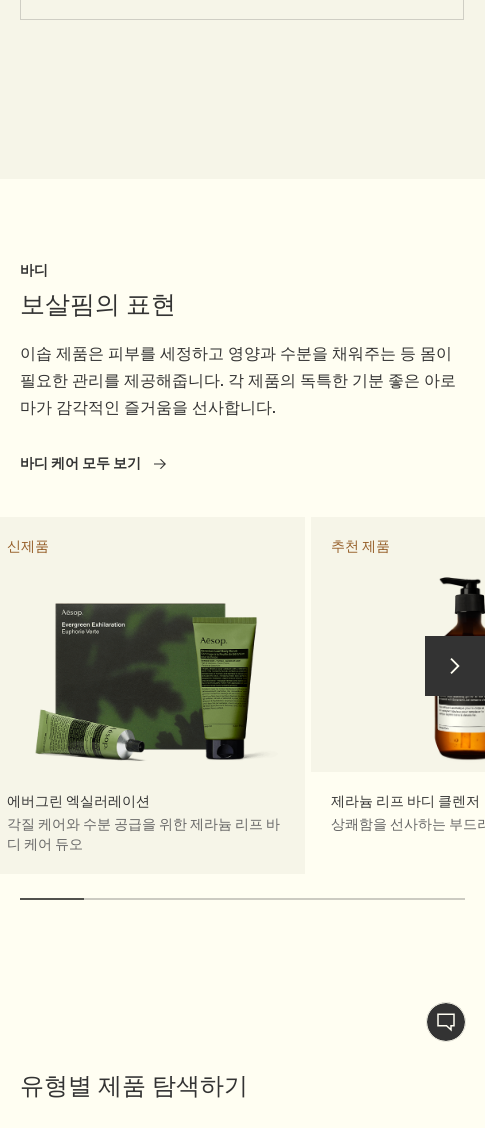 drag, startPoint x: 281, startPoint y: 756, endPoint x: 27, endPoint y: 810, distance: 259.67673 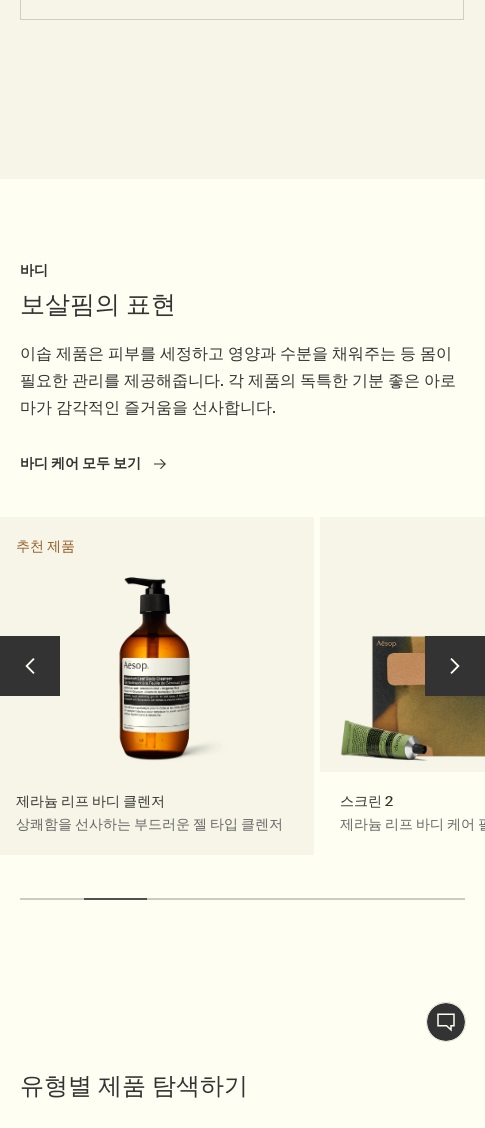 drag, startPoint x: 351, startPoint y: 780, endPoint x: 19, endPoint y: 792, distance: 332.2168 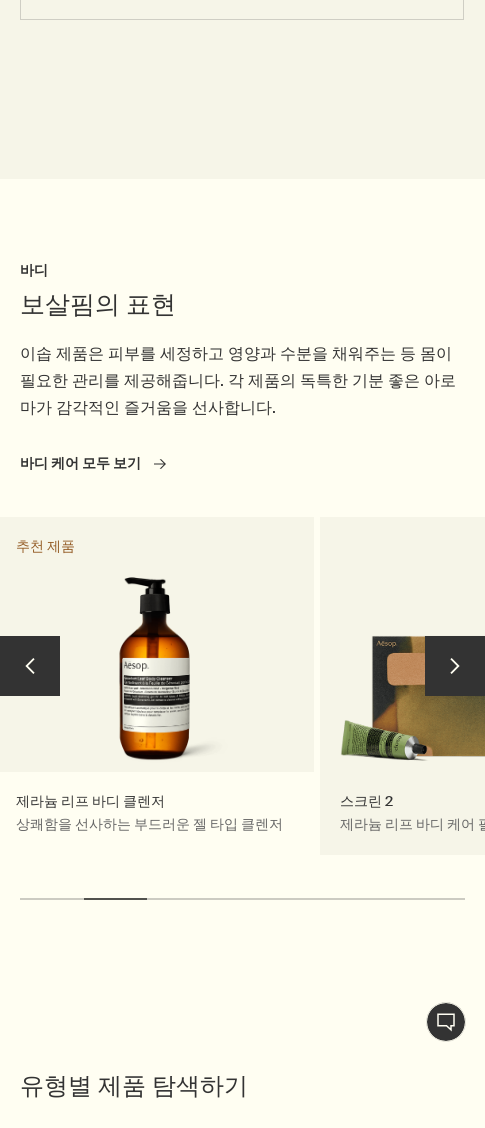 click on "에버그린 엑실러레이션 각질 케어와 수분 공급을 위한 제라늄 리프 바디 케어 듀오 신제품 제라늄 리프 바디 클렌저 상쾌함을 선사하는 부드러운 젤 타입 클렌저 추천 제품 스크린 2 제라늄 리프 바디 케어 필수품 3종 제라늄 리프 바디 스크럽 피부를 상쾌하고 매끄럽고 부드럽게 관리합니다. 제라늄 리프 바디 밤 그린, 상쾌한, 향기로운 아로마 제라늄 리프 듀엣 부드러운 클렌저와 아로마틱 밤 추천 제품 제라늄 리프 하이드레이팅 바디 트리트먼트 깊은 보습을 위해 바디 밤과 블렌딩해 사용합니다." at bounding box center (806, 695) 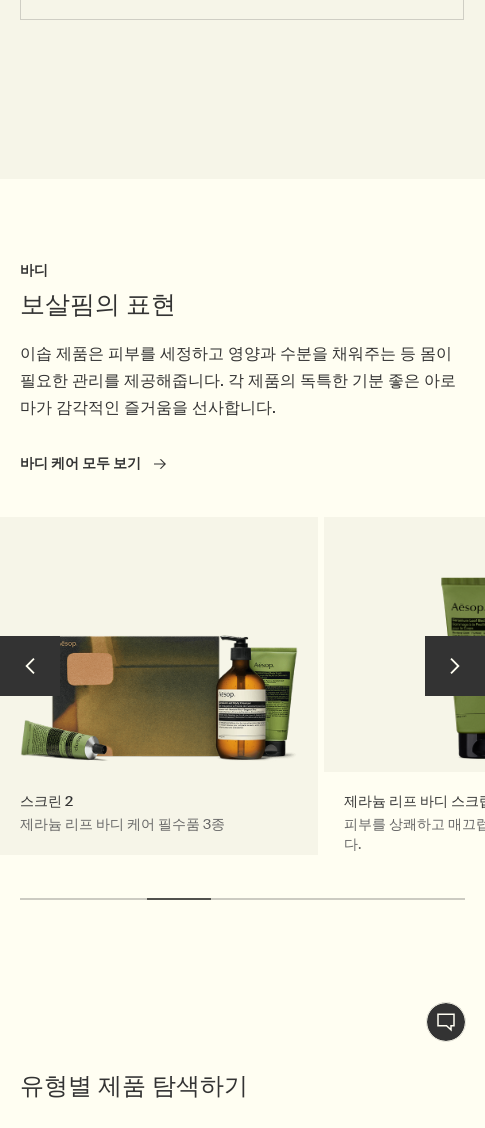 click on "스크린 2 제라늄 리프 바디 케어 필수품 3종" at bounding box center (159, 695) 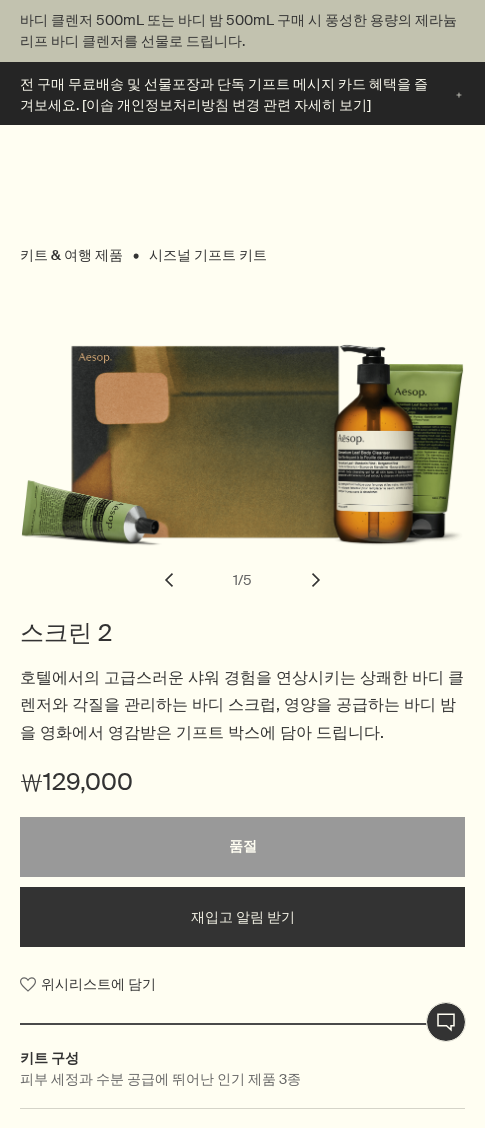 scroll, scrollTop: 655, scrollLeft: 0, axis: vertical 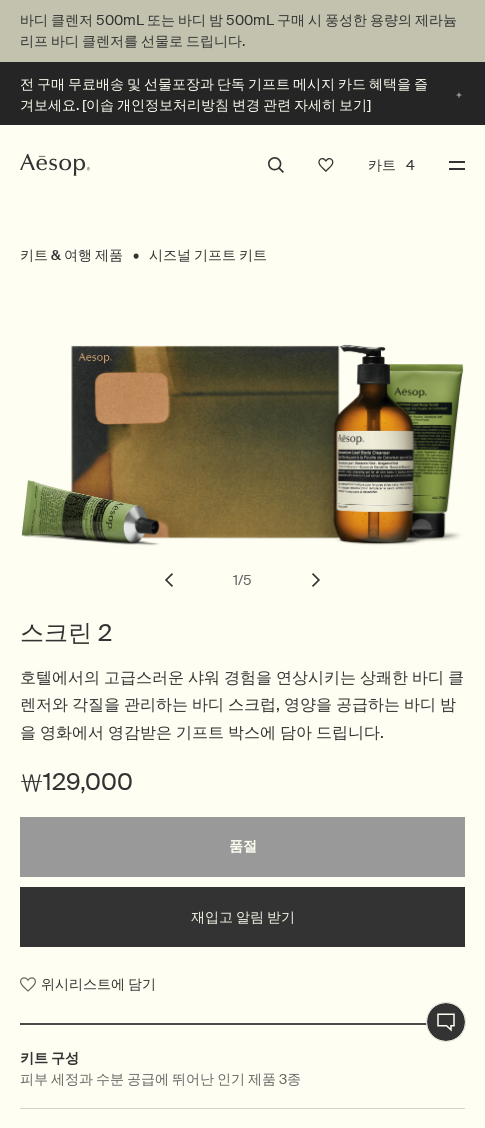 click on "메뉴" at bounding box center (454, 165) 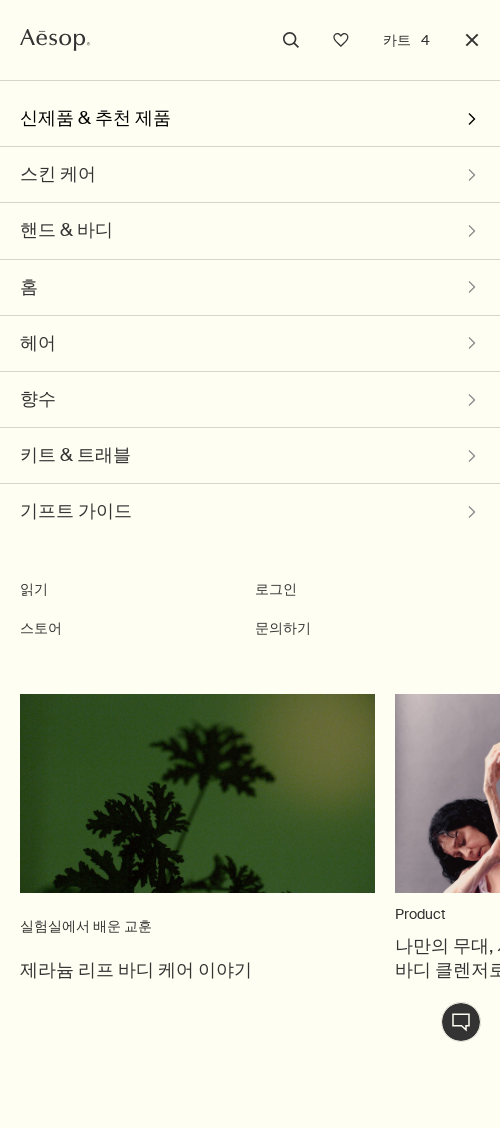 click on "신제품 & 추천 제품 chevron" at bounding box center (250, 118) 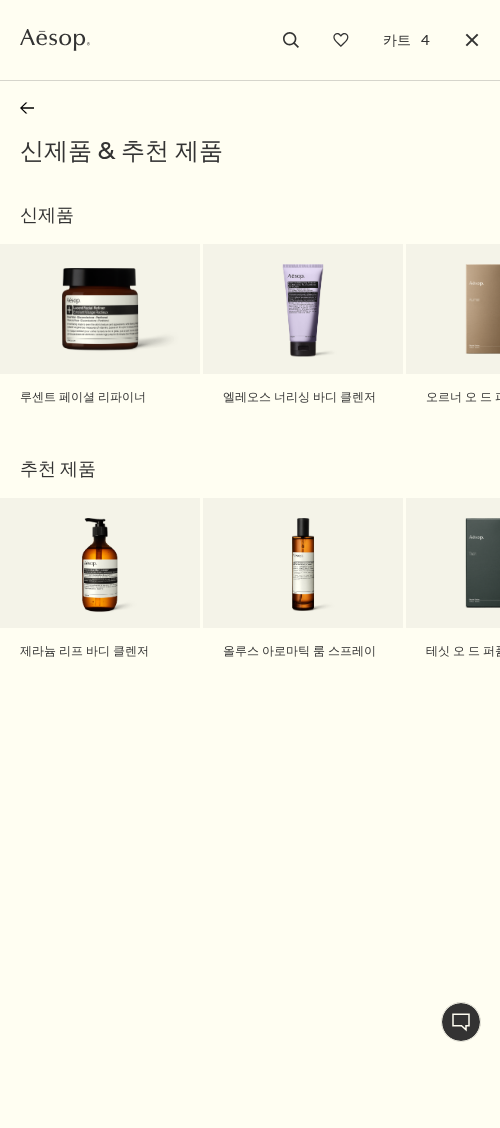 click on "신제품" at bounding box center (250, 208) 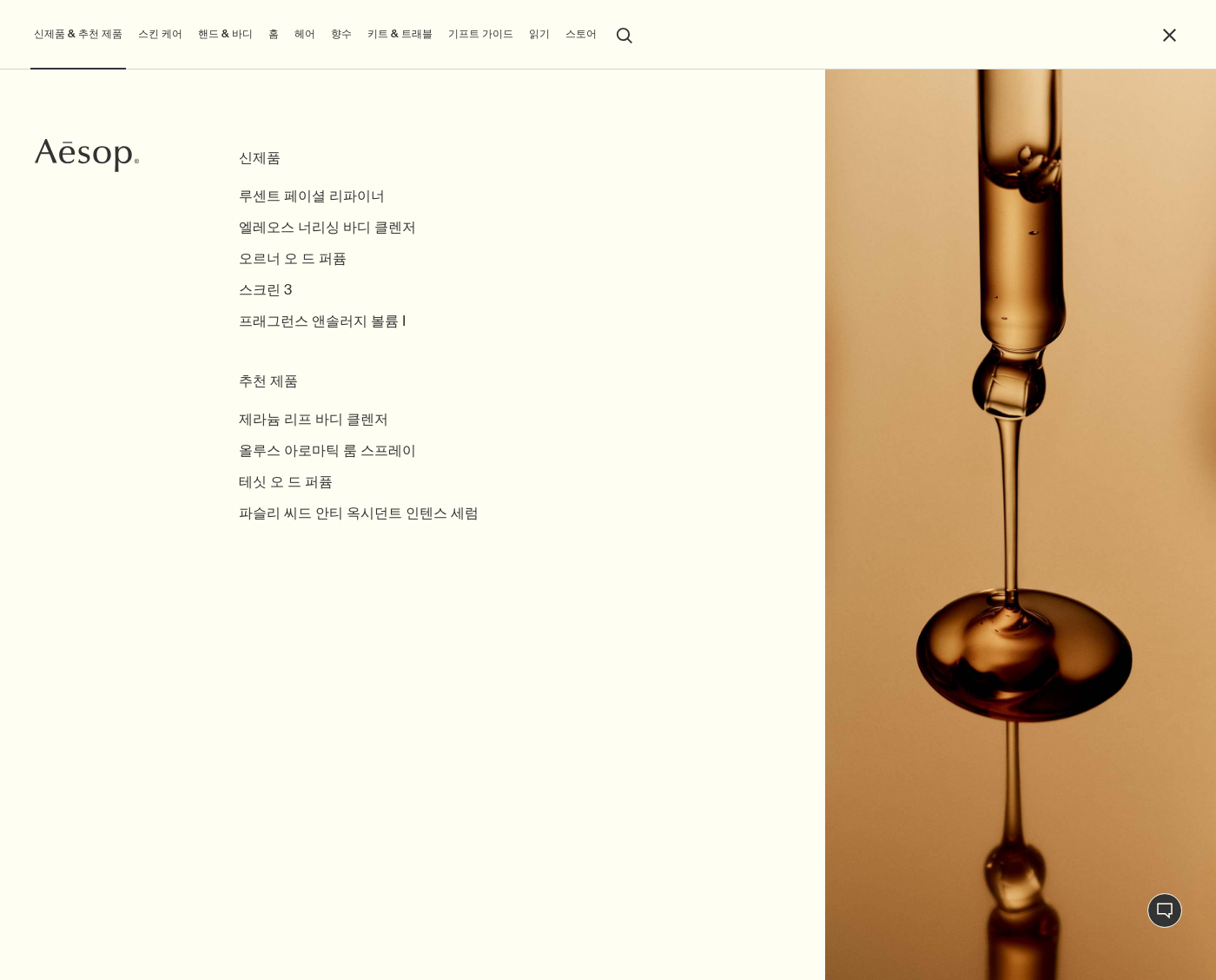 click on "스킨 케어" at bounding box center [160, 34] 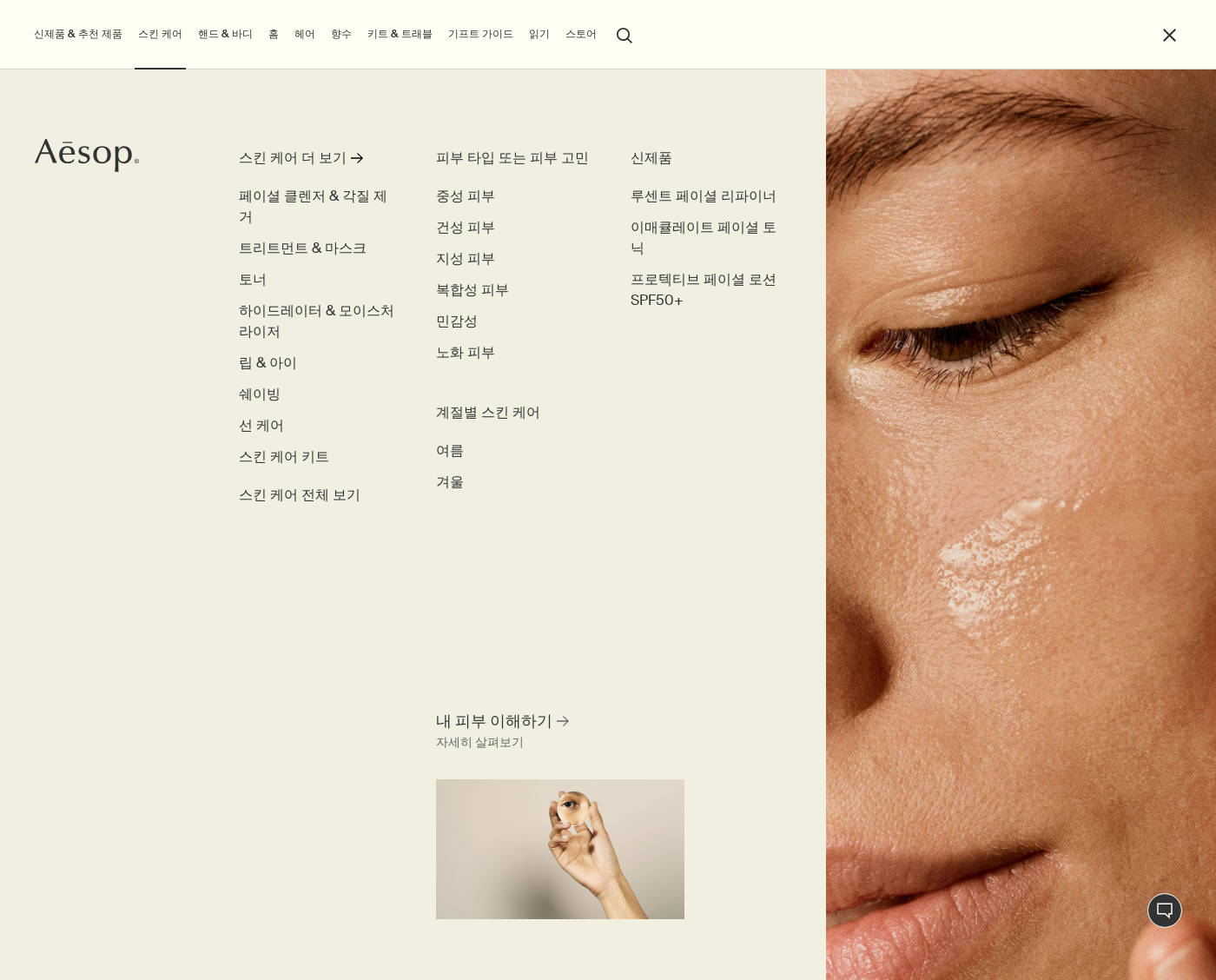 click on "신제품 & 추천 제품" at bounding box center [78, 34] 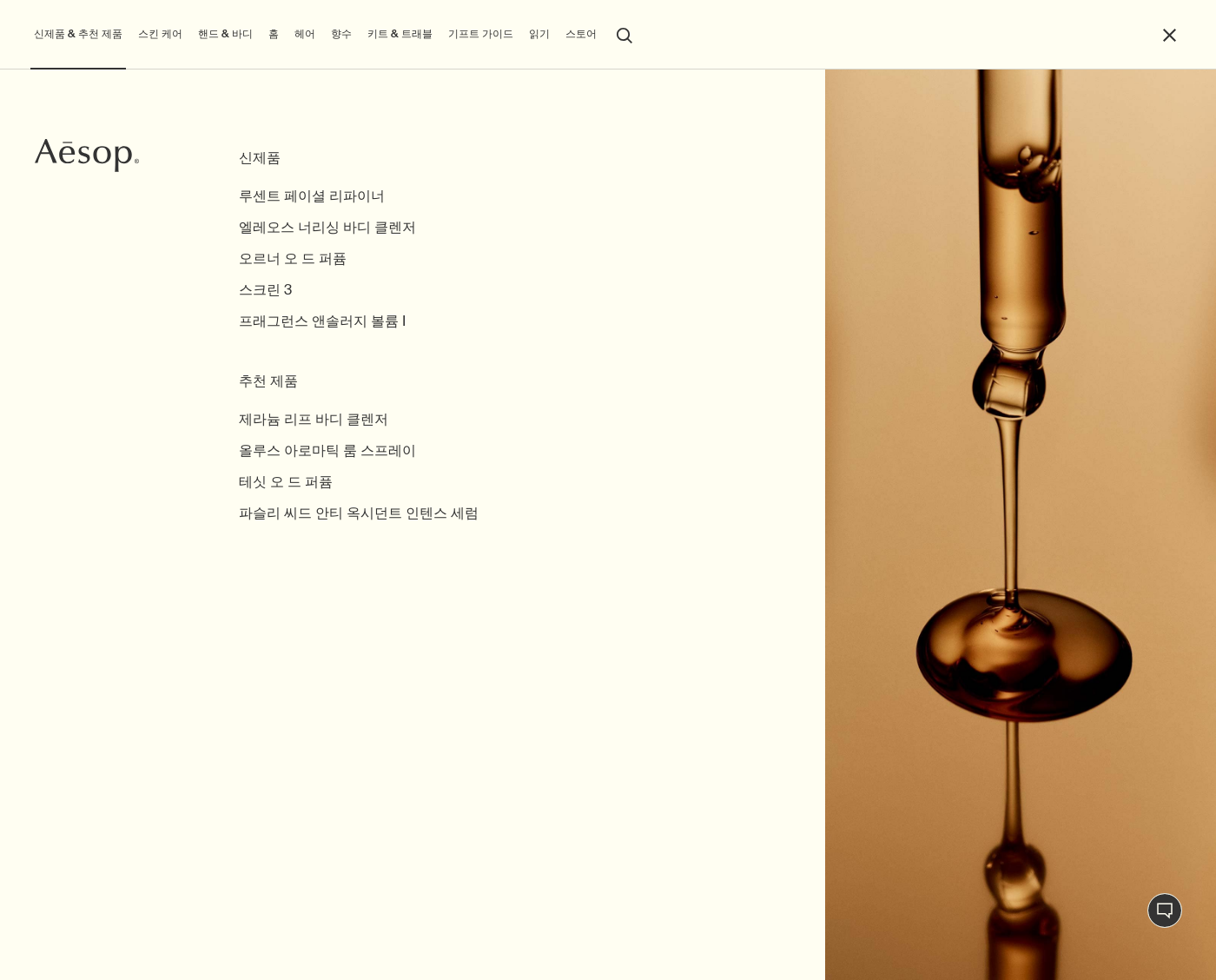 click on "신제품 & 추천 제품 신제품 루센트 페이셜 리파이너 엘레오스 너리싱 바디 클렌저 오르너 오 드 퍼퓸 스크린 3 프래그런스 앤솔러지 볼륨 I 추천 제품 제라늄 리프 바디 클렌저 올루스 아로마틱 룸 스프레이 테싯 오 드 퍼퓸 파슬리 씨드 안티 옥시던트 인텐스 세럼  스킨 케어 스킨 케어 더 보기   rightArrow 페이셜 클렌저 & 각질 제거 트리트먼트 & 마스크 토너 하이드레이터 & 모이스처라이저 립 & 아이 쉐이빙 선 케어 스킨 케어 키트 스킨 케어 전체 보기 피부 타입 또는 피부 고민 중성 피부 건성 피부 지성 피부 복합성 피부 민감성 노화 피부 계절별 스킨 케어 여름 겨울 신제품 루센트 페이셜 리파이너 이매큘레이트 페이셜 토닉 프로텍티브 페이셜 로션 SPF50+ 내 피부 이해하기   rightArrow 자세히 살펴보기 핸드 & 바디 핸드 & 바디 더 보기   rightArrow 핸드 워시 & 밤 바 솝   홈" at bounding box center (604, 35) 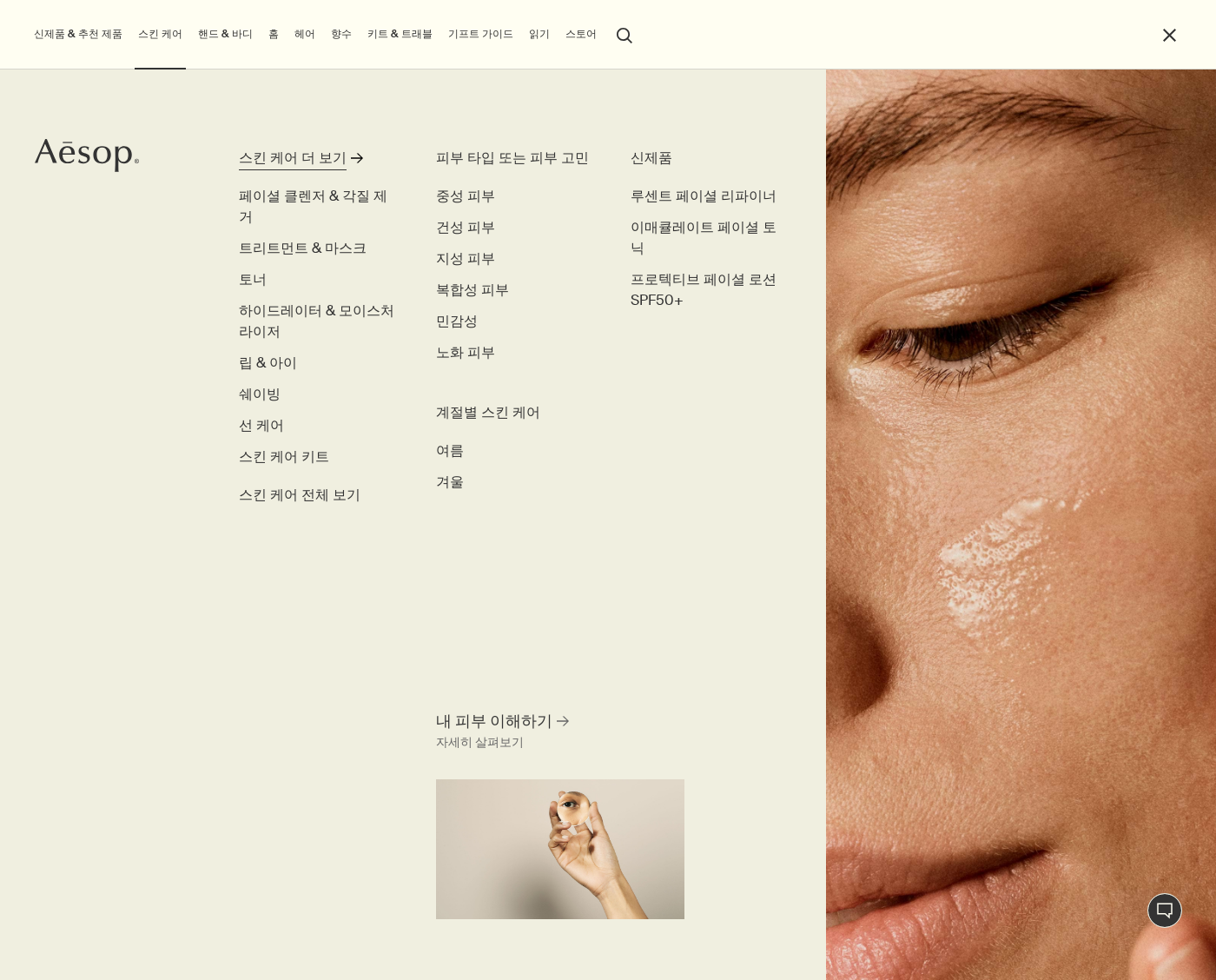 click on "스킨 케어 더 보기" at bounding box center [293, 158] 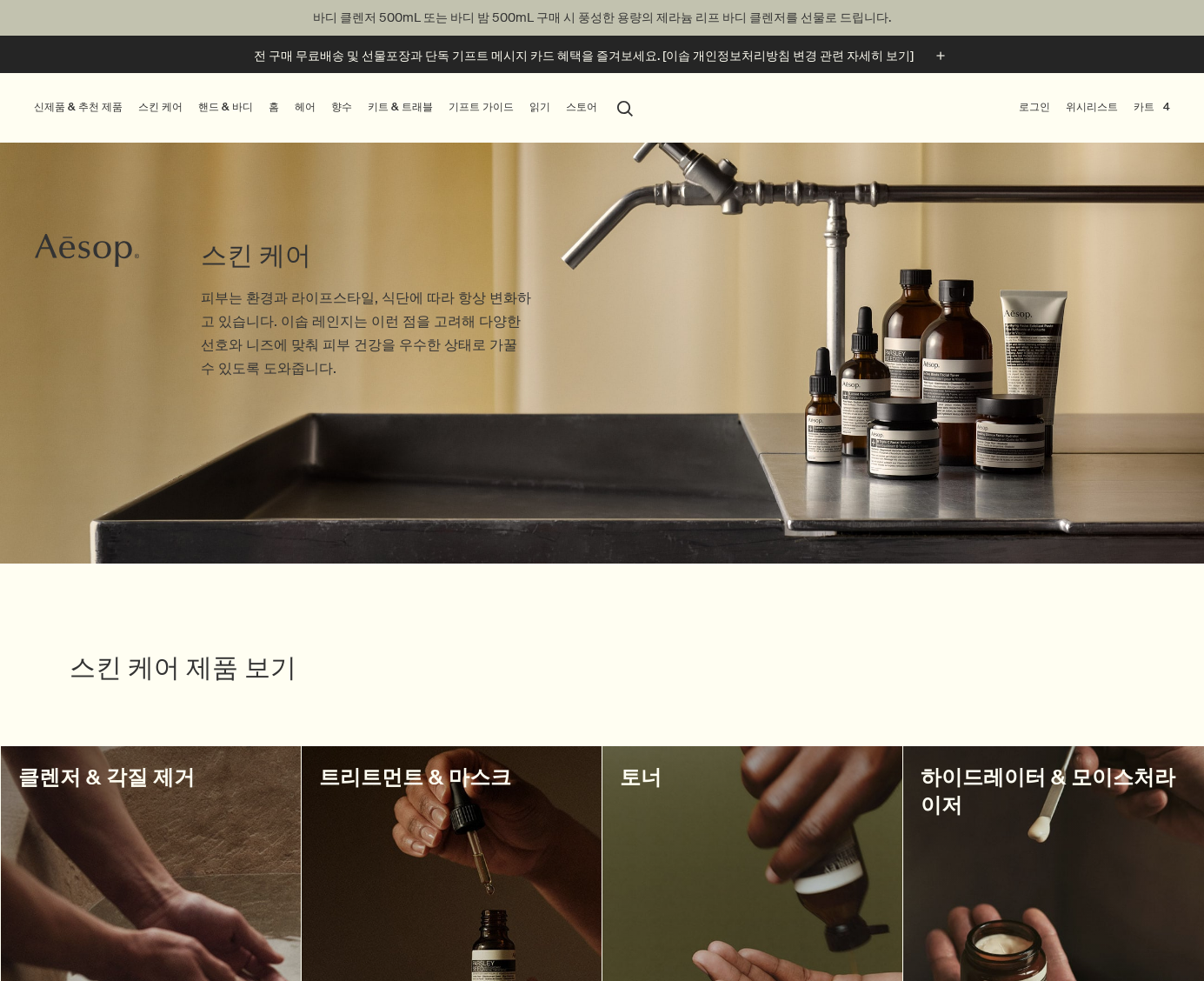 scroll, scrollTop: 435, scrollLeft: 0, axis: vertical 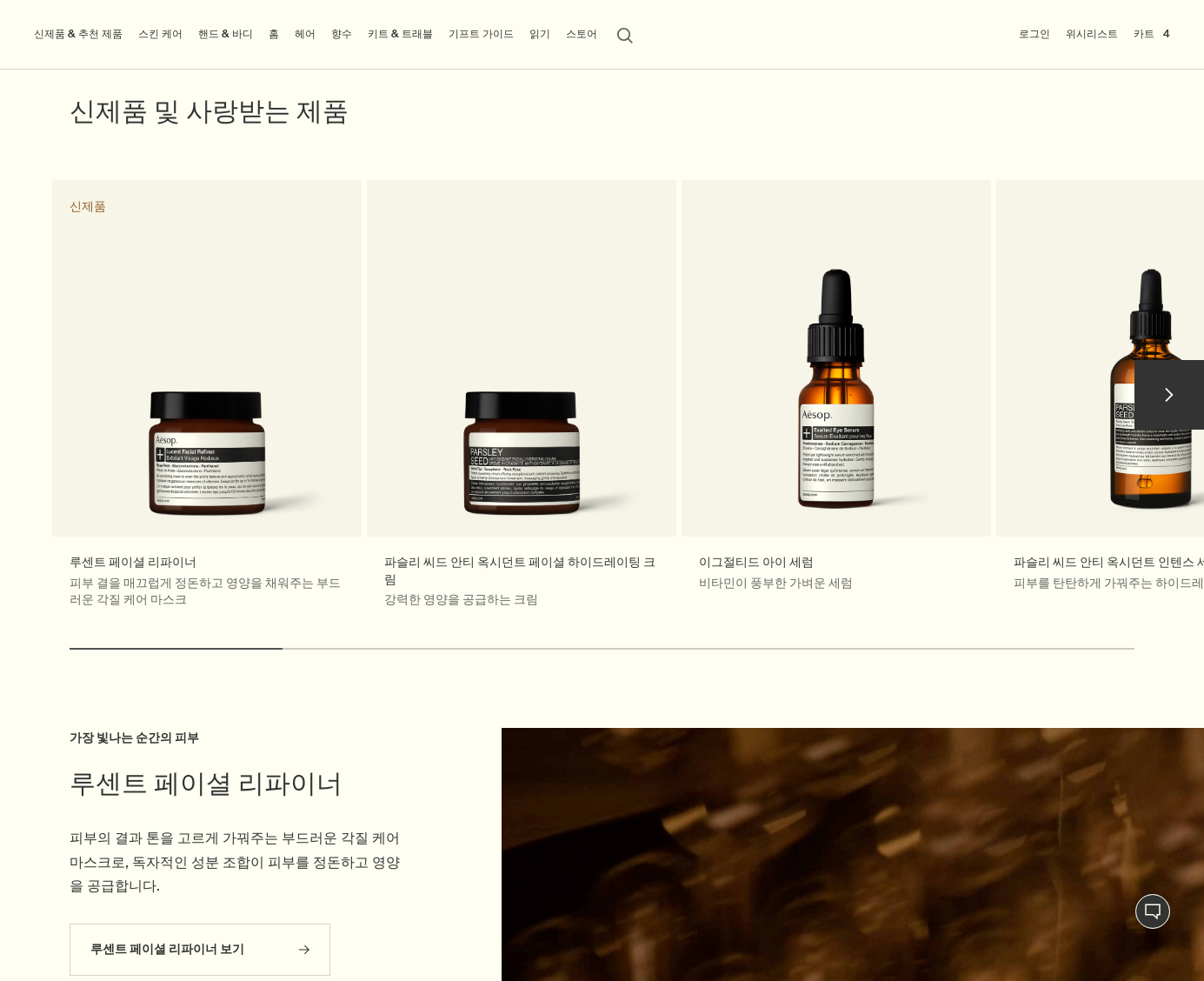 click on "chevron" at bounding box center [1169, 395] 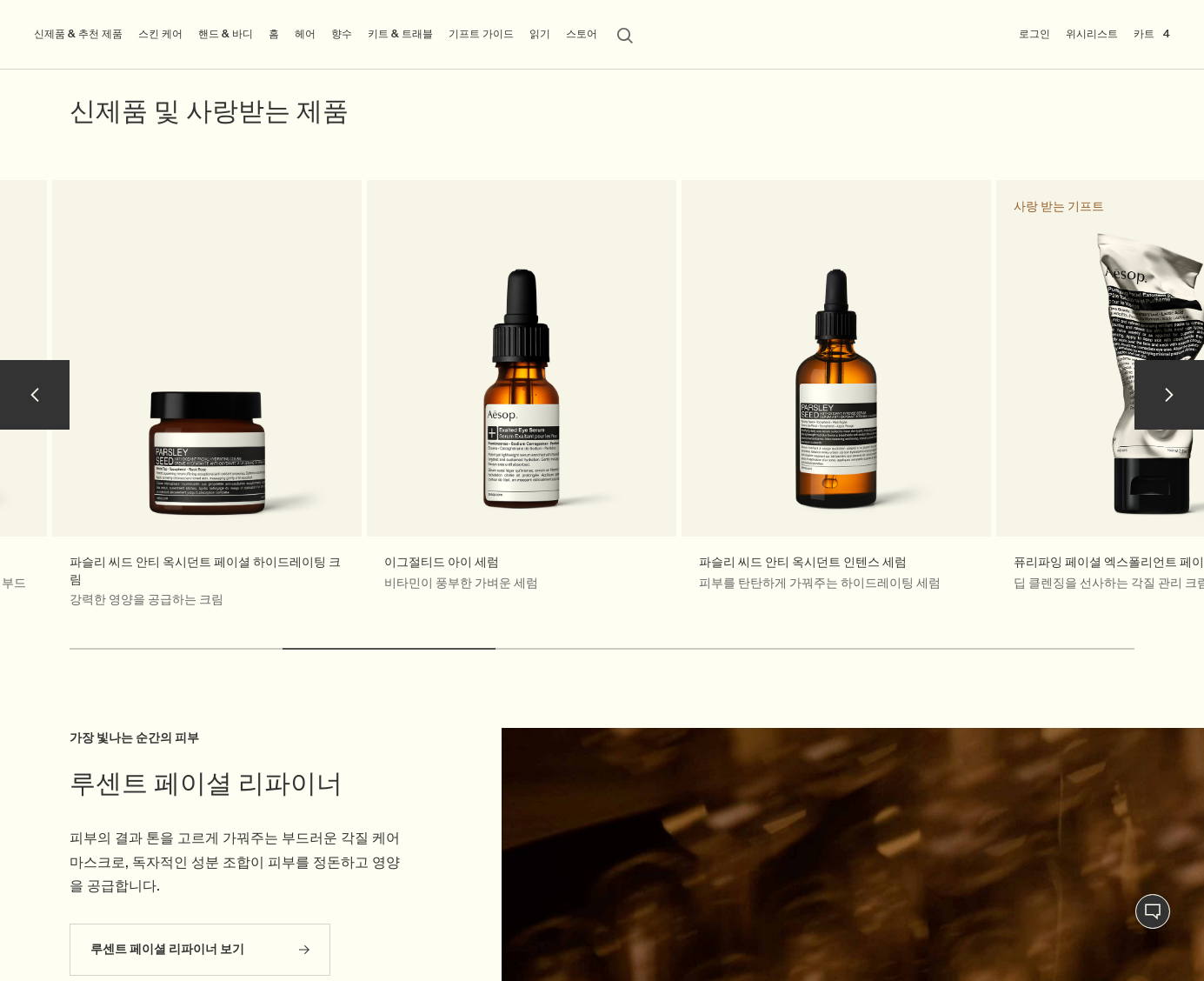click on "chevron" at bounding box center (1169, 395) 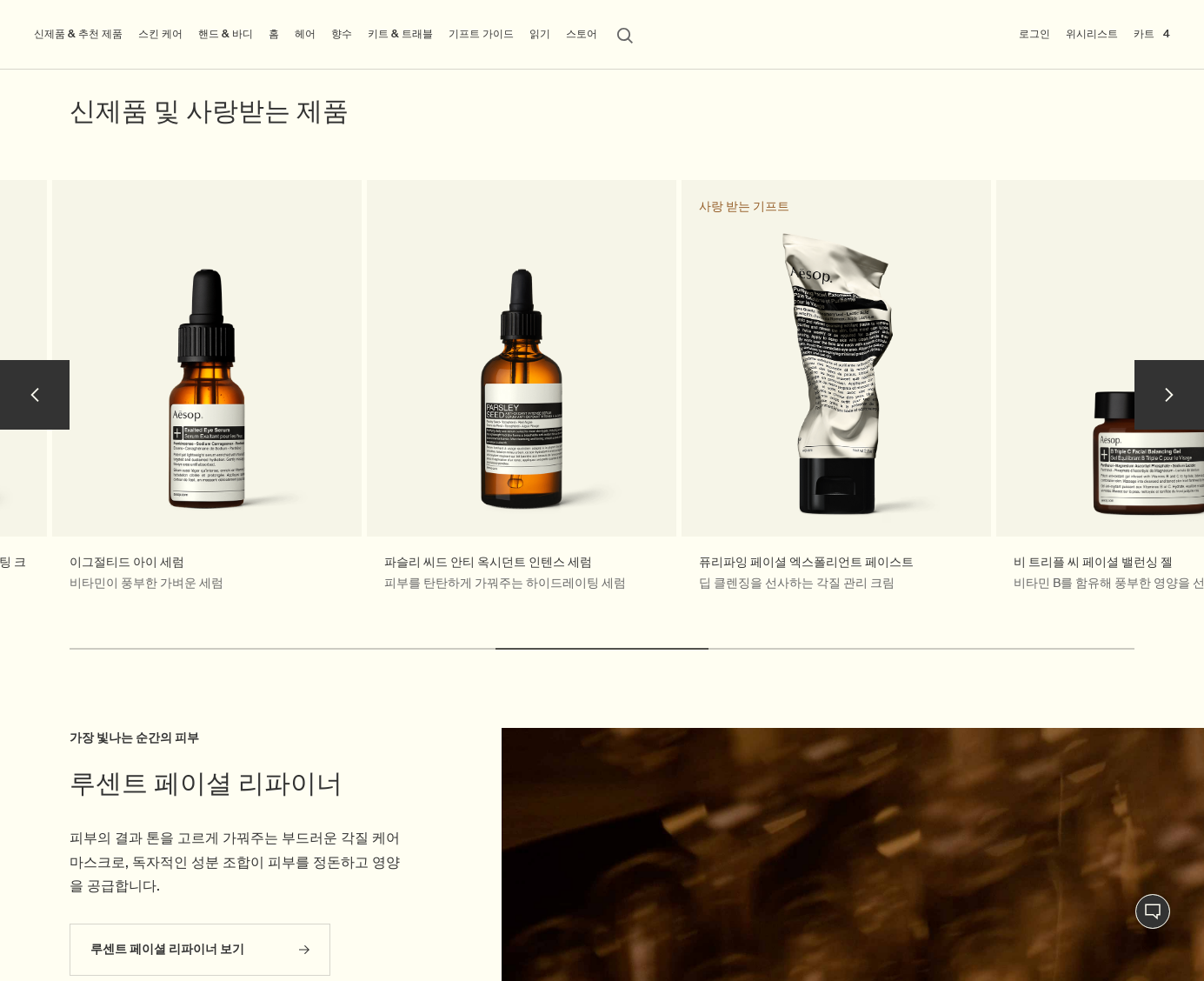 click on "chevron" at bounding box center (1169, 395) 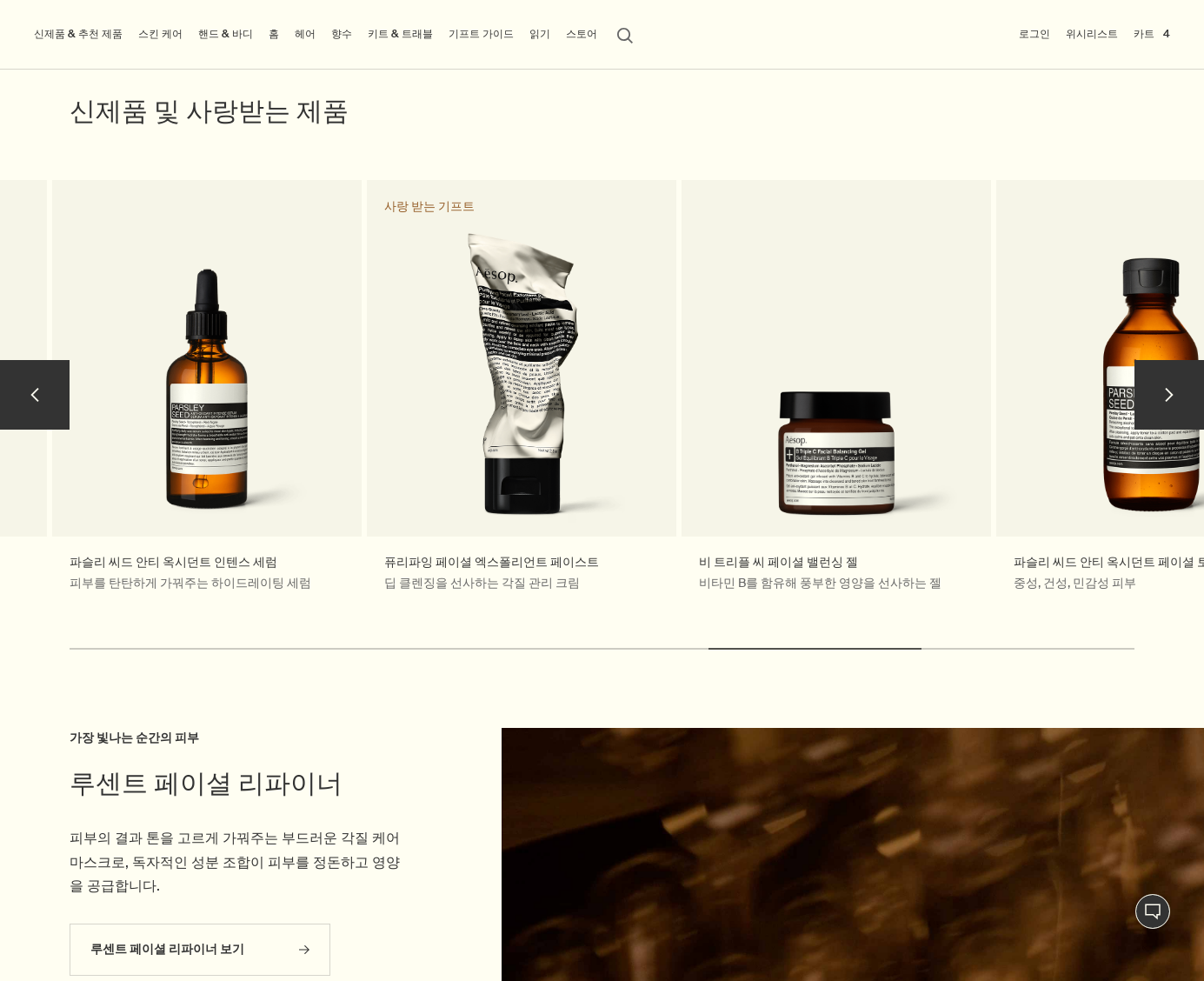 click on "chevron" at bounding box center (1169, 395) 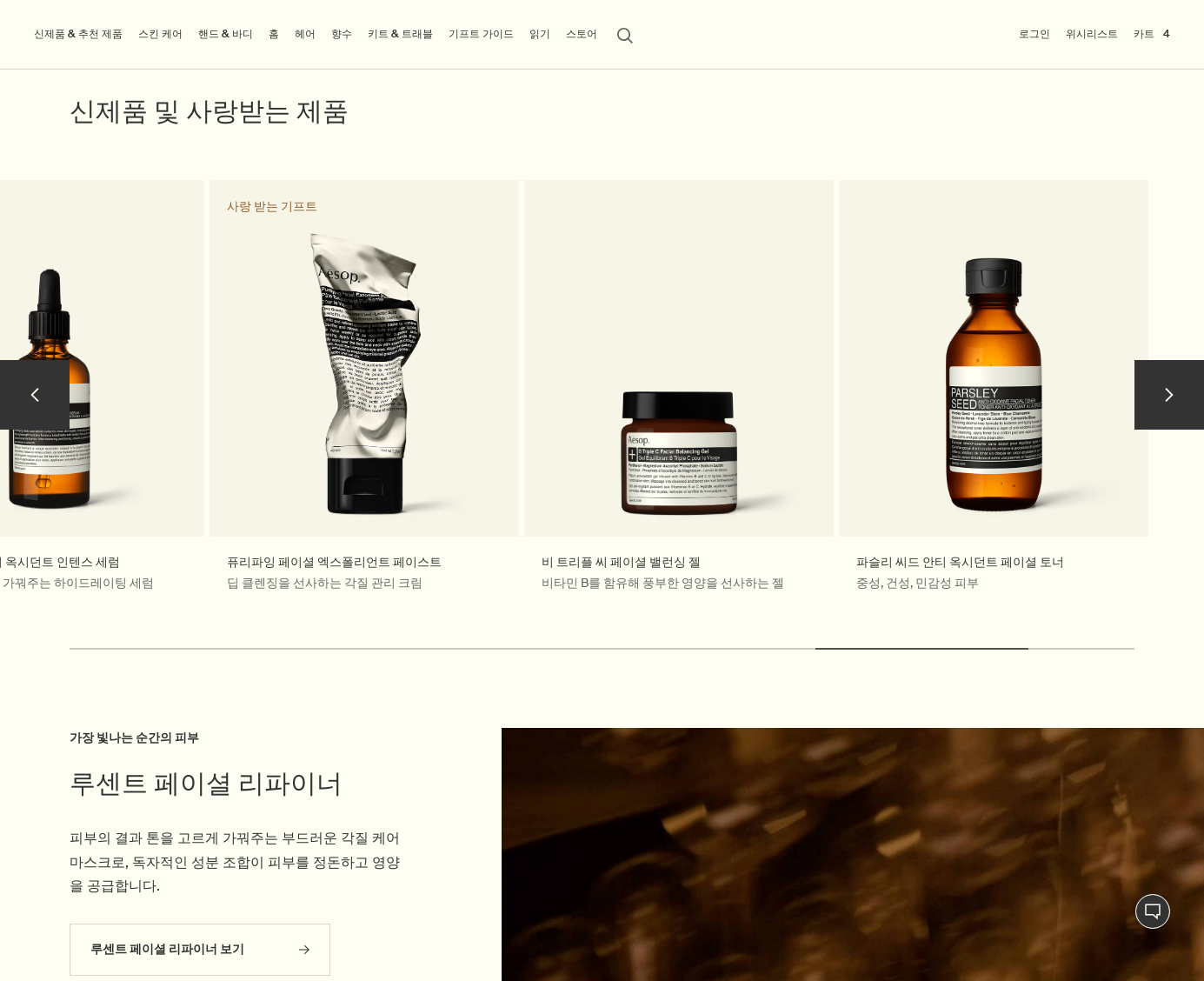 click on "chevron" at bounding box center [1169, 395] 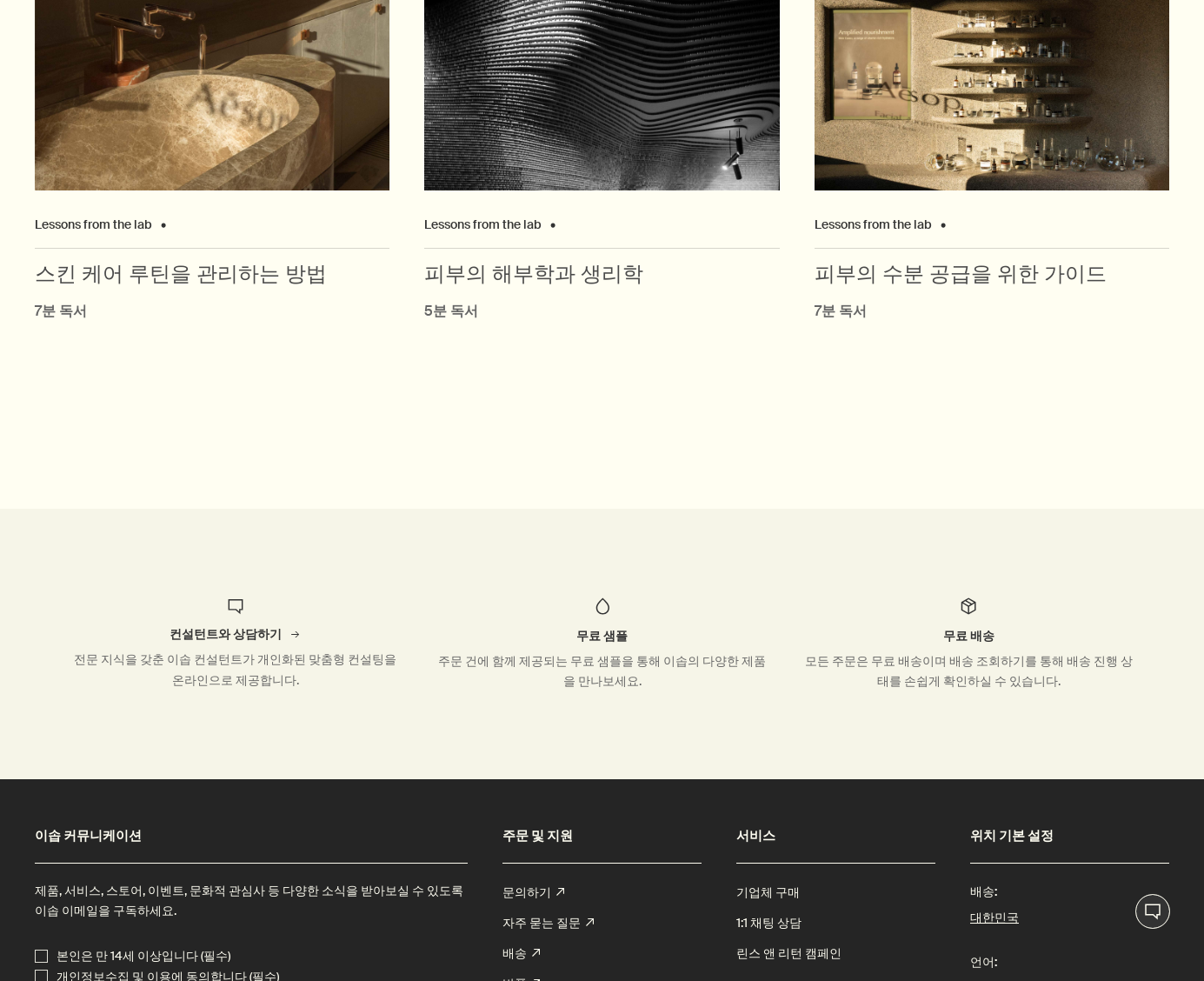 scroll, scrollTop: 6001, scrollLeft: 0, axis: vertical 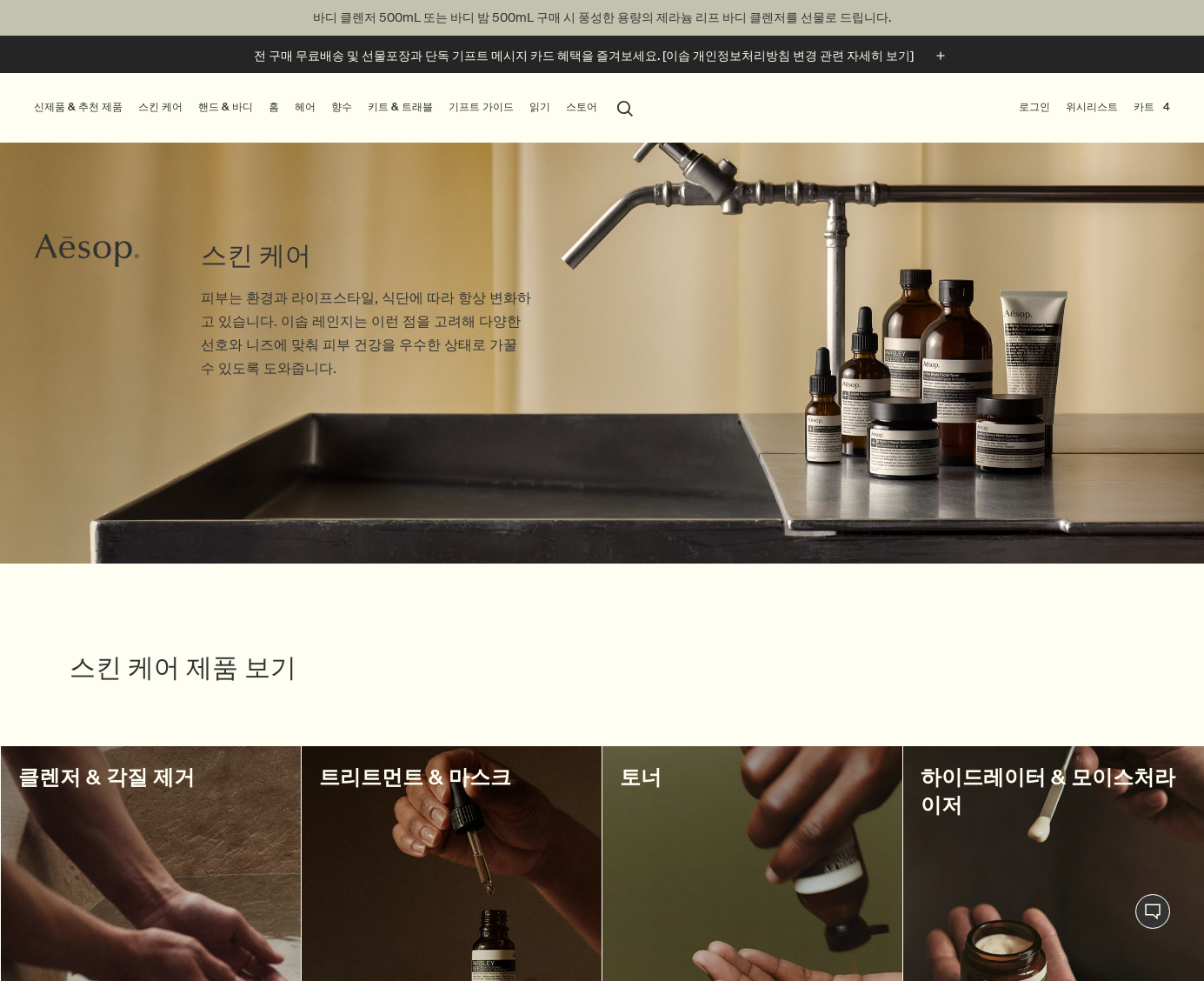 click on "스킨 케어" at bounding box center [160, 107] 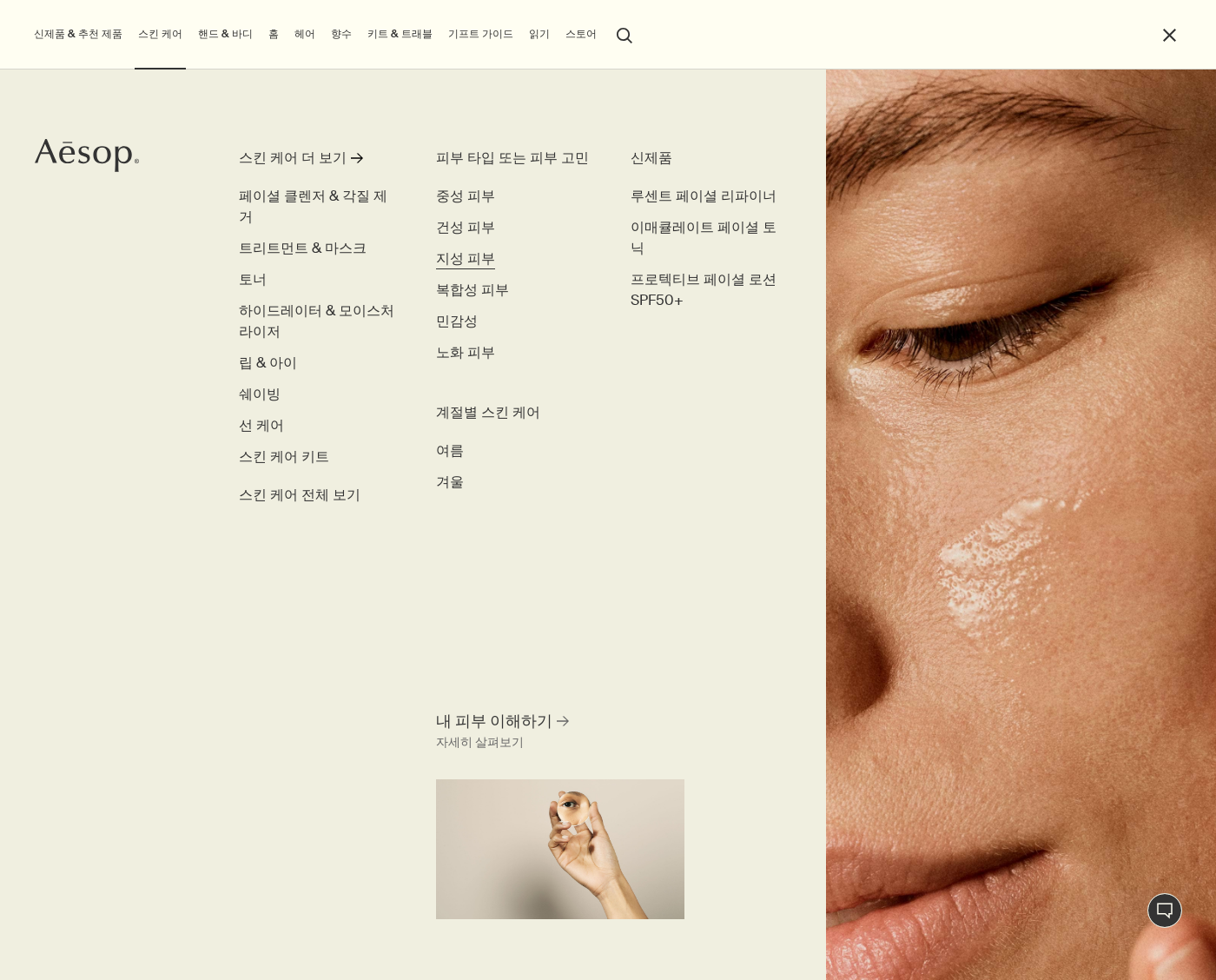 click on "지성 피부" at bounding box center (466, 258) 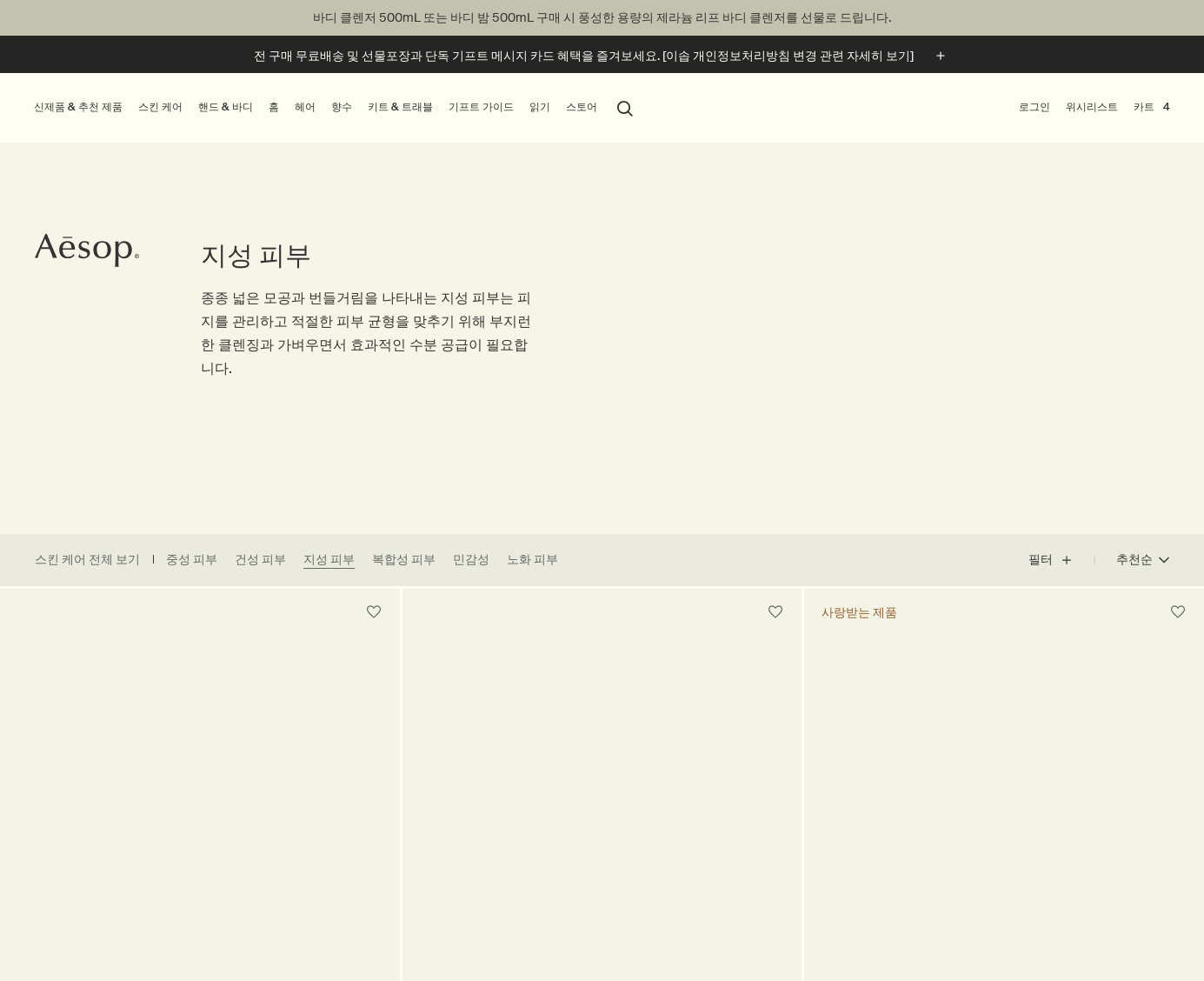 scroll, scrollTop: 0, scrollLeft: 0, axis: both 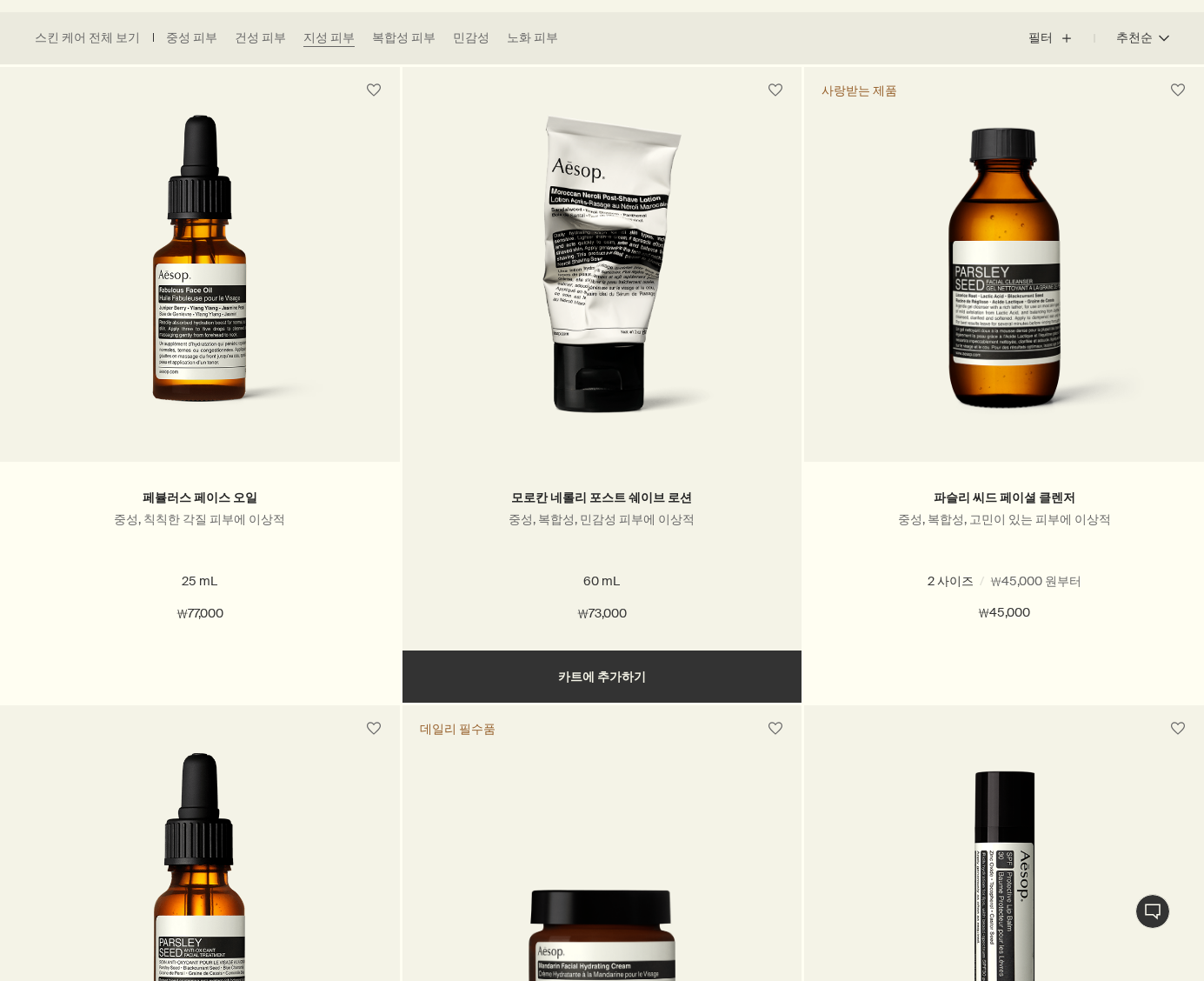 click on "추가하기 카트에 추가하기" at bounding box center [602, 677] 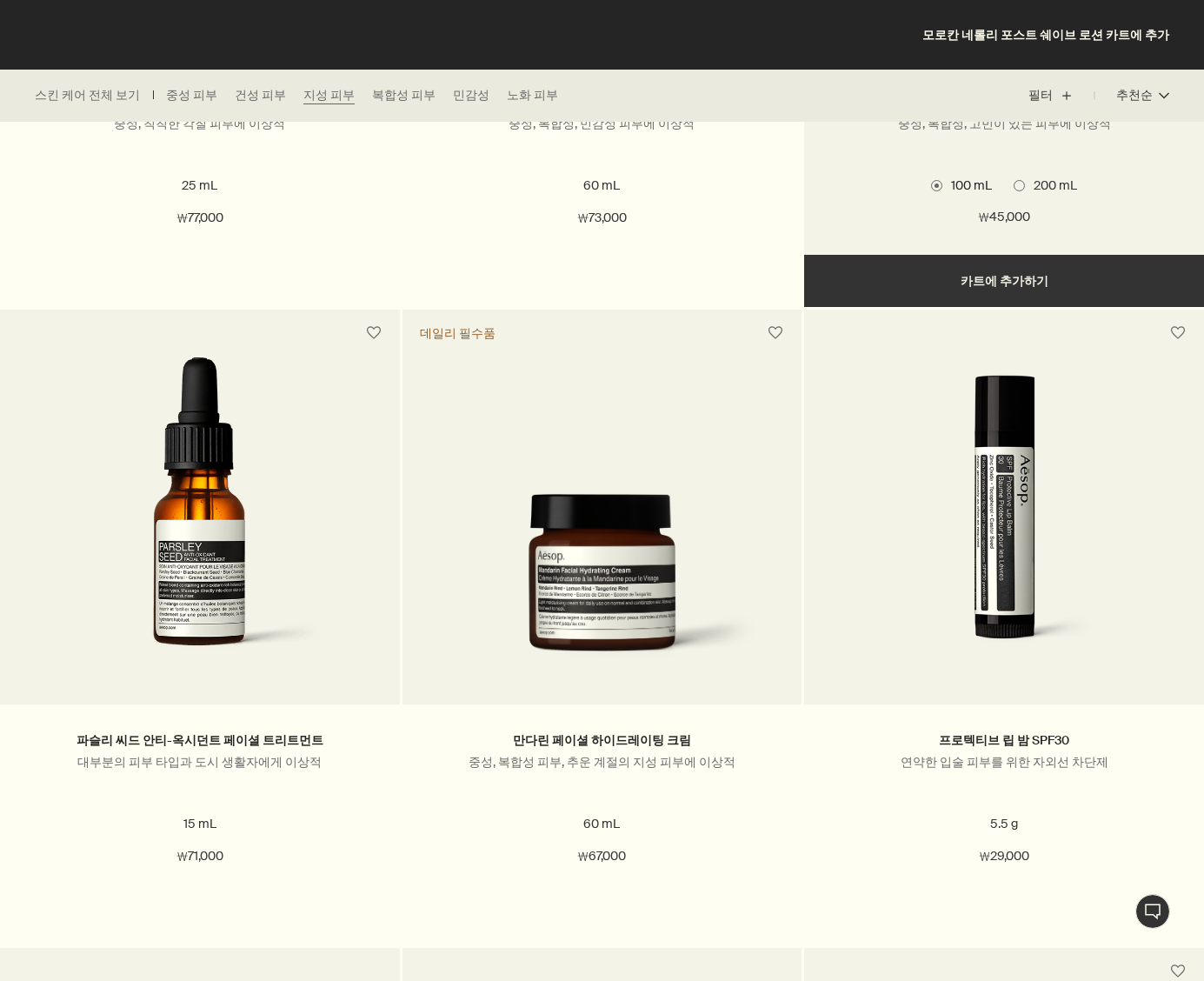 scroll, scrollTop: 783, scrollLeft: 0, axis: vertical 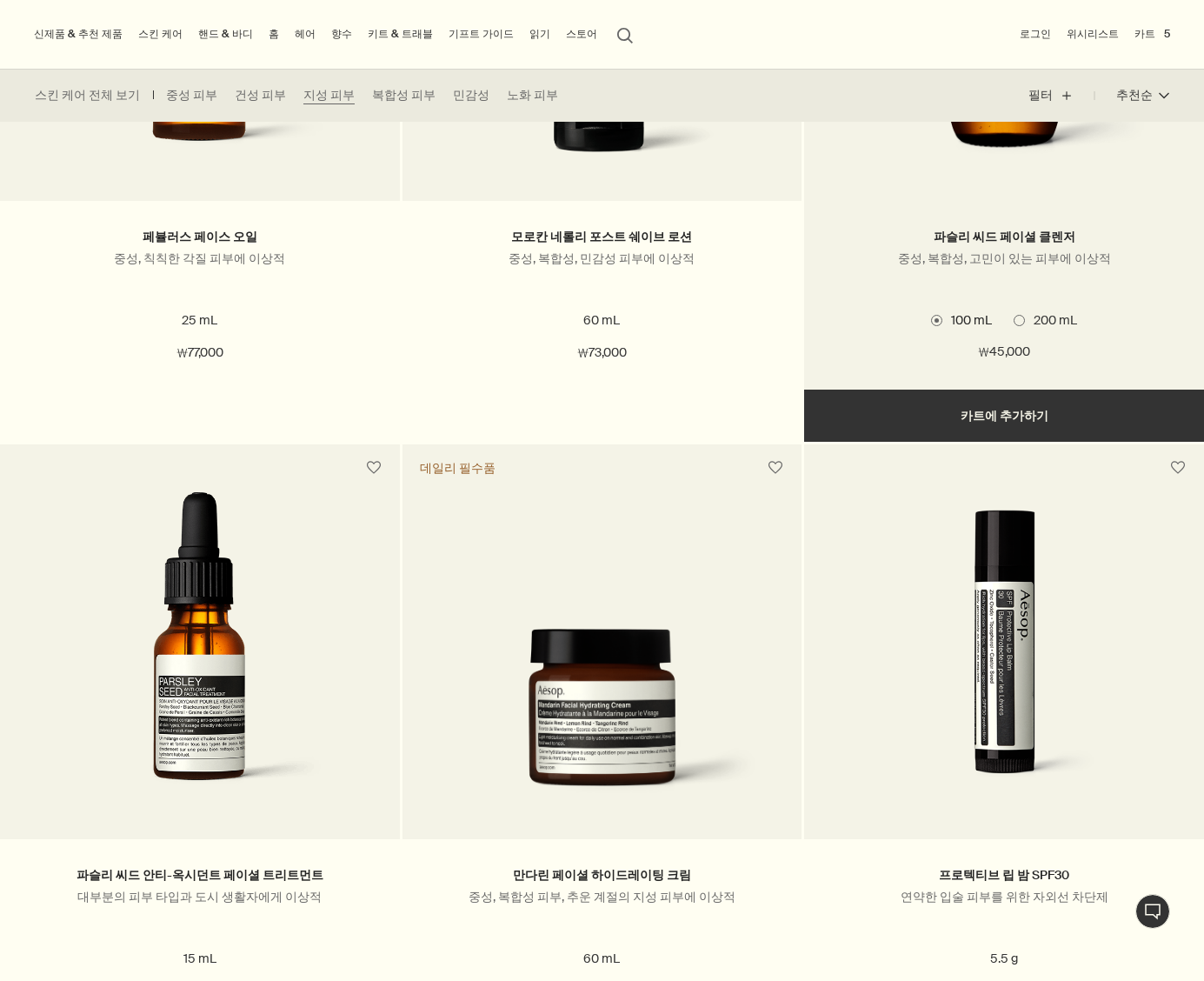 click on "추가하기 카트에 추가하기" at bounding box center (1004, 416) 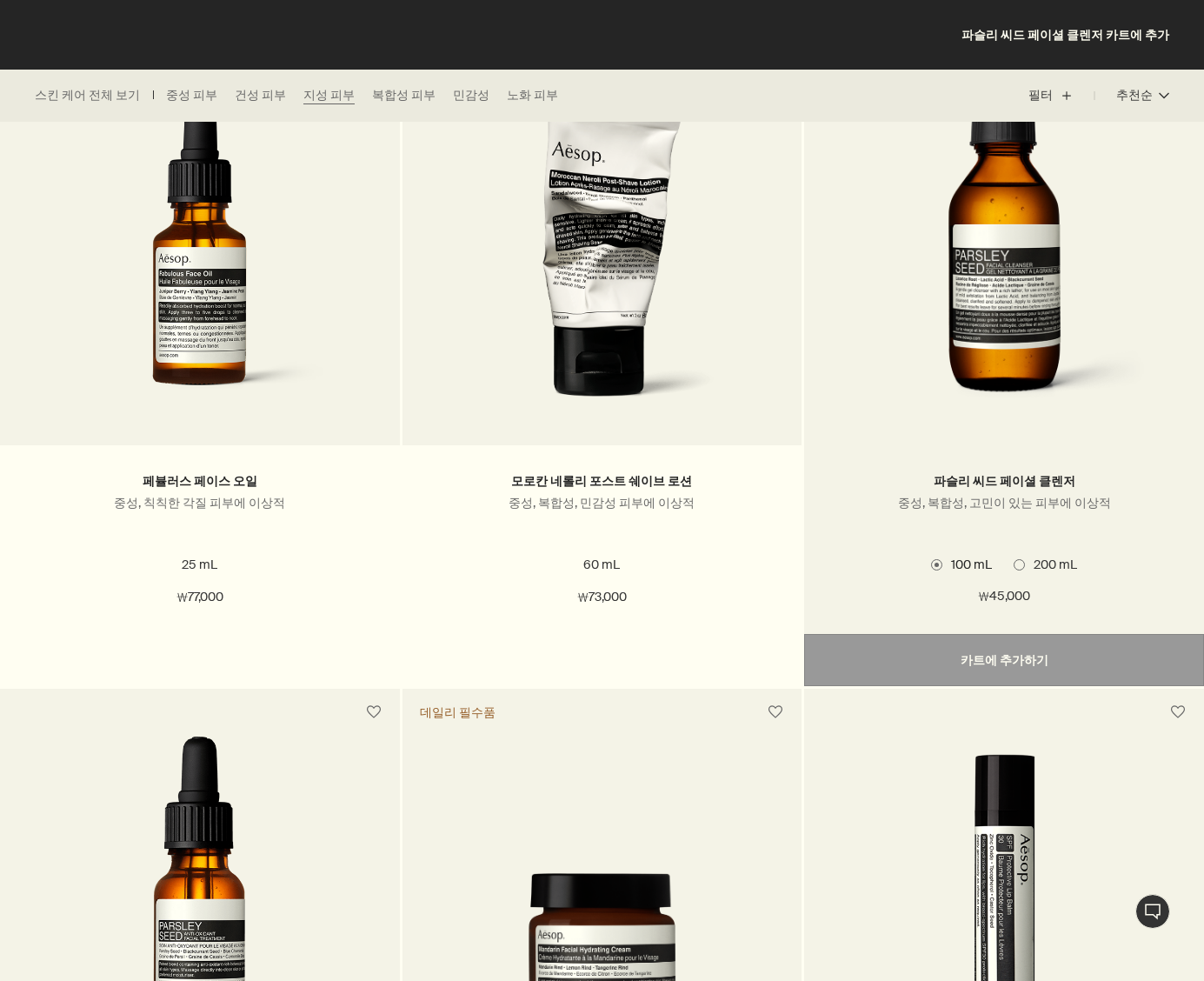 scroll, scrollTop: 522, scrollLeft: 0, axis: vertical 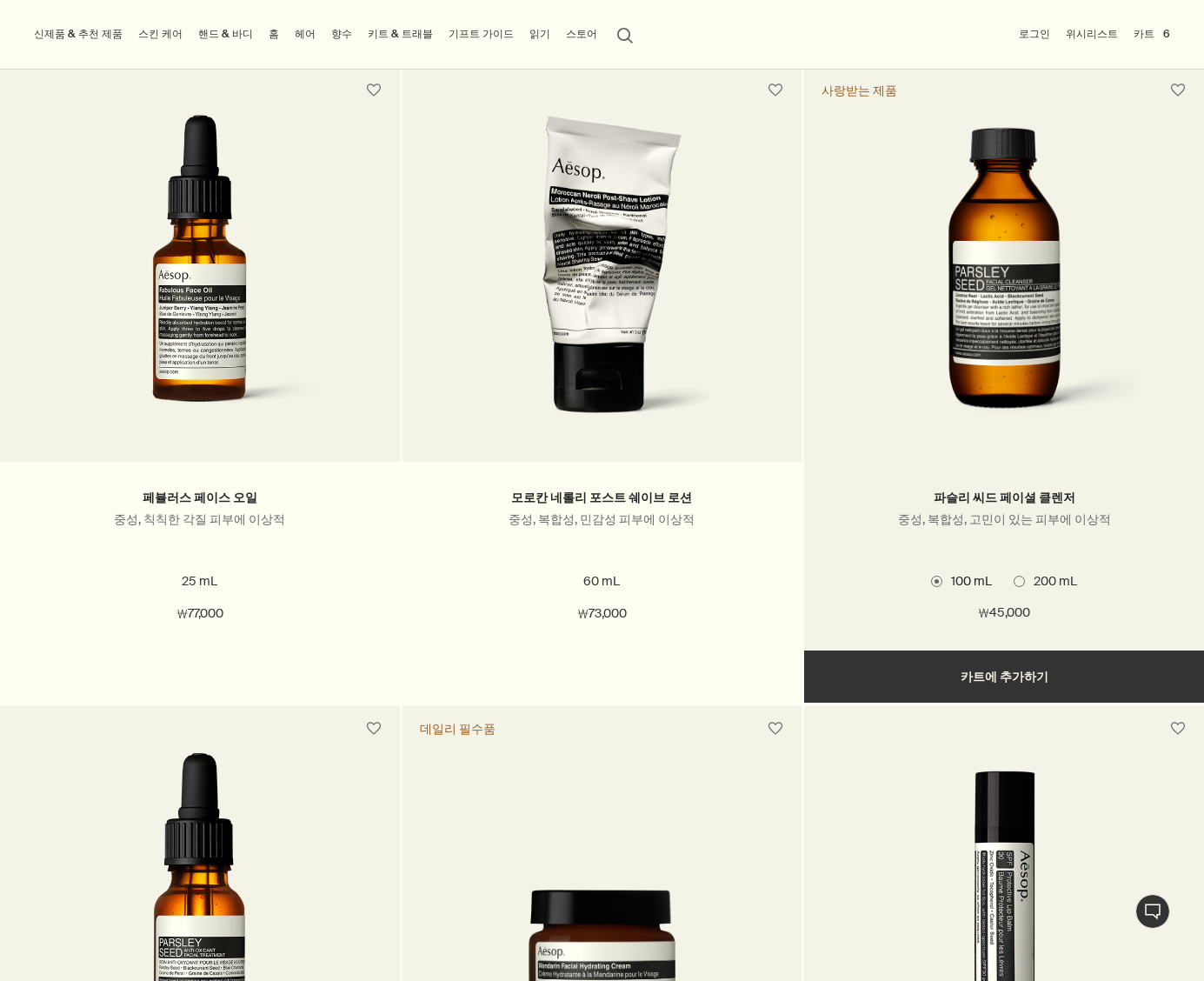 click at bounding box center [1003, 275] 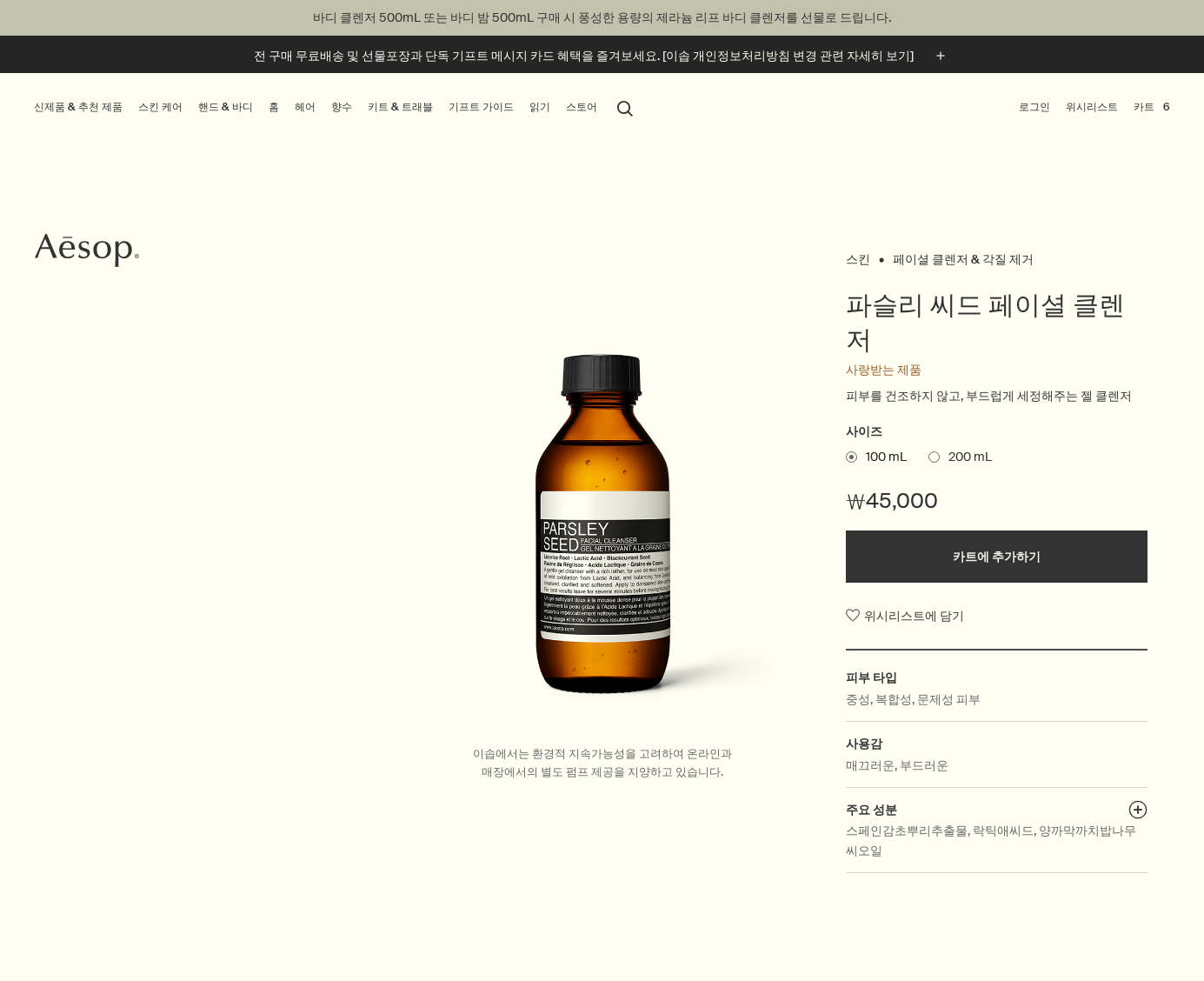 scroll, scrollTop: 0, scrollLeft: 0, axis: both 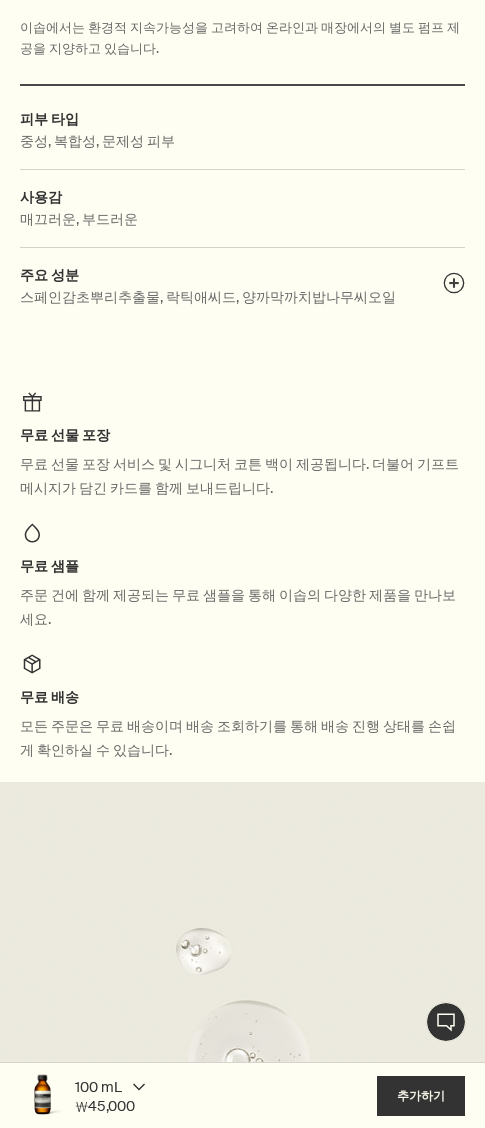 drag, startPoint x: 411, startPoint y: 1083, endPoint x: 165, endPoint y: 1079, distance: 246.03252 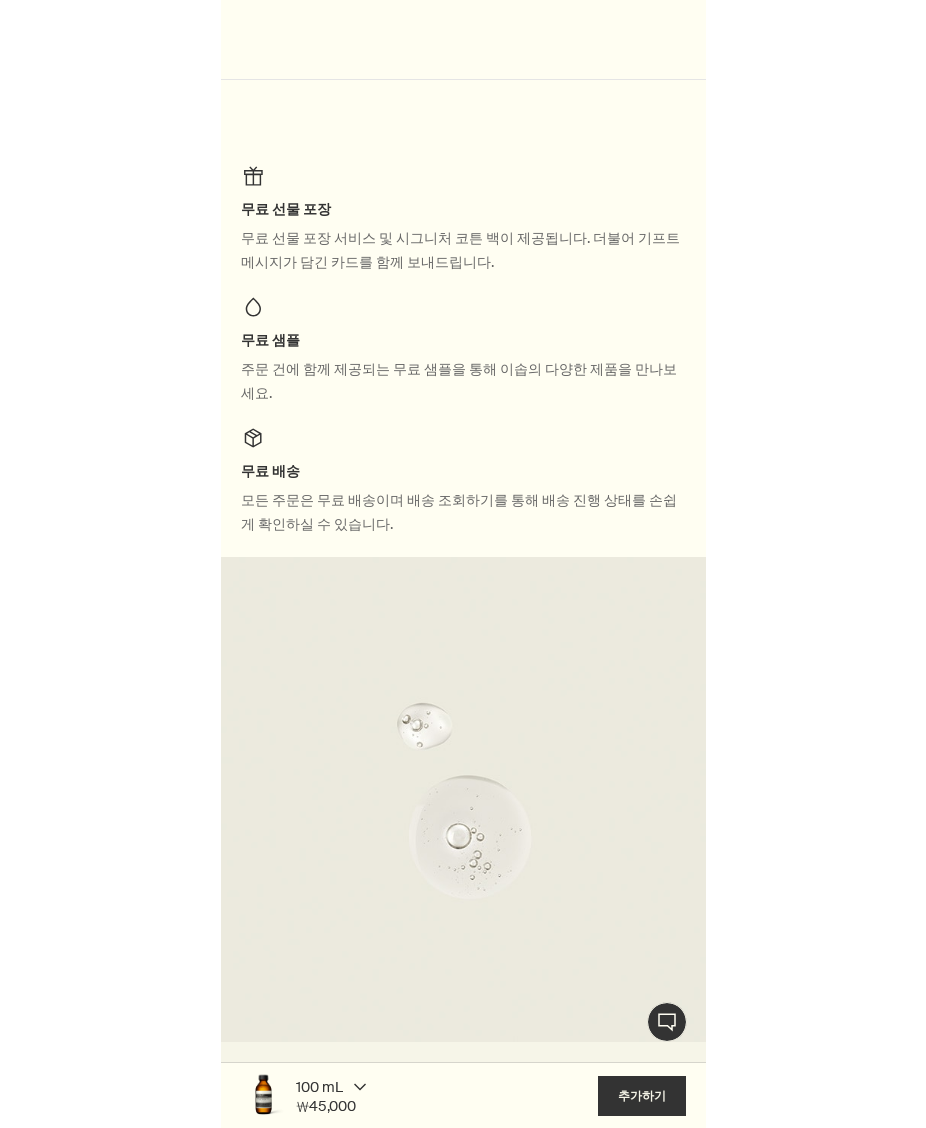 scroll, scrollTop: 852, scrollLeft: 0, axis: vertical 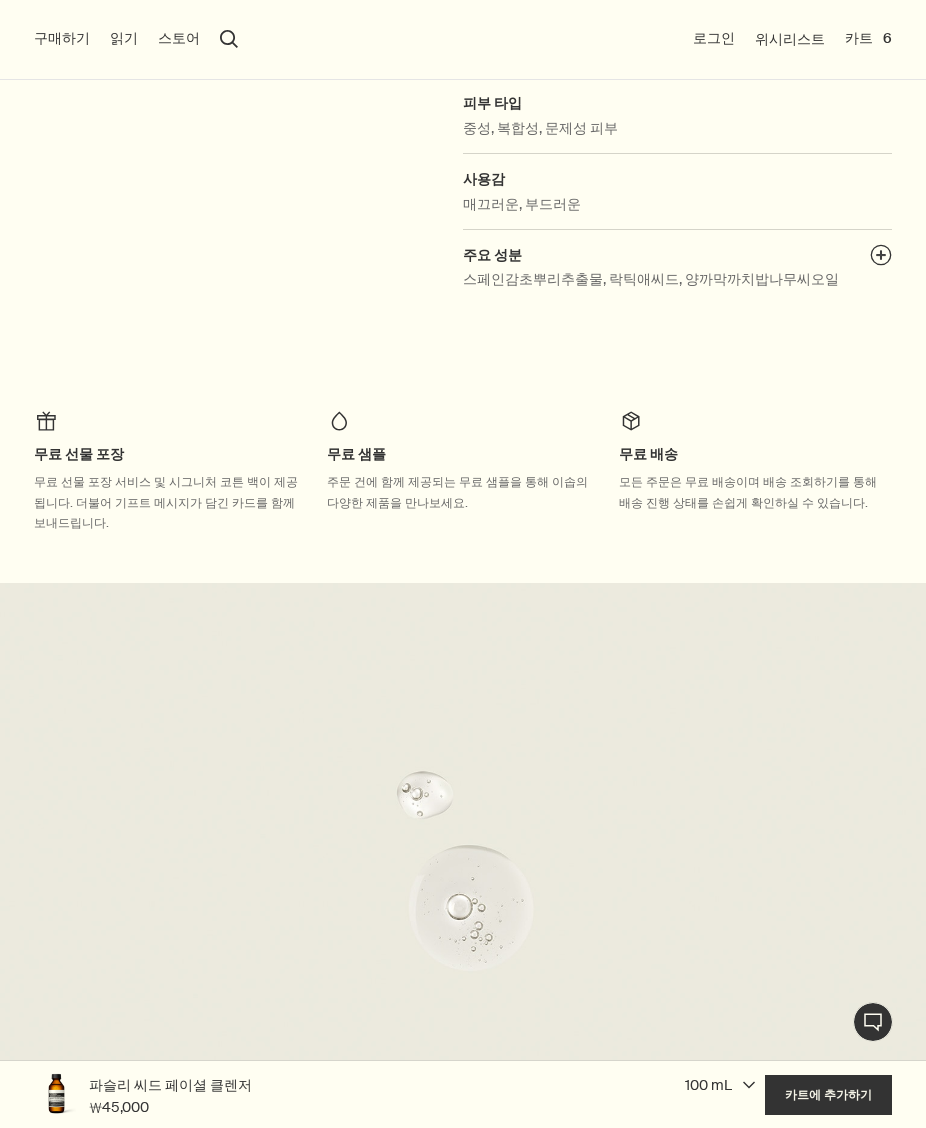 click on "구매하기 신제품 & 추천 제품 스킨 케어 핸드 & 바디 홈 헤어 향수 키트 & 트래블 기프트 가이드 문의하기 읽기 회사 소개 브랜드 스토리 채용 이솝 재단 문의하기   rightUpArrow 철학 디자인 제품 스토어 search 검색 로그인 위시리스트 카트 6" at bounding box center [463, 40] 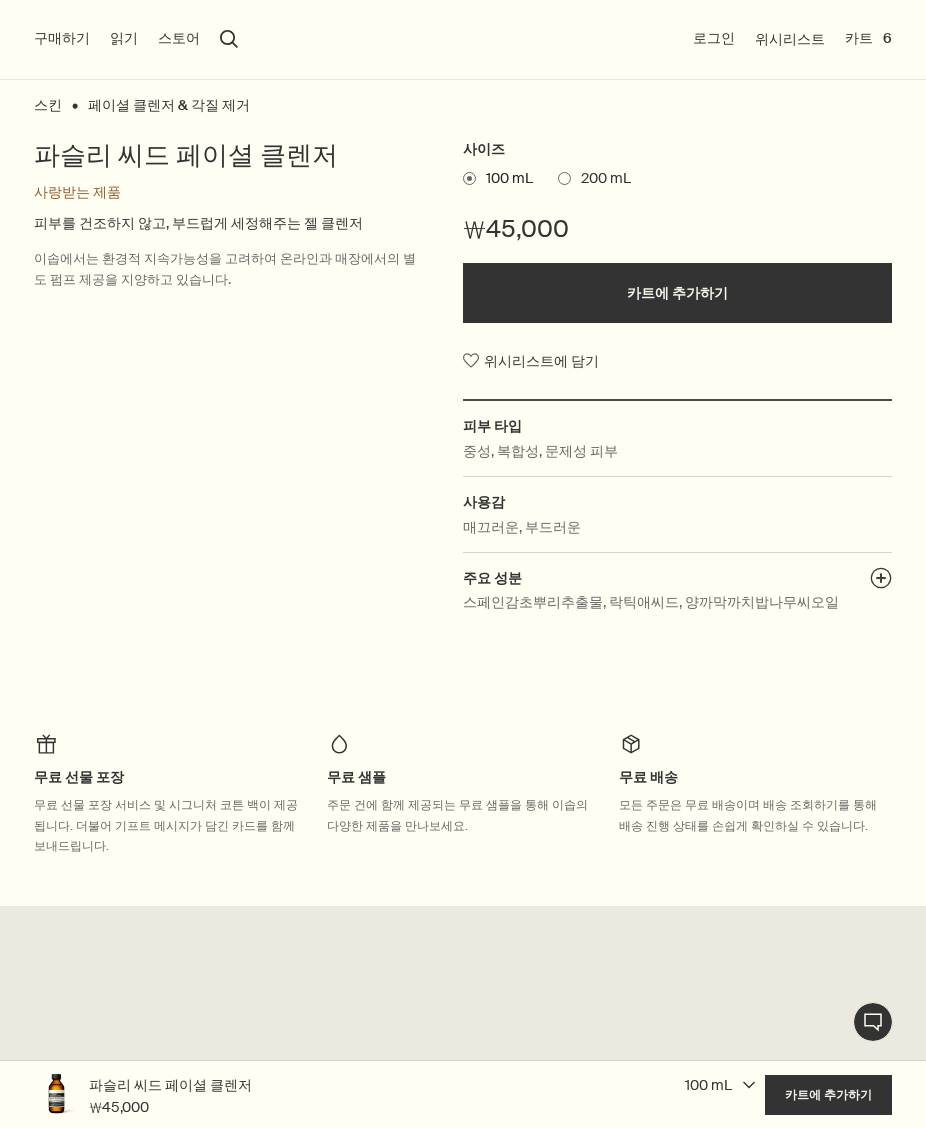 scroll, scrollTop: 452, scrollLeft: 0, axis: vertical 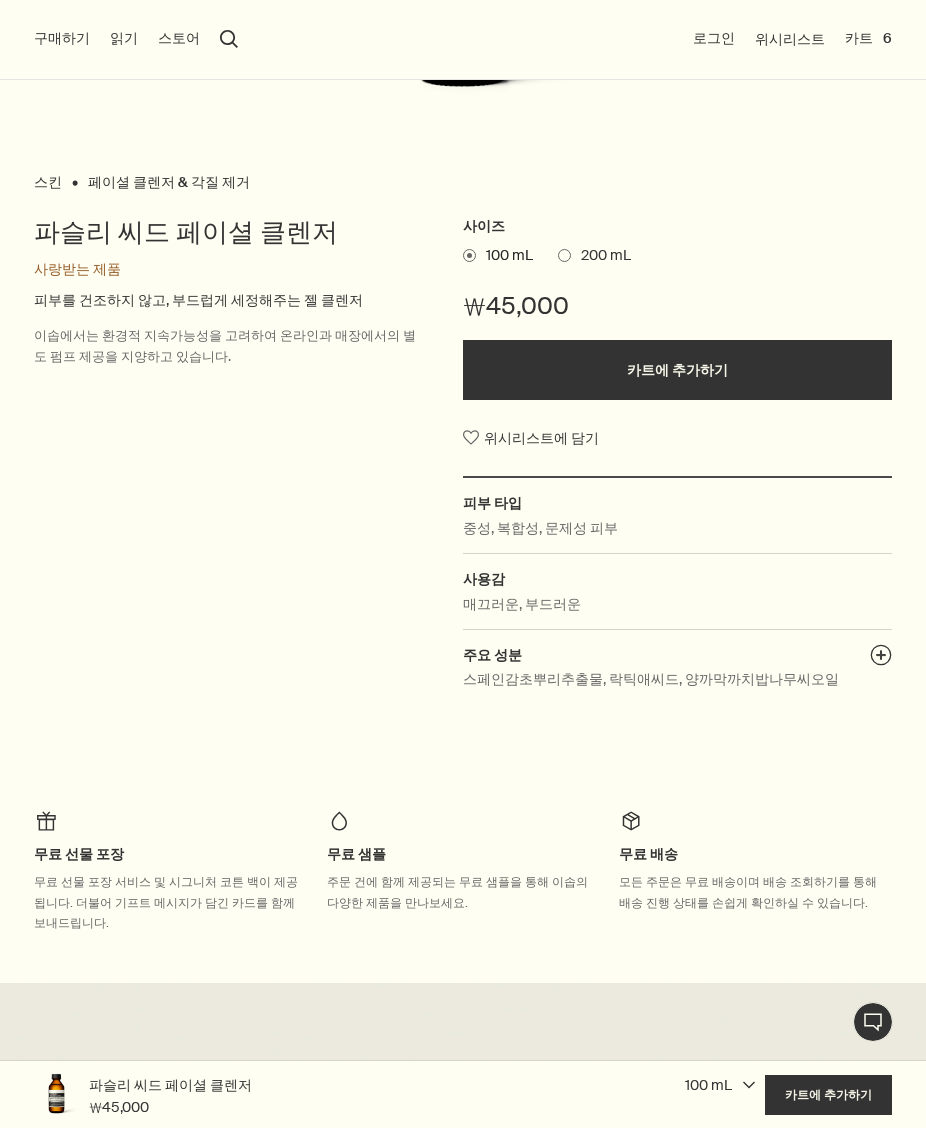 drag, startPoint x: 45, startPoint y: 521, endPoint x: 56, endPoint y: 503, distance: 21.095022 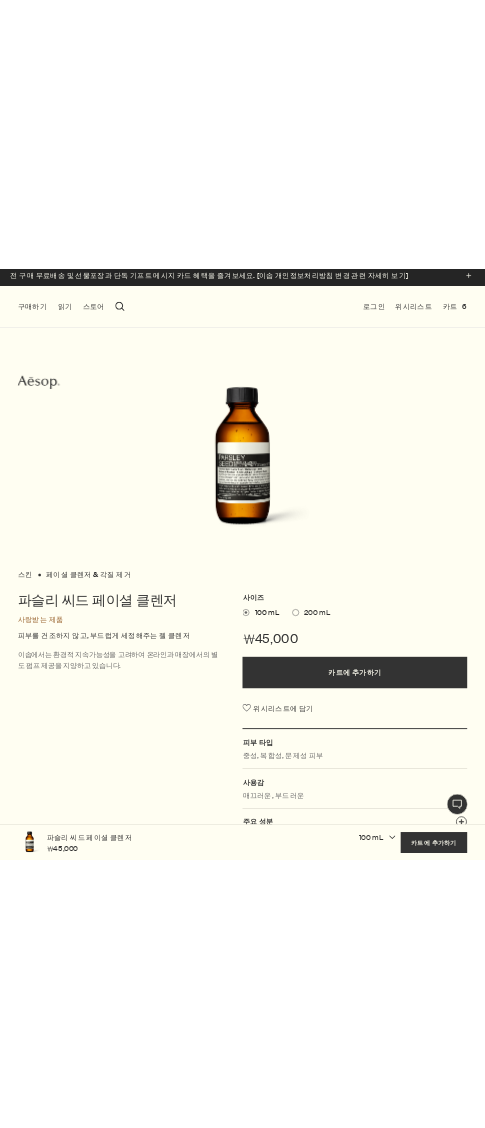 scroll, scrollTop: 0, scrollLeft: 0, axis: both 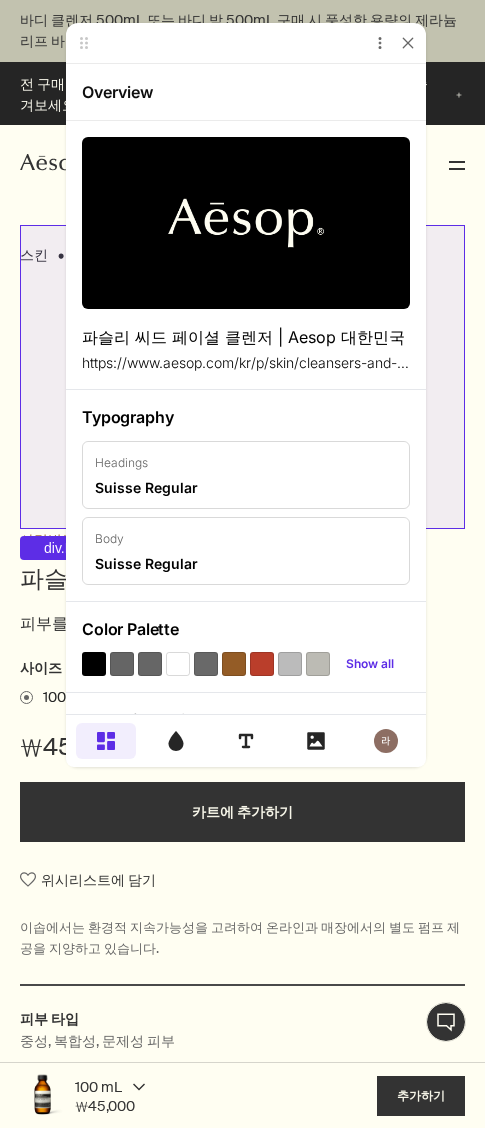 click on "스킨 페이셜 클렌저 & 각질 제거" at bounding box center (242, 377) 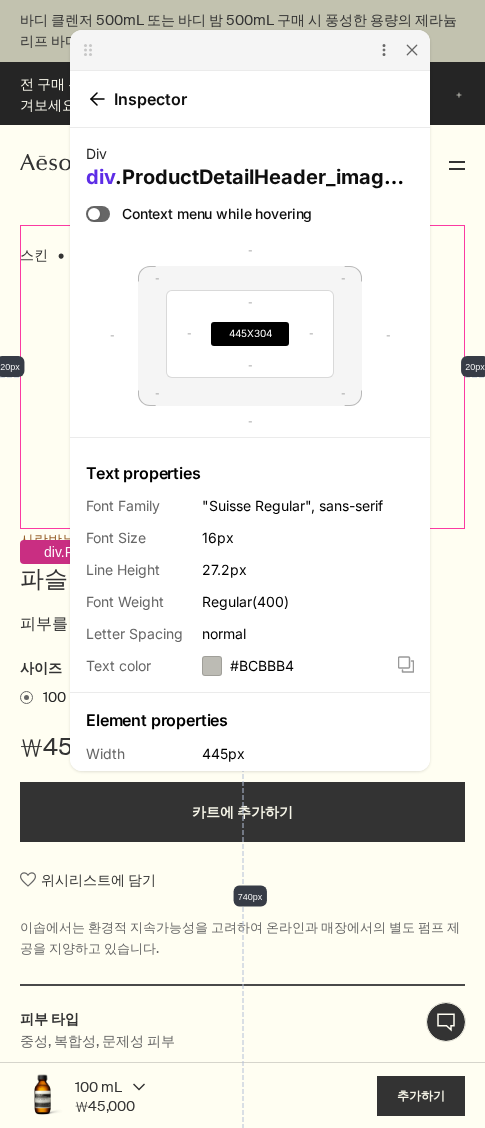 drag, startPoint x: 125, startPoint y: 64, endPoint x: 171, endPoint y: 439, distance: 377.8108 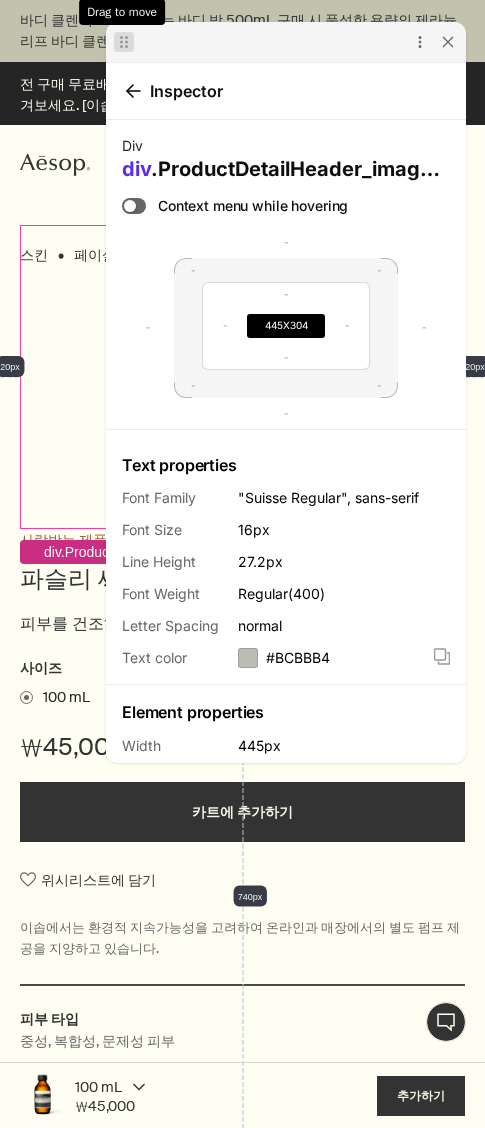 click at bounding box center [120, 42] 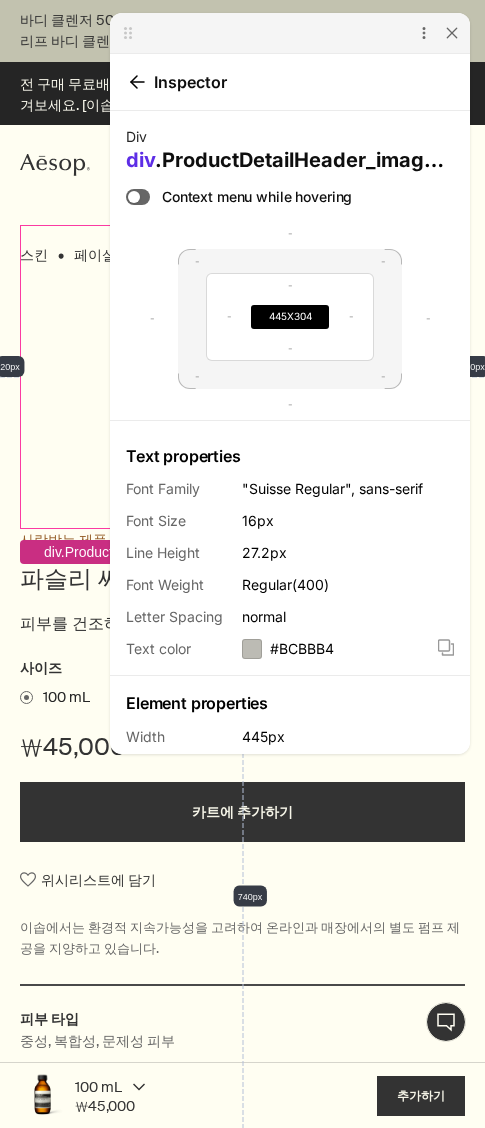 drag, startPoint x: 190, startPoint y: 34, endPoint x: 463, endPoint y: 79, distance: 276.68393 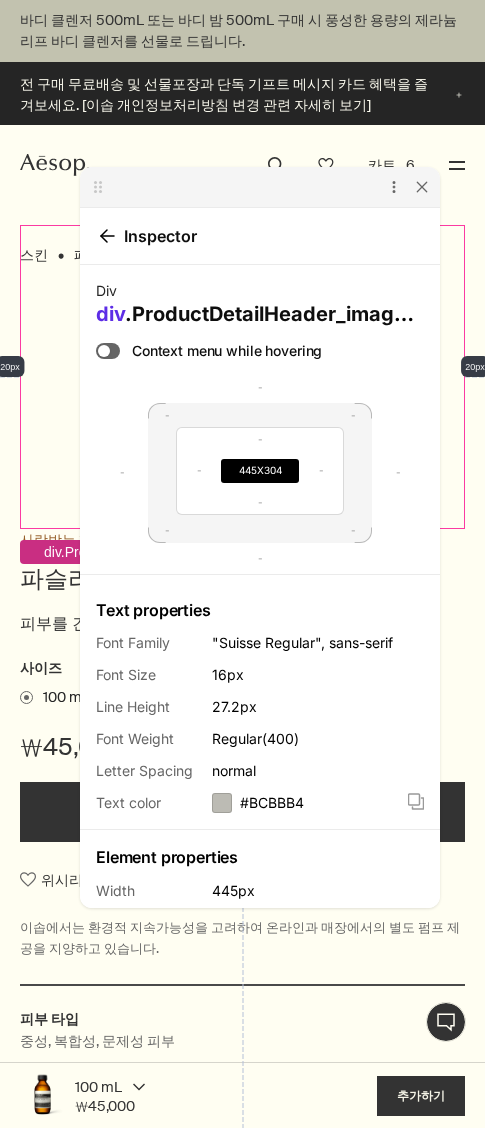 click on "More Options Exit CSS Peeper" at bounding box center (260, 187) 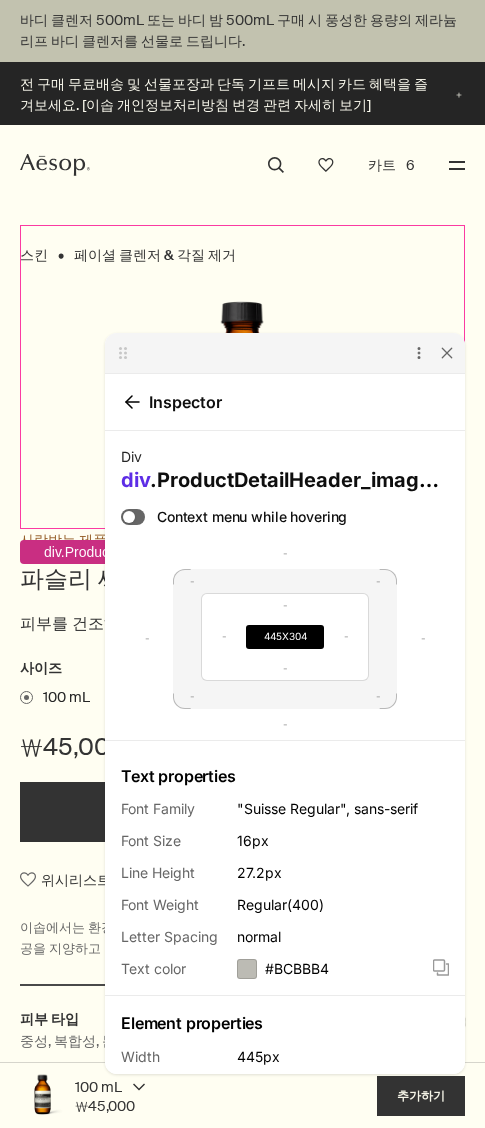 click on "Back Inspector" at bounding box center (285, 402) 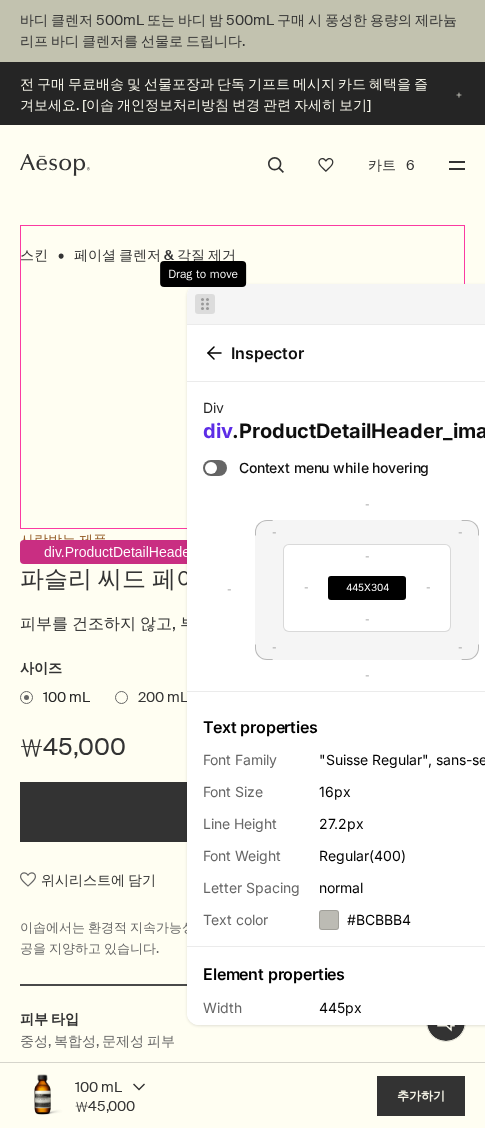 click at bounding box center [201, 304] 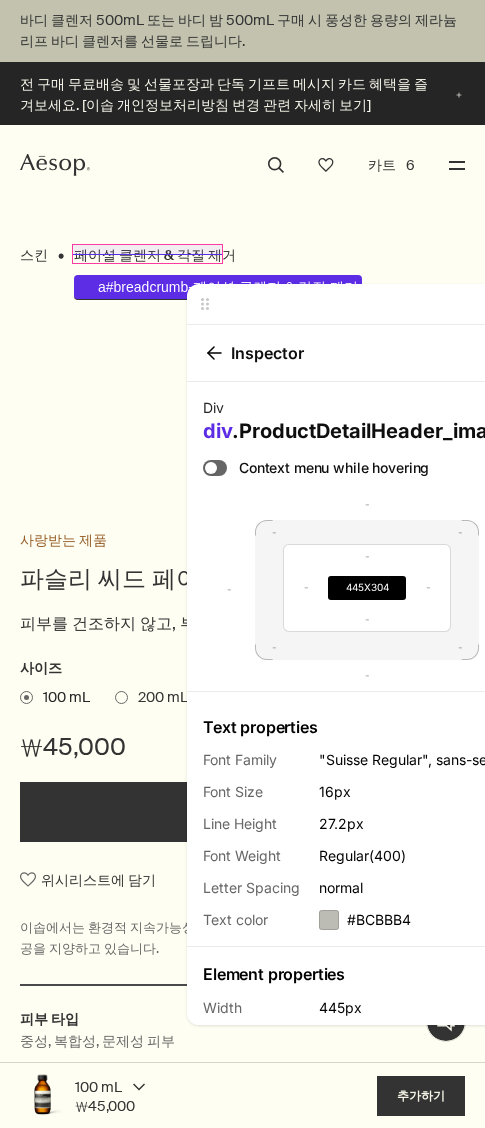 click on "페이셜 클렌저 & 각질 제거" at bounding box center [155, 255] 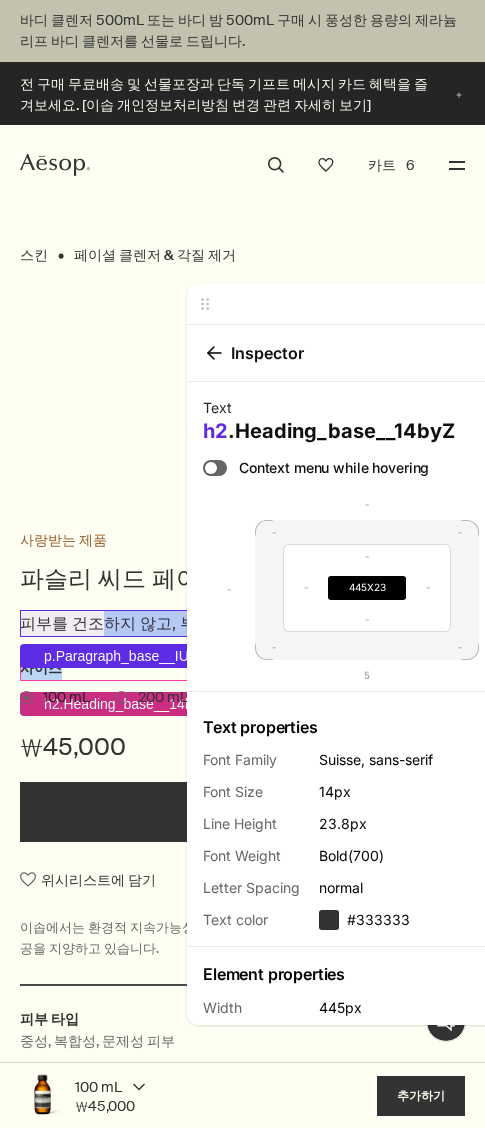 drag, startPoint x: 94, startPoint y: 660, endPoint x: 103, endPoint y: 647, distance: 15.811388 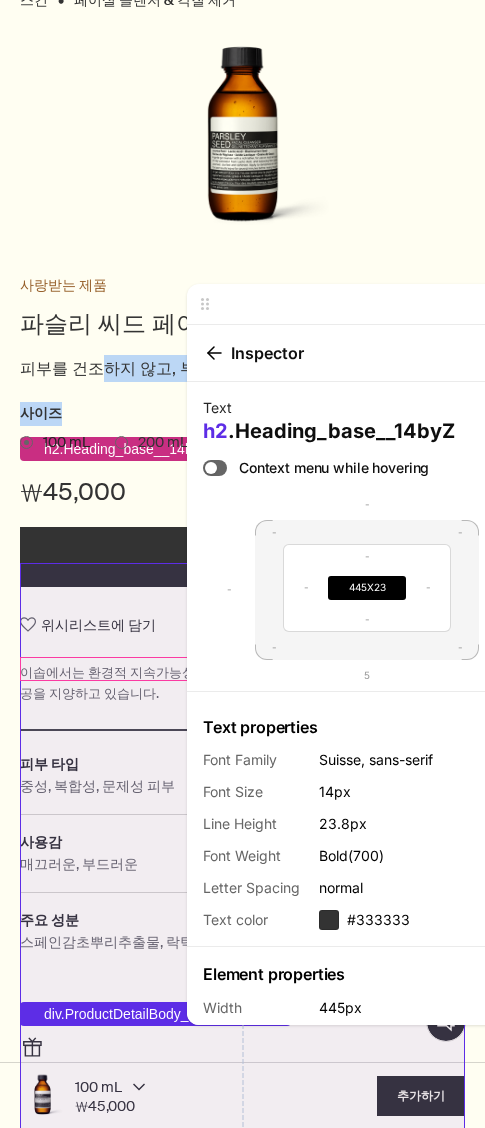 scroll, scrollTop: 400, scrollLeft: 0, axis: vertical 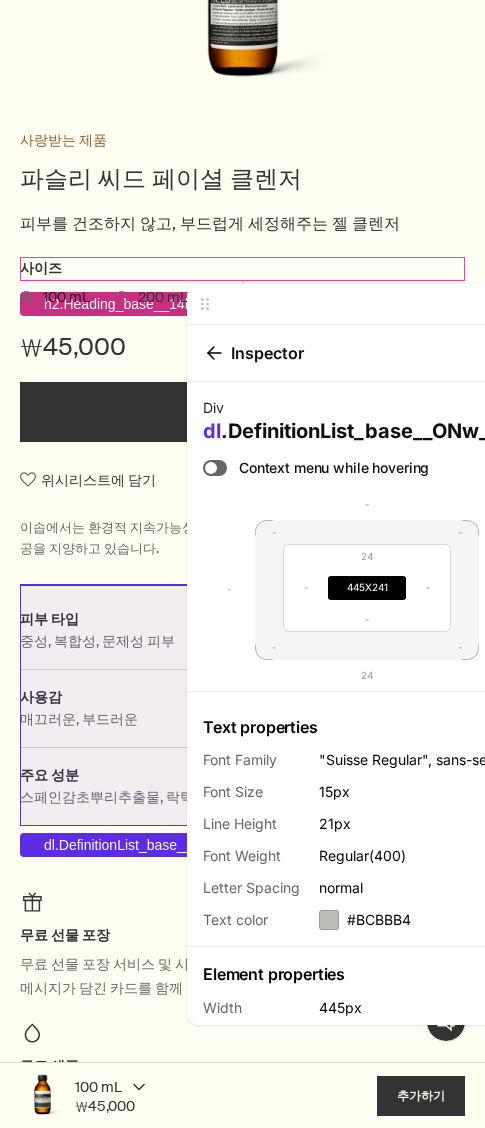 click on "피부 타입 중성, 복합성, 문제성 피부 사용감 매끄러운, 부드러운 주요 성분 plusAndCloseWithCircle 스페인감초뿌리추출물, 락틱애씨드, 양까막까치밥나무씨오일" at bounding box center [242, 705] 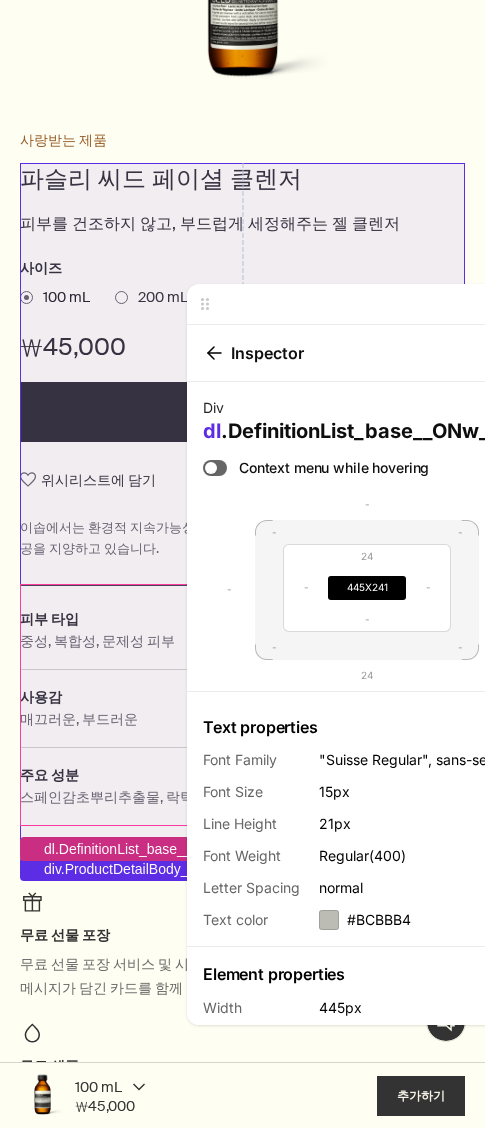click on "파슬리 씨드 페이셜 클렌저 피부를 건조하지 않고, 부드럽게 세정해주는 젤 클렌저 사이즈 100 mL 200 mL ₩45,000   카트에 추가하기  위시리스트에 담기 이솝에서는 환경적 지속가능성을 고려하여 온라인과 매장에서의 별도 펌프 제공을 지양하고 있습니다. 피부 타입 중성, 복합성, 문제성 피부 사용감 매끄러운, 부드러운 주요 성분 plusAndCloseWithCircle 스페인감초뿌리추출물, 락틱애씨드, 양까막까치밥나무씨오일" at bounding box center [242, 506] 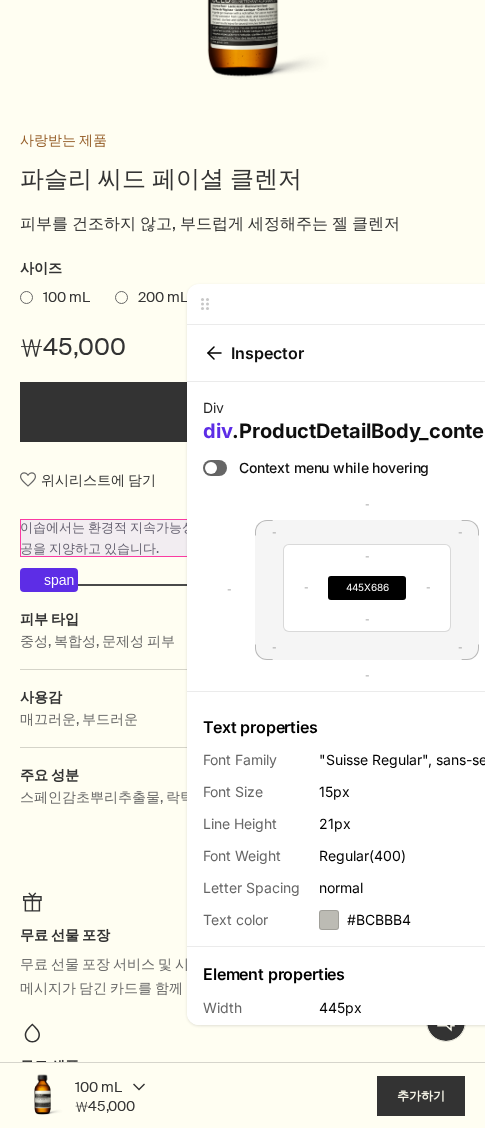 click on "이솝에서는 환경적 지속가능성을 고려하여 온라인과 매장에서의 별도 펌프 제공을 지양하고 있습니다." at bounding box center (240, 538) 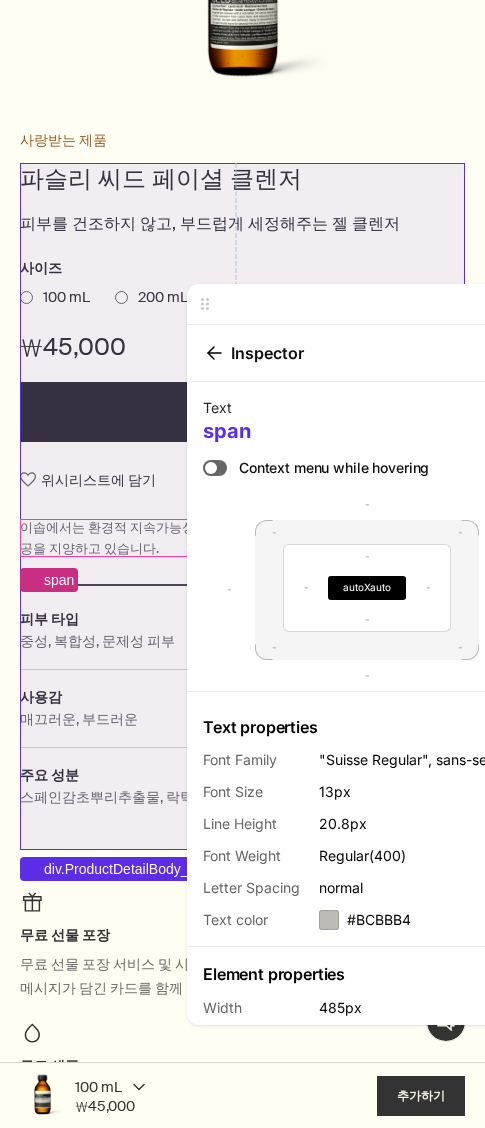 click on "파슬리 씨드 페이셜 클렌저 피부를 건조하지 않고, 부드럽게 세정해주는 젤 클렌저 사이즈 100 mL 200 mL ₩45,000   카트에 추가하기  위시리스트에 담기 이솝에서는 환경적 지속가능성을 고려하여 온라인과 매장에서의 별도 펌프 제공을 지양하고 있습니다. 피부 타입 중성, 복합성, 문제성 피부 사용감 매끄러운, 부드러운 주요 성분 plusAndCloseWithCircle 스페인감초뿌리추출물, 락틱애씨드, 양까막까치밥나무씨오일" at bounding box center [242, 506] 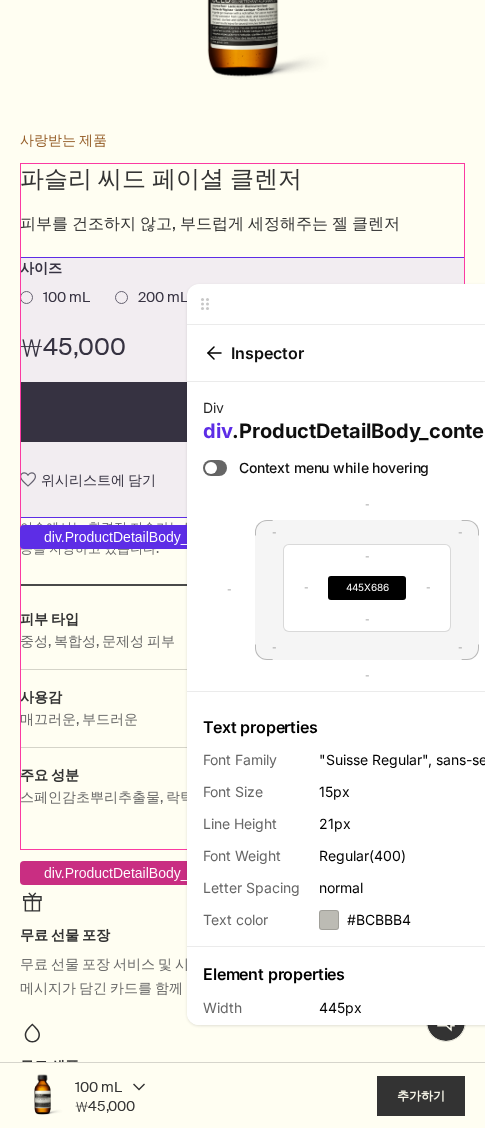 click on "사이즈 100 mL 200 mL ₩45,000   카트에 추가하기  위시리스트에 담기" at bounding box center [242, 387] 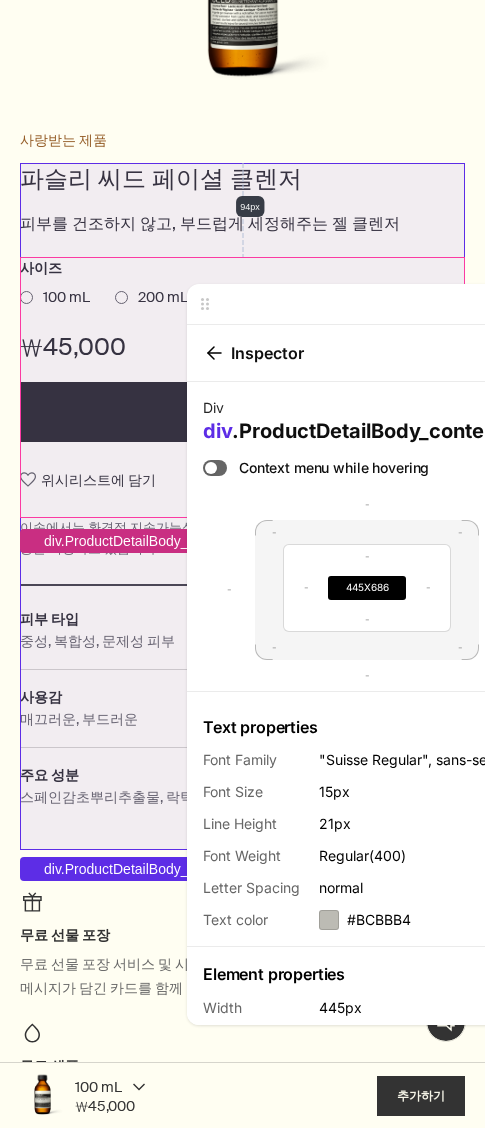 click on "파슬리 씨드 페이셜 클렌저 피부를 건조하지 않고, 부드럽게 세정해주는 젤 클렌저 사이즈 100 mL 200 mL ₩45,000   카트에 추가하기  위시리스트에 담기 이솝에서는 환경적 지속가능성을 고려하여 온라인과 매장에서의 별도 펌프 제공을 지양하고 있습니다. 피부 타입 중성, 복합성, 문제성 피부 사용감 매끄러운, 부드러운 주요 성분 plusAndCloseWithCircle 스페인감초뿌리추출물, 락틱애씨드, 양까막까치밥나무씨오일" at bounding box center [242, 506] 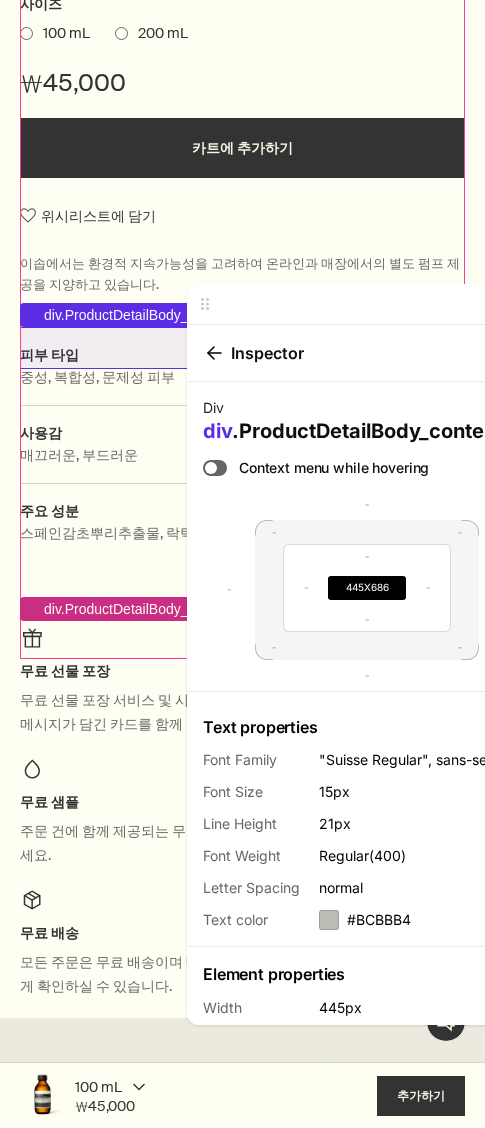 scroll, scrollTop: 700, scrollLeft: 0, axis: vertical 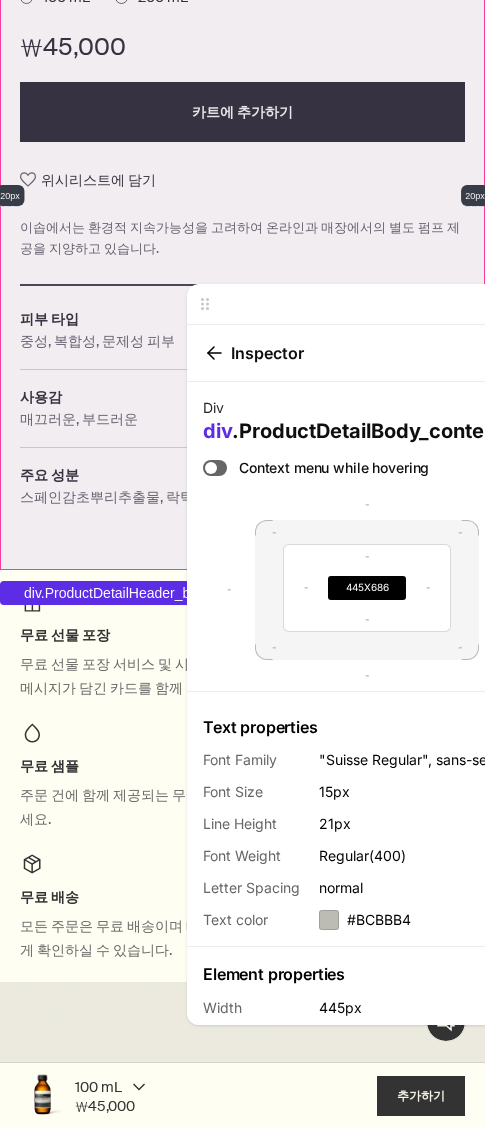 click on "사랑받는 제품 파슬리 씨드 페이셜 클렌저 피부를 건조하지 않고, 부드럽게 세정해주는 젤 클렌저 사이즈 100 mL 200 mL ₩45,000   카트에 추가하기  위시리스트에 담기 이솝에서는 환경적 지속가능성을 고려하여 온라인과 매장에서의 별도 펌프 제공을 지양하고 있습니다. 피부 타입 중성, 복합성, 문제성 피부 사용감 매끄러운, 부드러운 주요 성분 plusAndCloseWithCircle 스페인감초뿌리추출물, 락틱애씨드, 양까막까치밥나무씨오일 스킨 페이셜 클렌저 & 각질 제거" at bounding box center [242, 37] 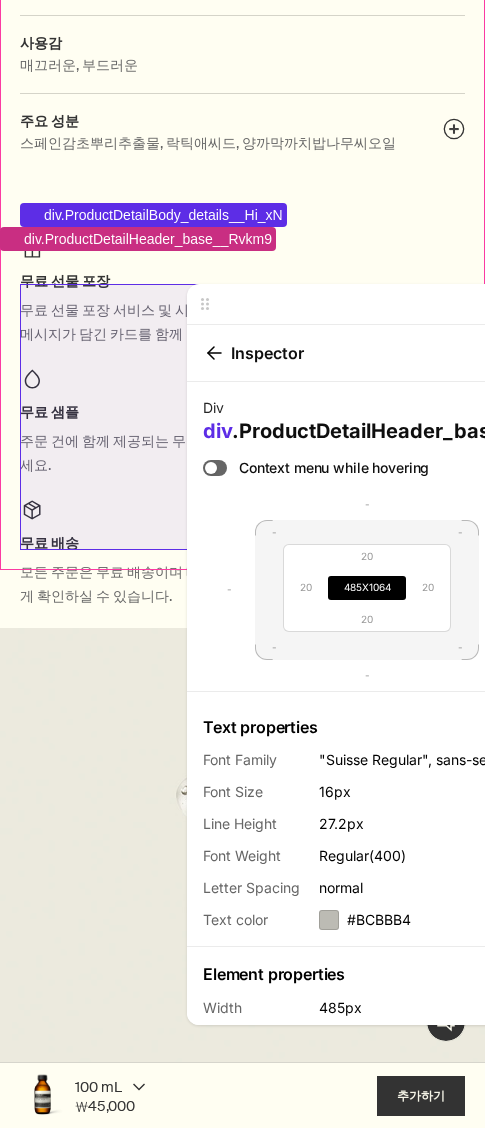 scroll, scrollTop: 1100, scrollLeft: 0, axis: vertical 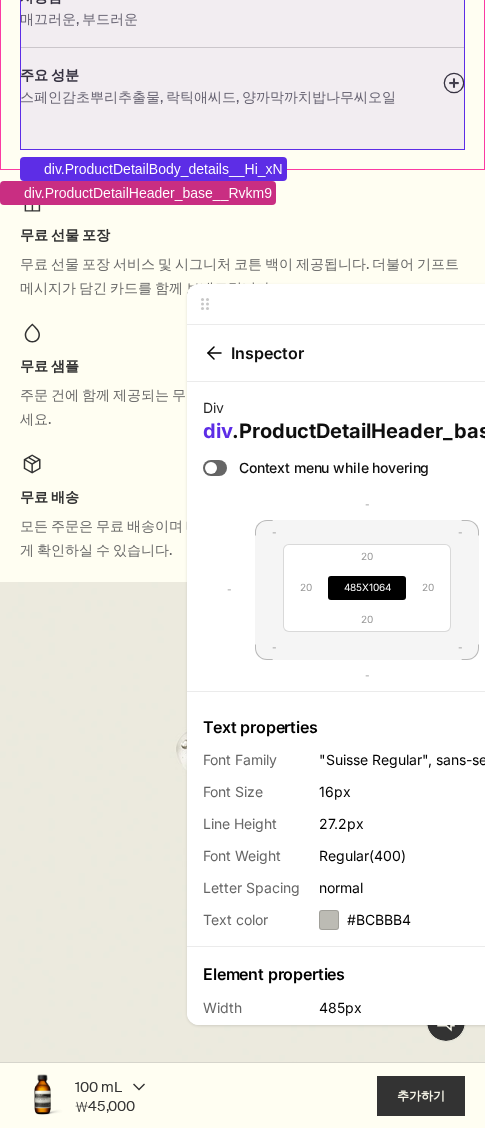 click on "피부 타입 중성, 복합성, 문제성 피부 사용감 매끄러운, 부드러운 주요 성분 plusAndCloseWithCircle 스페인감초뿌리추출물, 락틱애씨드, 양까막까치밥나무씨오일" at bounding box center [242, 17] 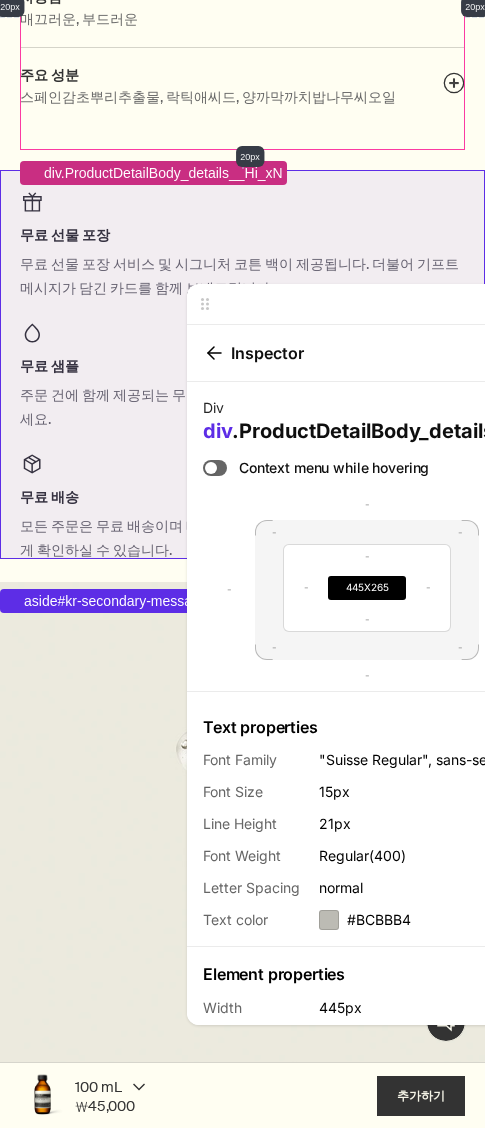 click on "무료 선물 포장 무료 선물 포장 서비스 및 시그니처 코튼 백이 제공됩니다. 더불어 기프트 메시지가 담긴 카드를 함께 보내드립니다. 무료 샘플 주문 건에 함께 제공되는 무료 샘플을 통해 이솝의 다양한 제품을 만나보세요. 무료 배송 모든 주문은 무료 배송이며 배송 조회하기를 통해 배송 진행 상태를 손쉽게 확인하실 수 있습니다." at bounding box center [242, 376] 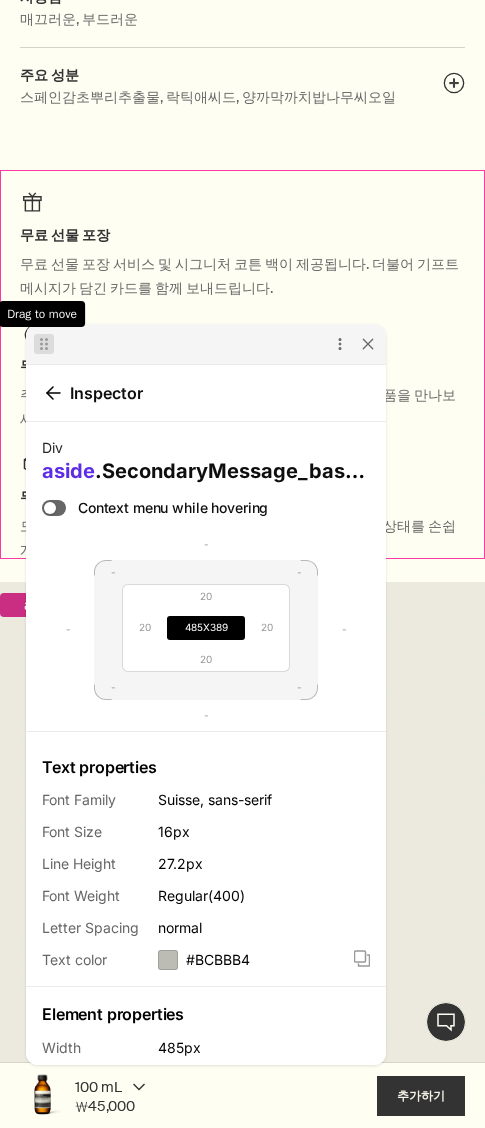 drag, startPoint x: 212, startPoint y: 307, endPoint x: 50, endPoint y: 347, distance: 166.86522 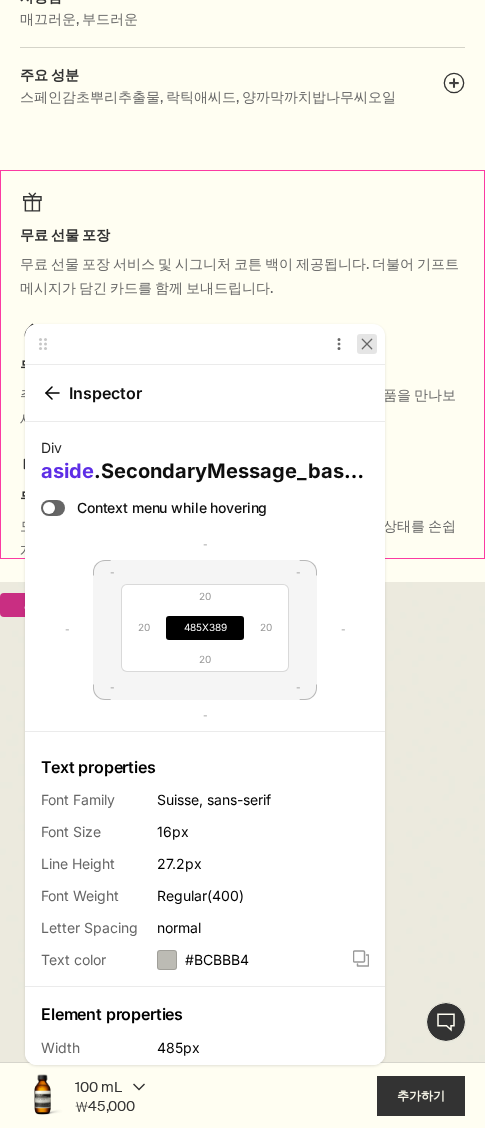 click at bounding box center [367, 344] 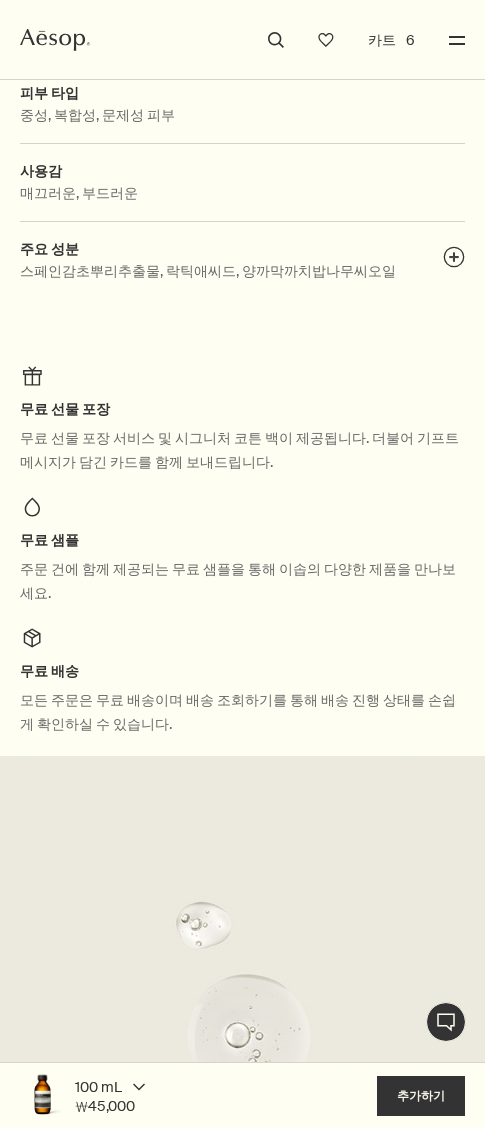 scroll, scrollTop: 800, scrollLeft: 0, axis: vertical 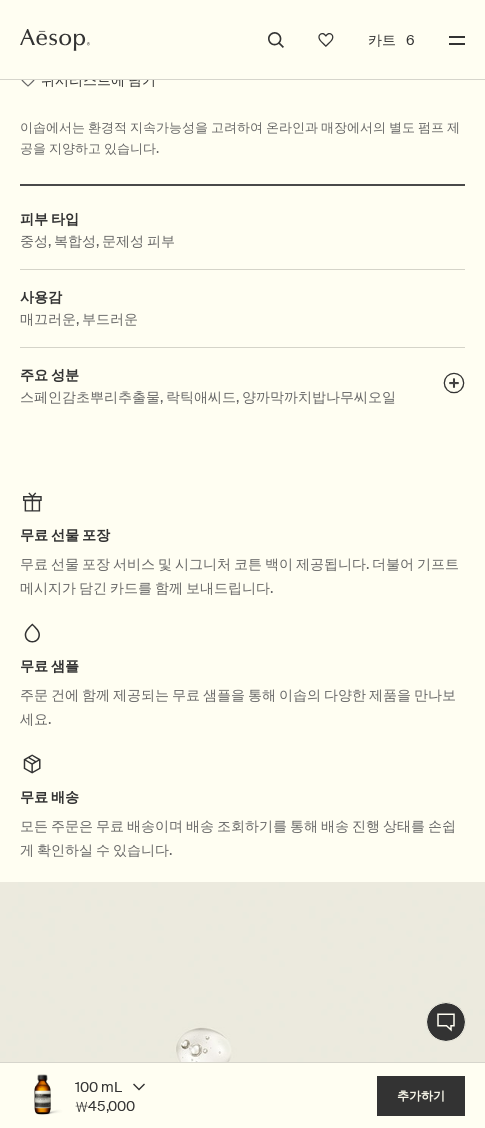 drag, startPoint x: 157, startPoint y: 665, endPoint x: 160, endPoint y: 610, distance: 55.081757 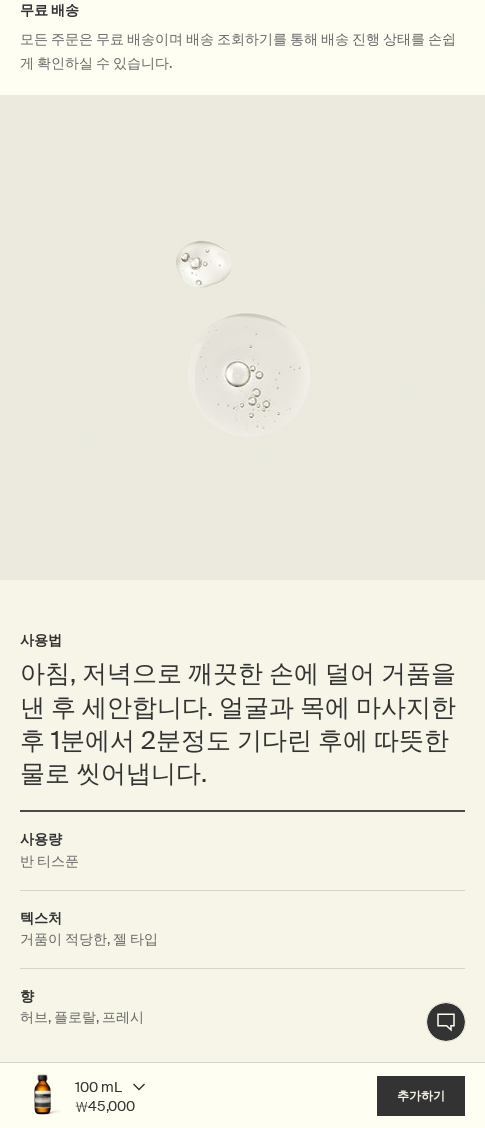 scroll, scrollTop: 1400, scrollLeft: 0, axis: vertical 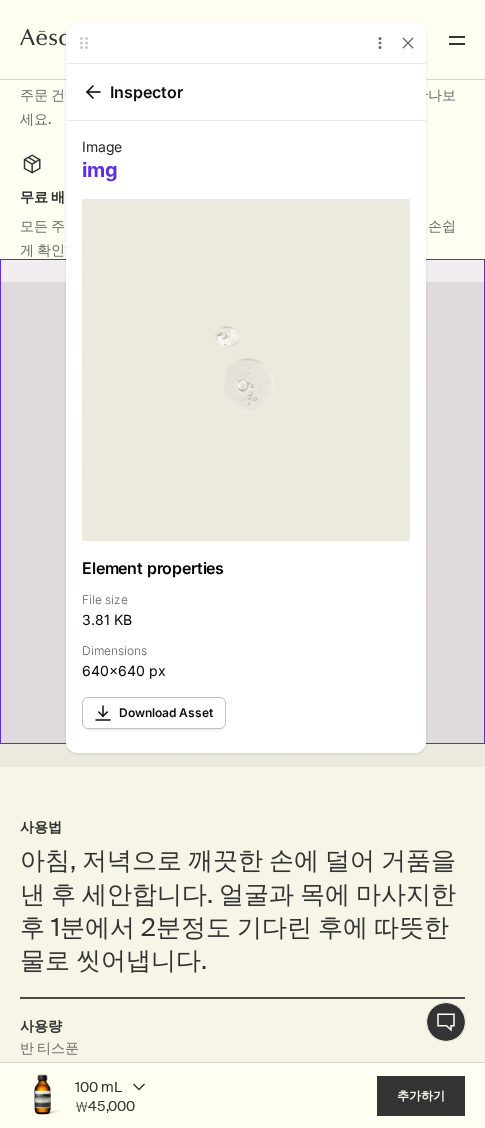 click at bounding box center [242, 524] 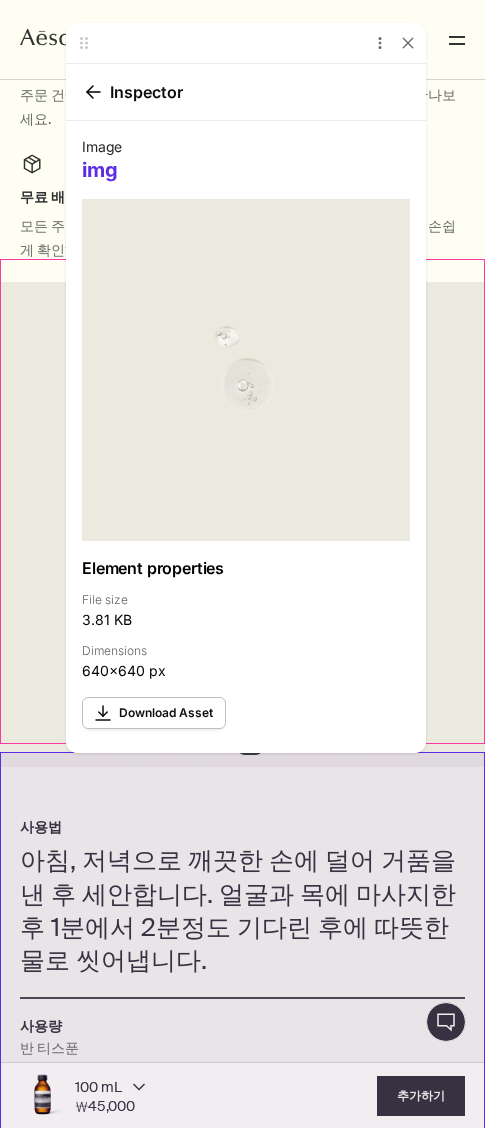 click on "사용법 아침, 저녁으로 깨끗한 손에 덜어 거품을 낸 후 세안합니다. 얼굴과 목에 마사지한 후 1분에서 2분정도 기다린 후에 따뜻한 물로 씻어냅니다. 사용량 반 티스푼 텍스처 거품이 적당한, 젤 타입 향 허브, 플로랄, 프레시" at bounding box center [242, 1024] 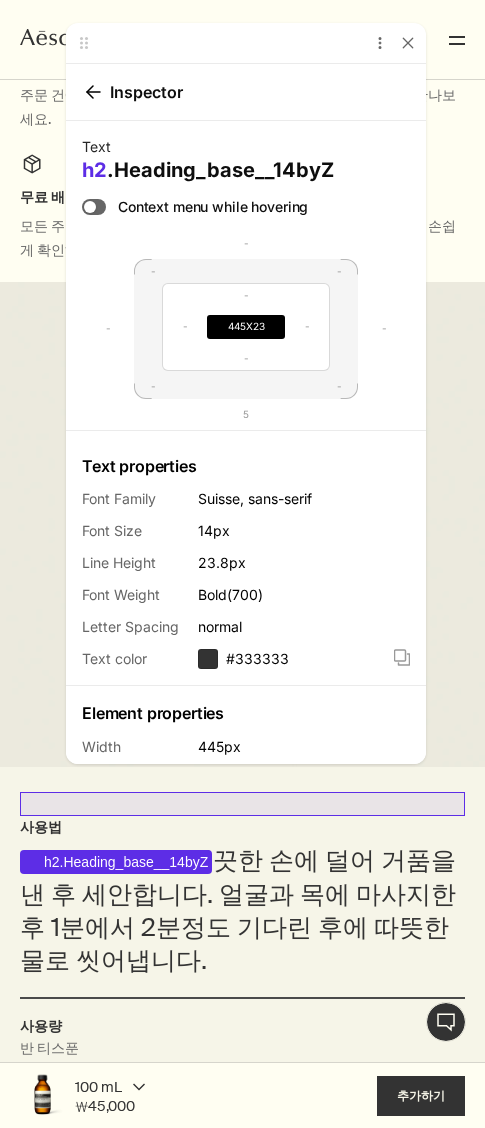 click on "사용법" at bounding box center (242, 828) 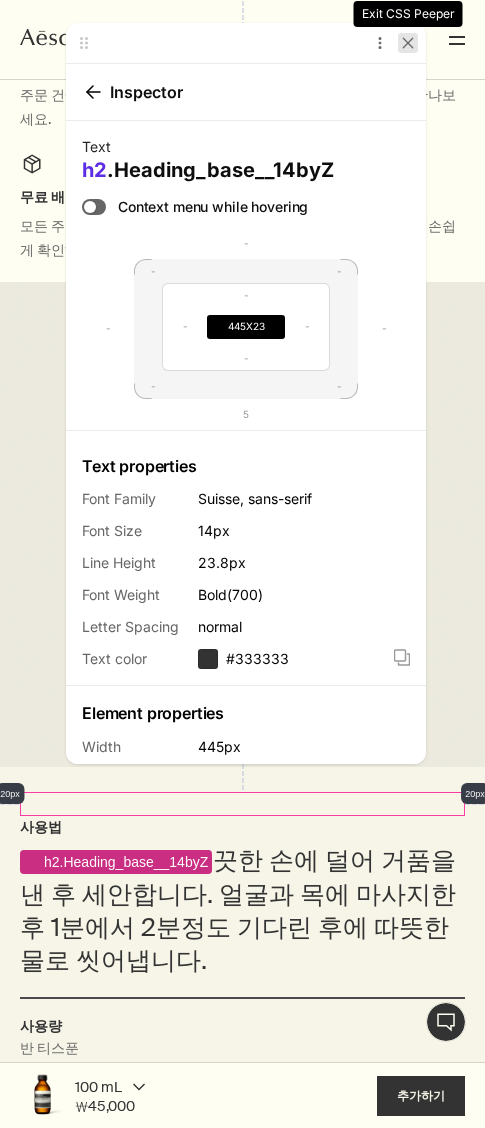 click 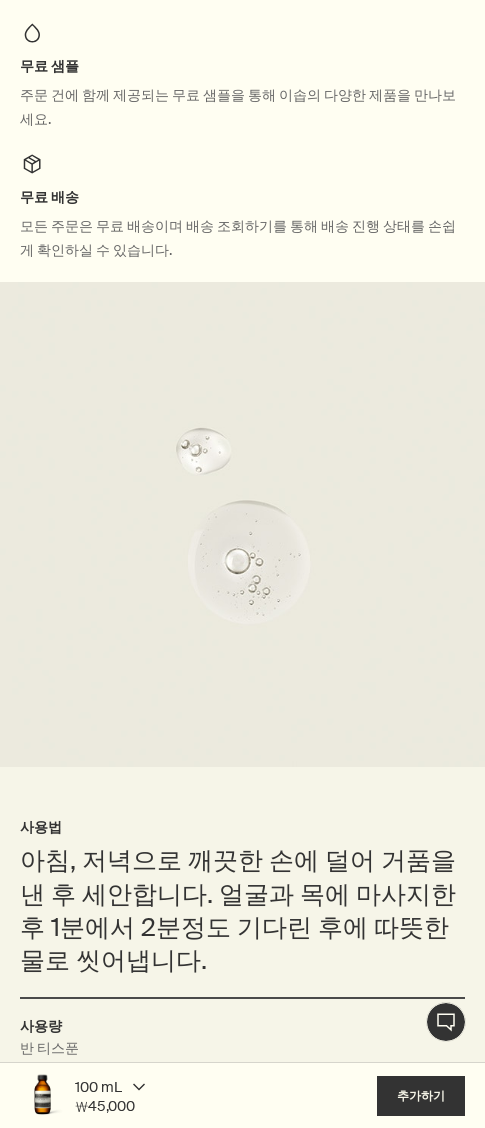 scroll, scrollTop: 1800, scrollLeft: 0, axis: vertical 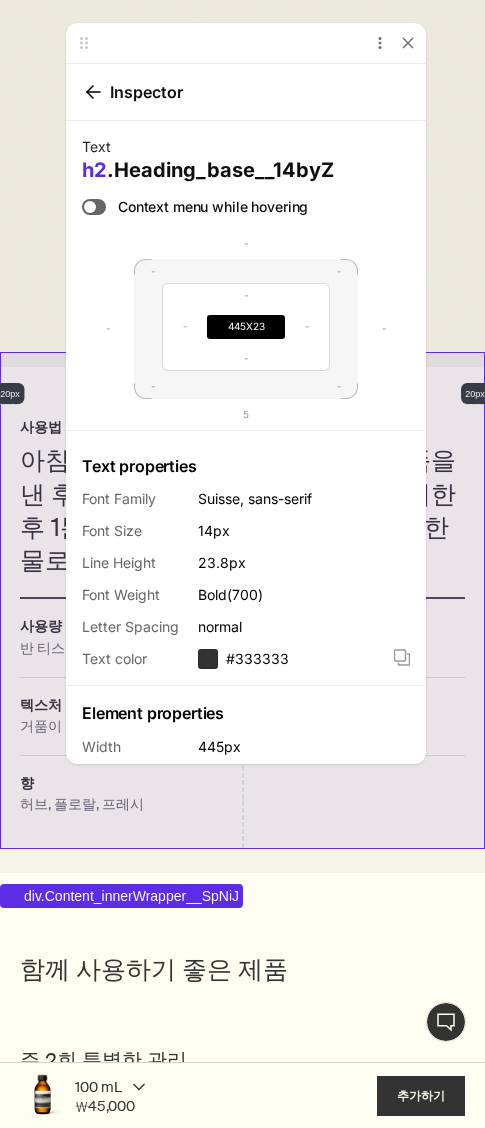 click on "사용법 아침, 저녁으로 깨끗한 손에 덜어 거품을 낸 후 세안합니다. 얼굴과 목에 마사지한 후 1분에서 2분정도 기다린 후에 따뜻한 물로 씻어냅니다. 사용량 반 티스푼 텍스처 거품이 적당한, 젤 타입 향 허브, 플로랄, 프레시" at bounding box center [242, 624] 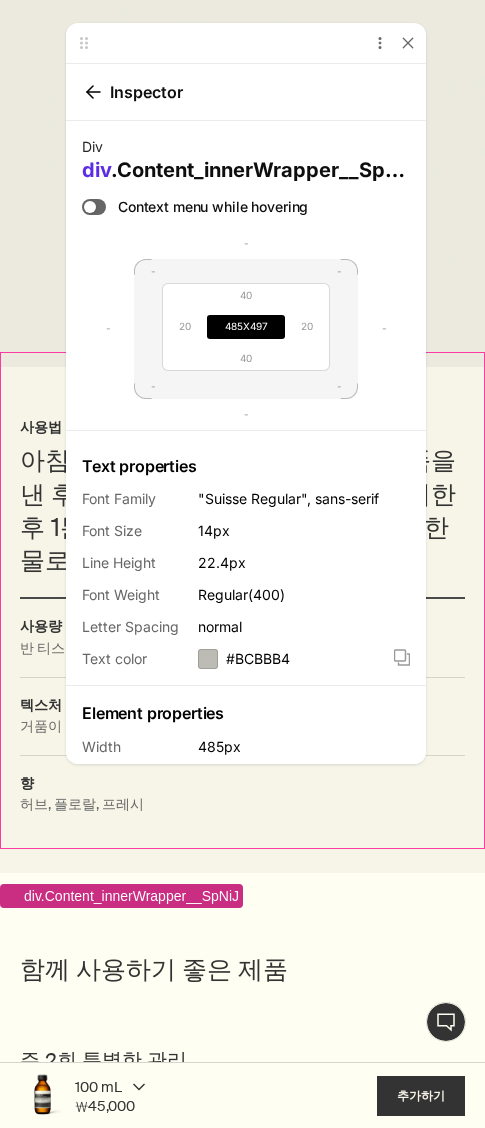 click on "Context menu while hovering" at bounding box center (195, 215) 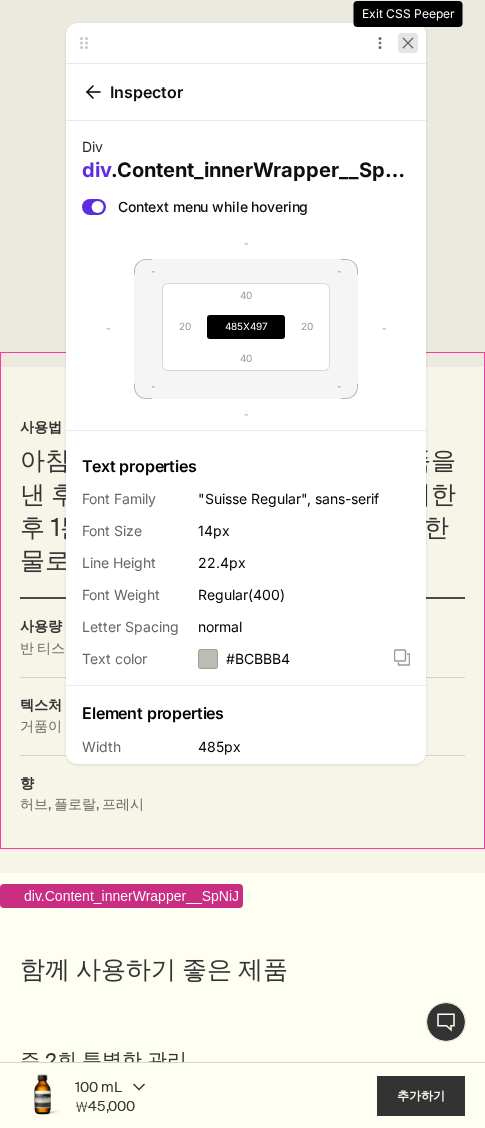 click at bounding box center (408, 43) 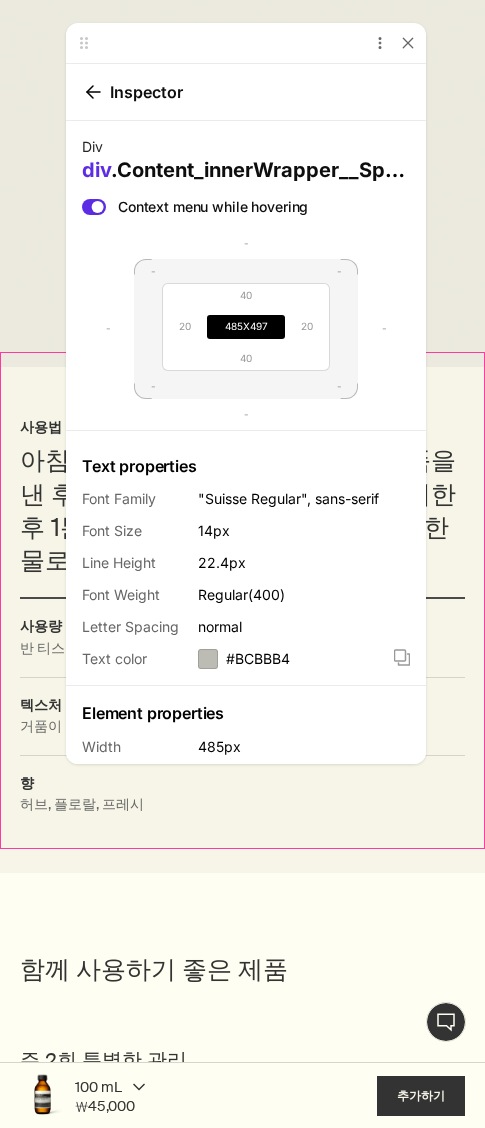 scroll, scrollTop: 0, scrollLeft: 0, axis: both 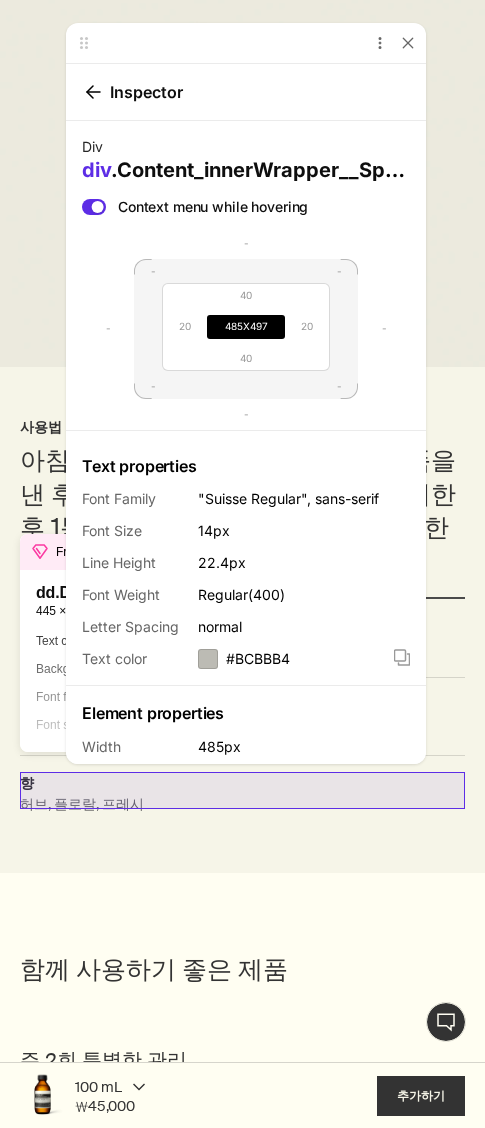 click on "허브, 플로랄, 프레시" at bounding box center (242, 814) 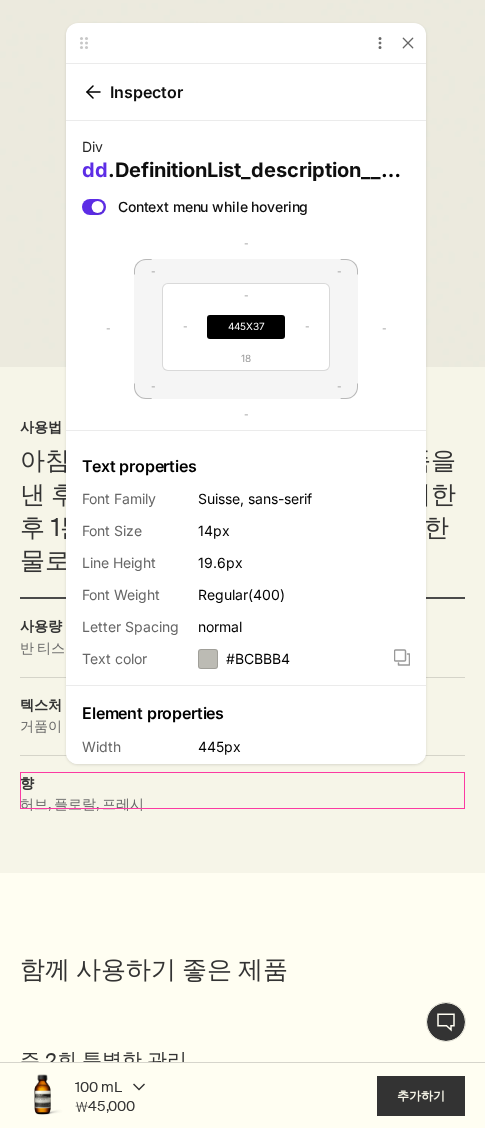 scroll, scrollTop: 0, scrollLeft: 0, axis: both 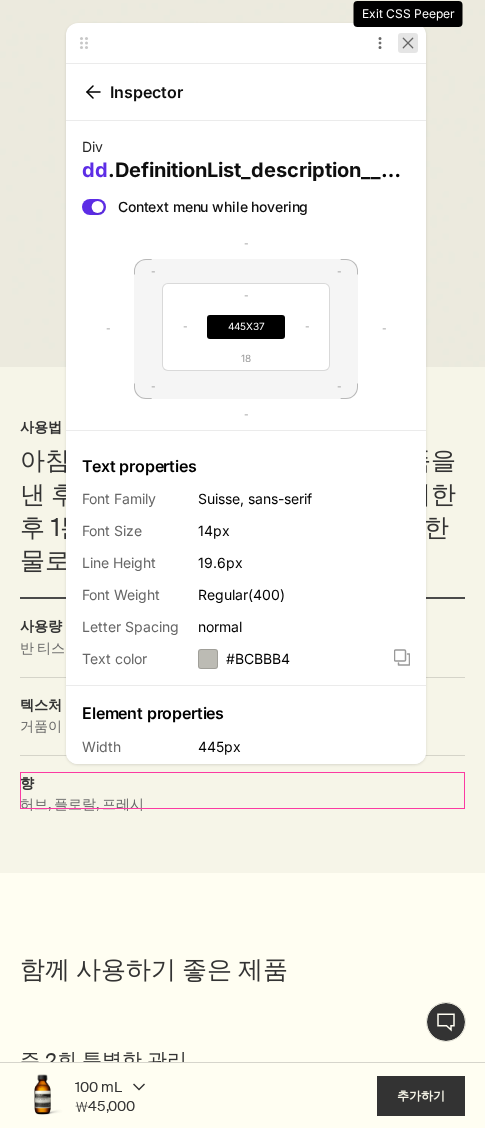 click 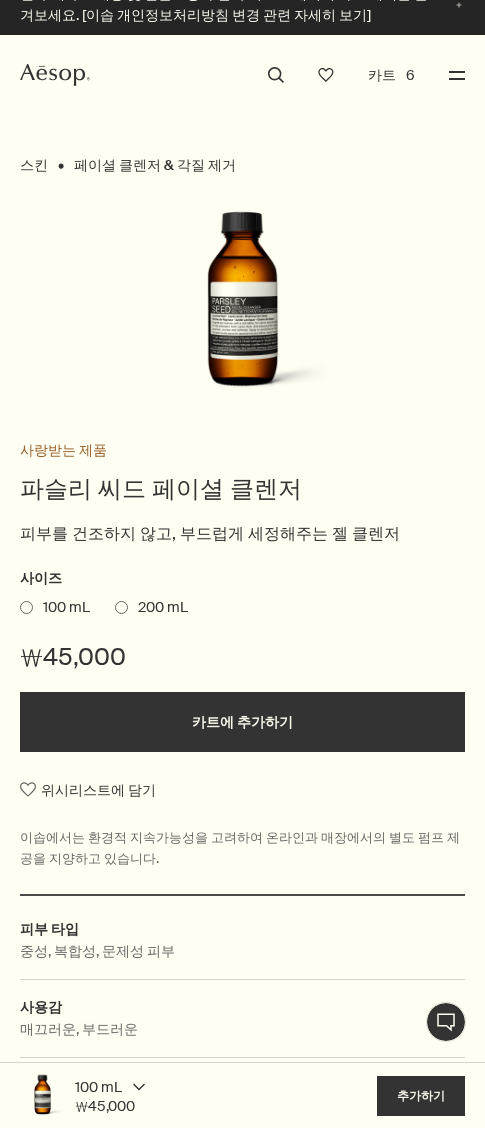 scroll, scrollTop: 0, scrollLeft: 0, axis: both 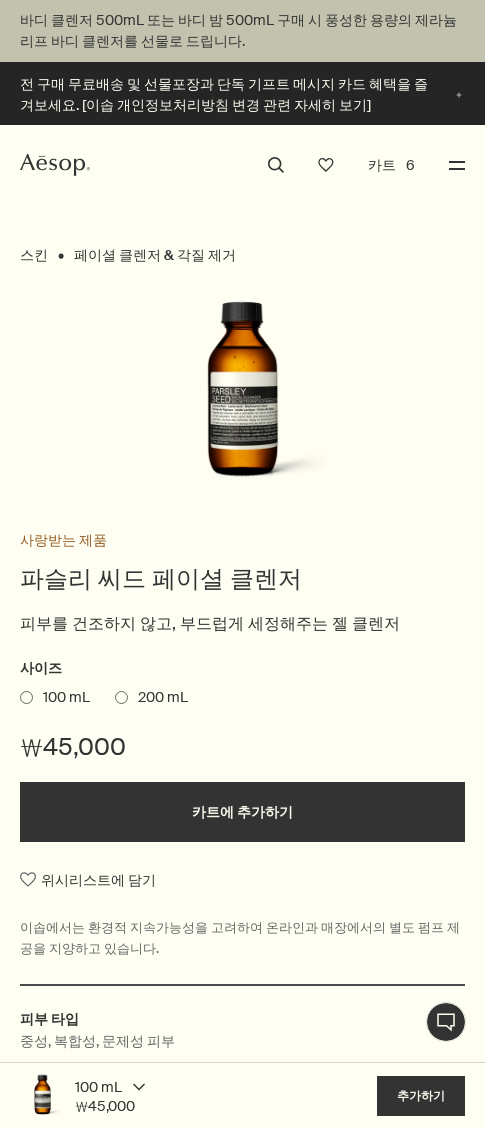 drag, startPoint x: 72, startPoint y: 847, endPoint x: 212, endPoint y: 845, distance: 140.01428 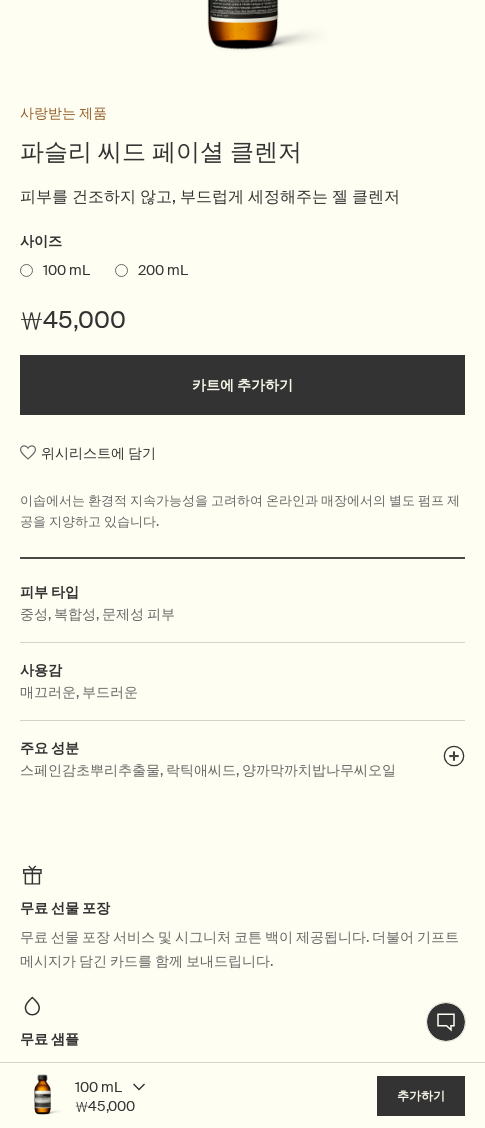 scroll, scrollTop: 500, scrollLeft: 0, axis: vertical 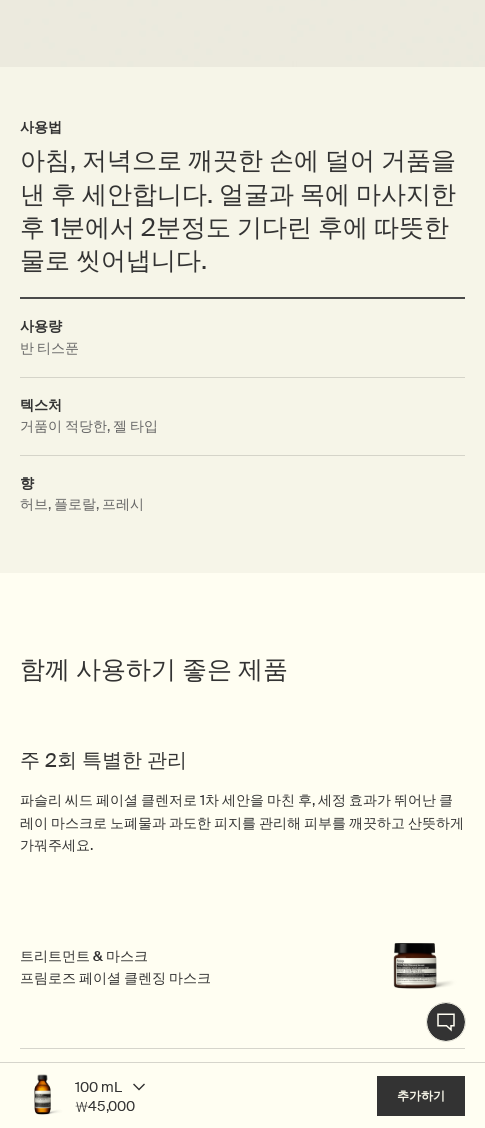 drag, startPoint x: 411, startPoint y: 434, endPoint x: 401, endPoint y: 431, distance: 10.440307 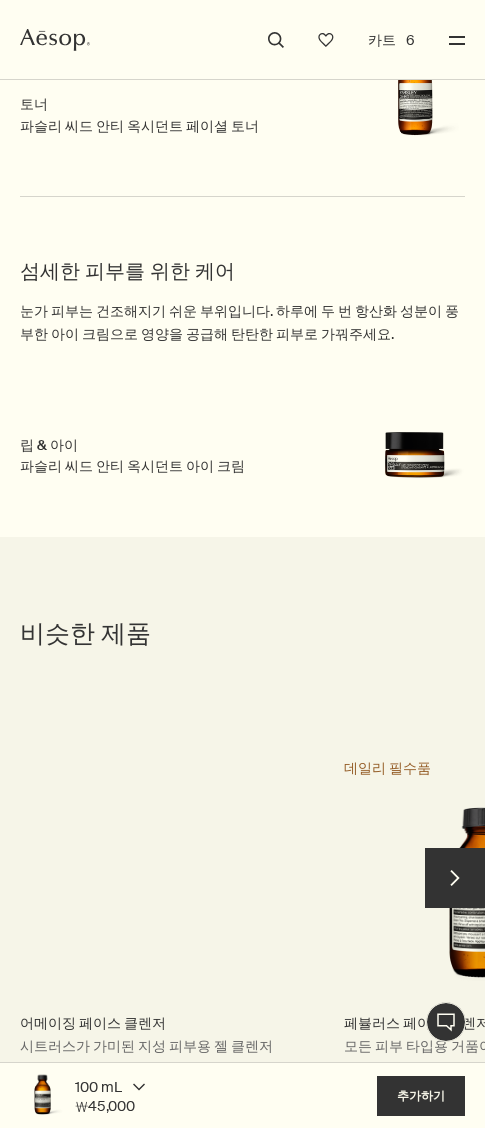 scroll, scrollTop: 3000, scrollLeft: 0, axis: vertical 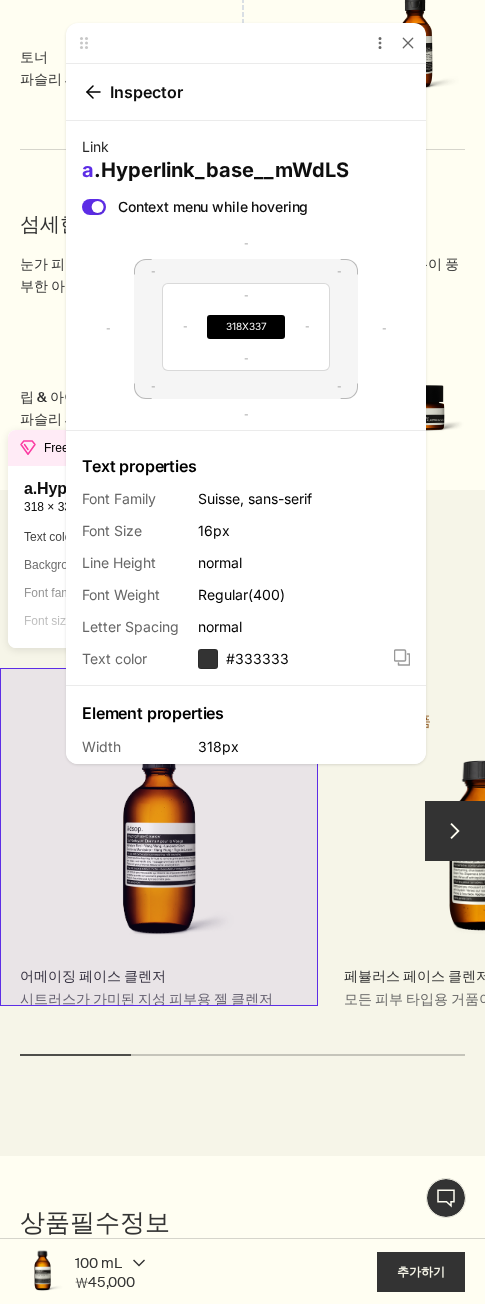 click on "어메이징 페이스 클렌저 시트러스가 가미된 지성 피부용 젤 클렌저" at bounding box center [159, 861] 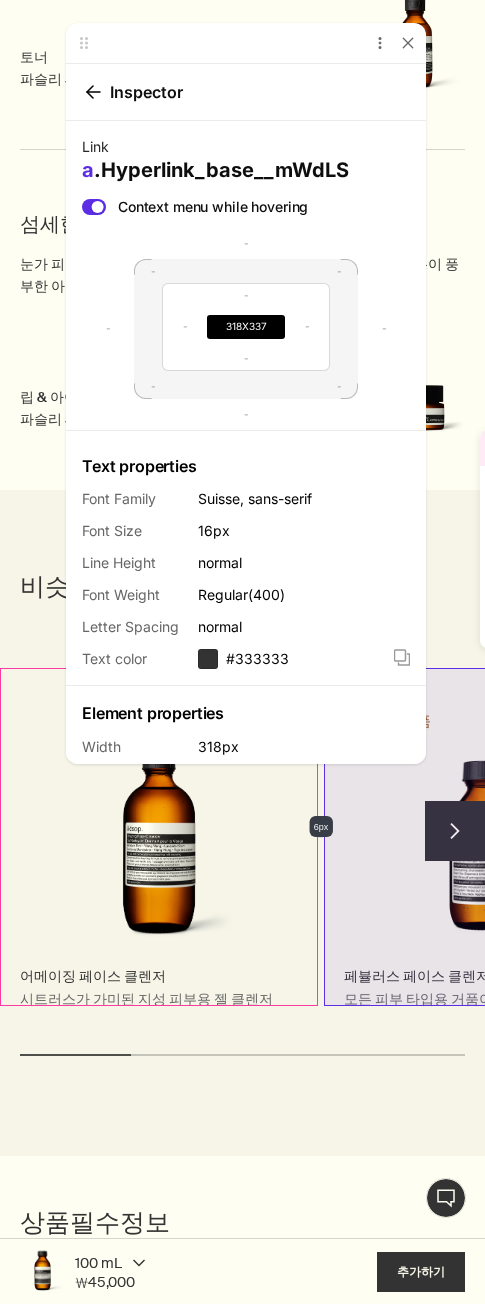 scroll, scrollTop: 0, scrollLeft: 0, axis: both 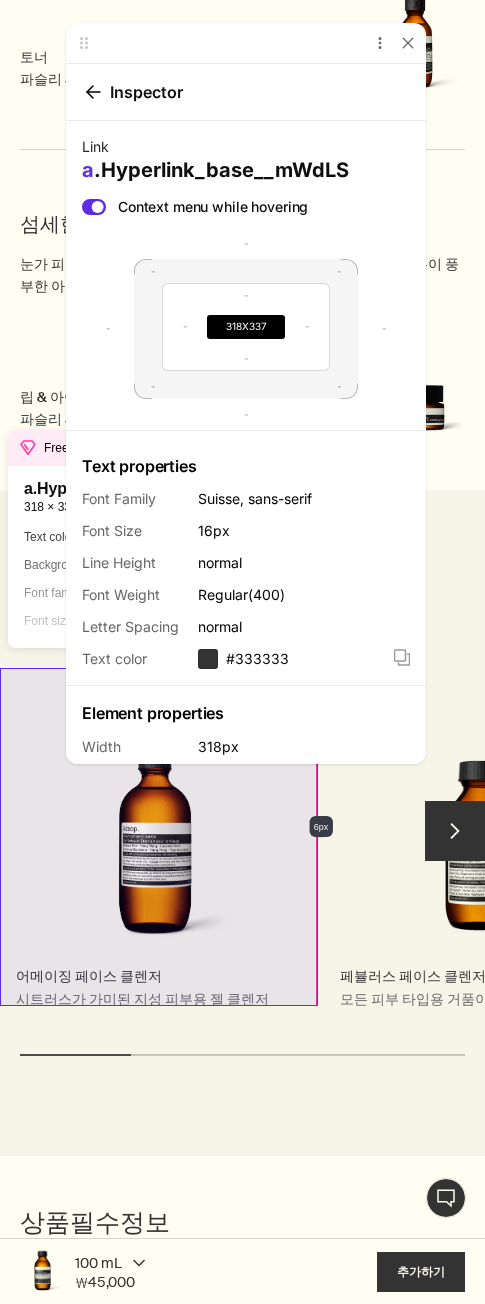 click on "어메이징 페이스 클렌저 시트러스가 가미된 지성 피부용 젤 클렌저" at bounding box center [155, 861] 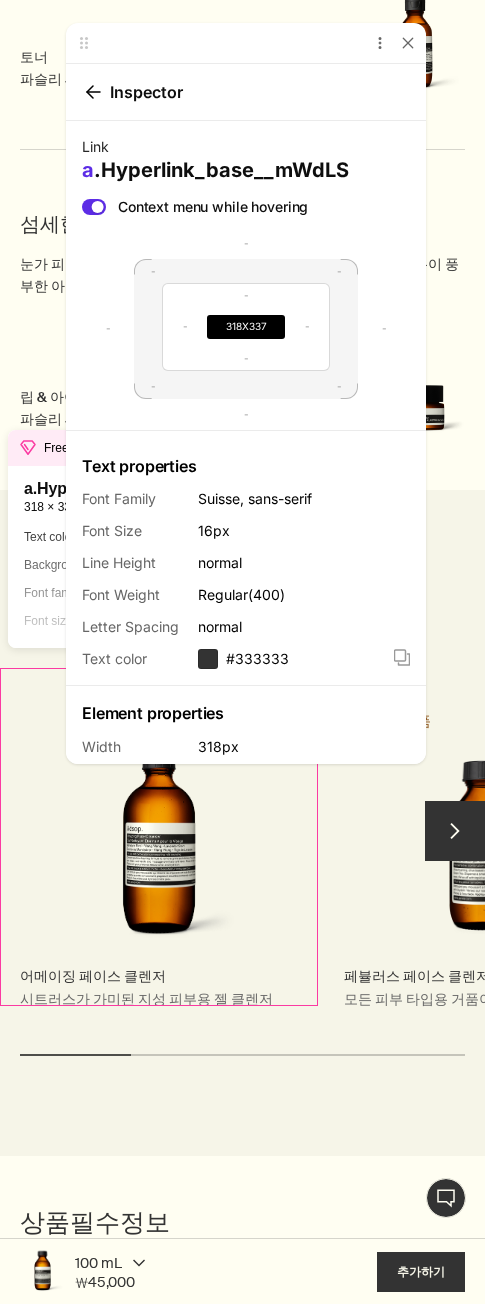 scroll, scrollTop: 0, scrollLeft: 0, axis: both 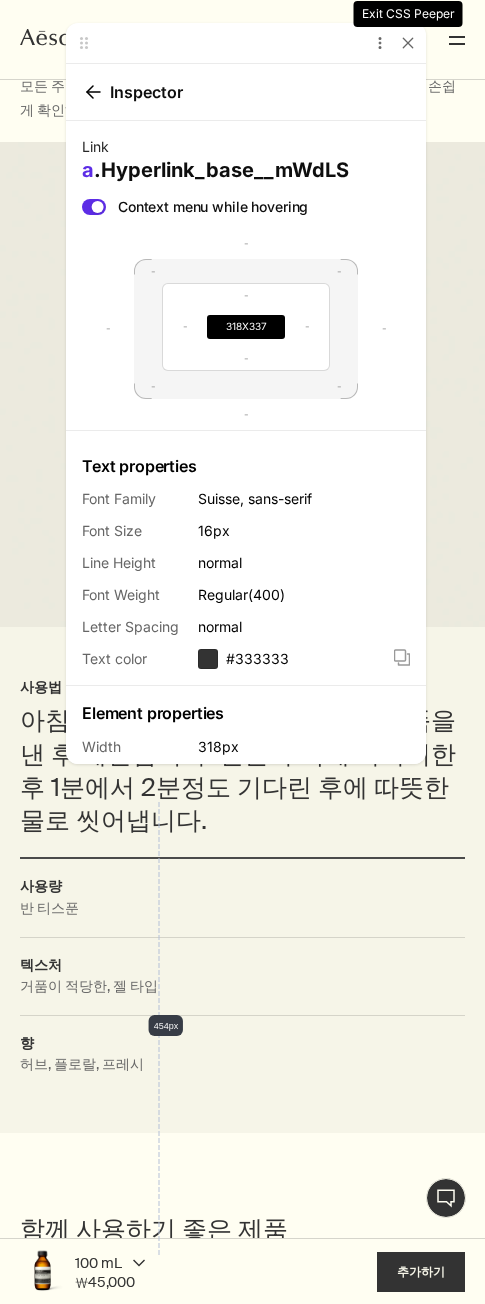 click on "More Options Exit CSS Peeper" at bounding box center [246, 43] 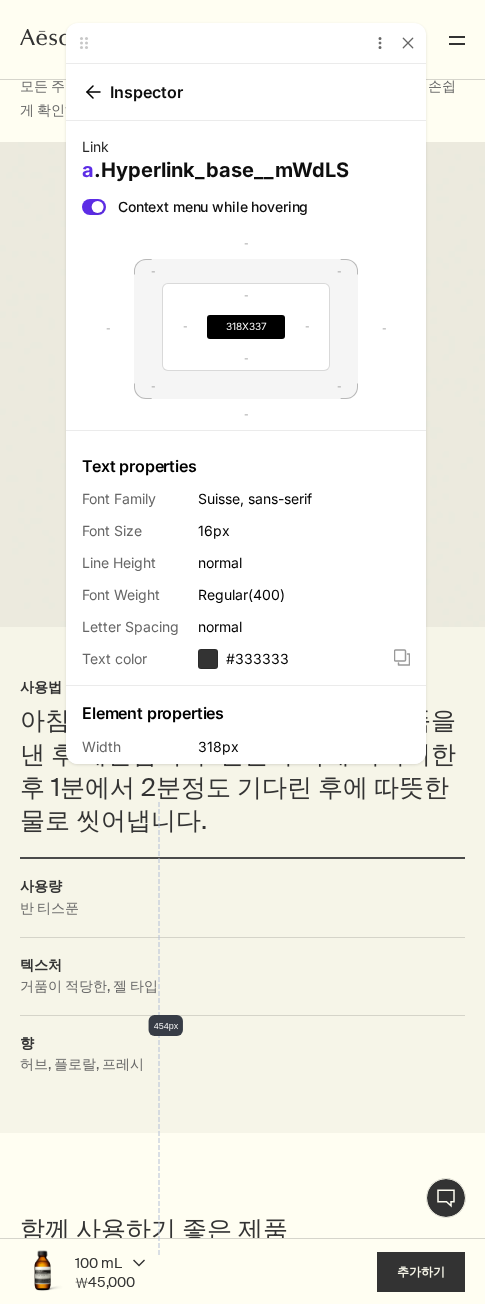 click on "More Options Exit CSS Peeper" at bounding box center (246, 43) 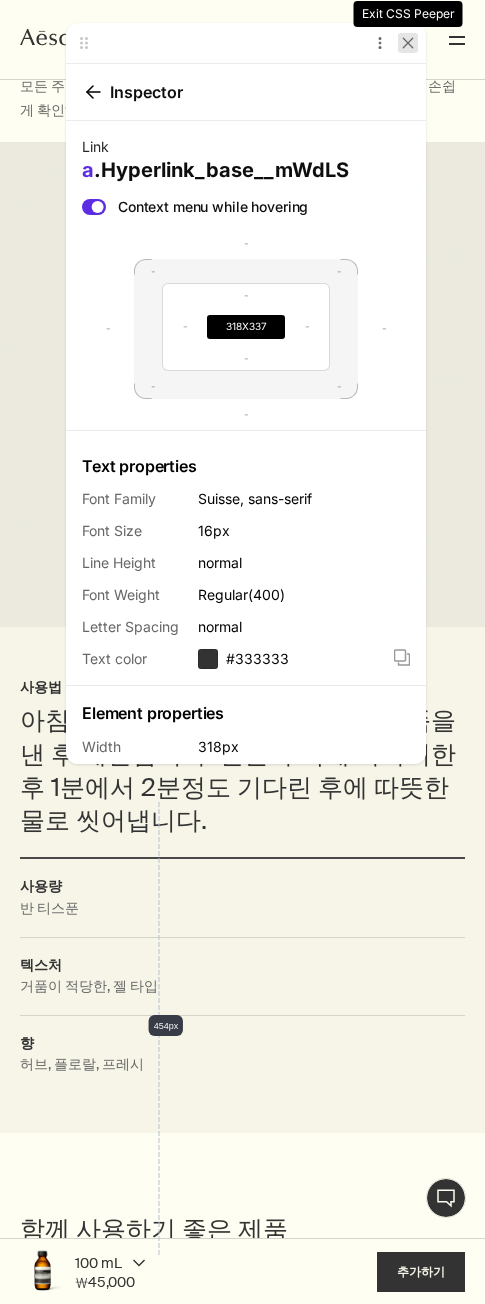 click 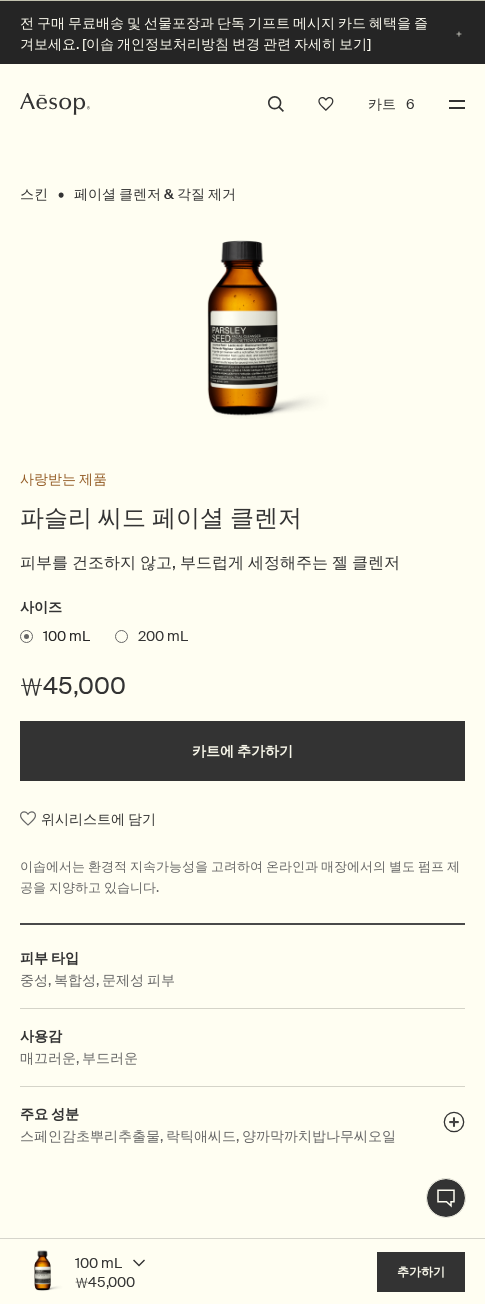 scroll, scrollTop: 0, scrollLeft: 0, axis: both 